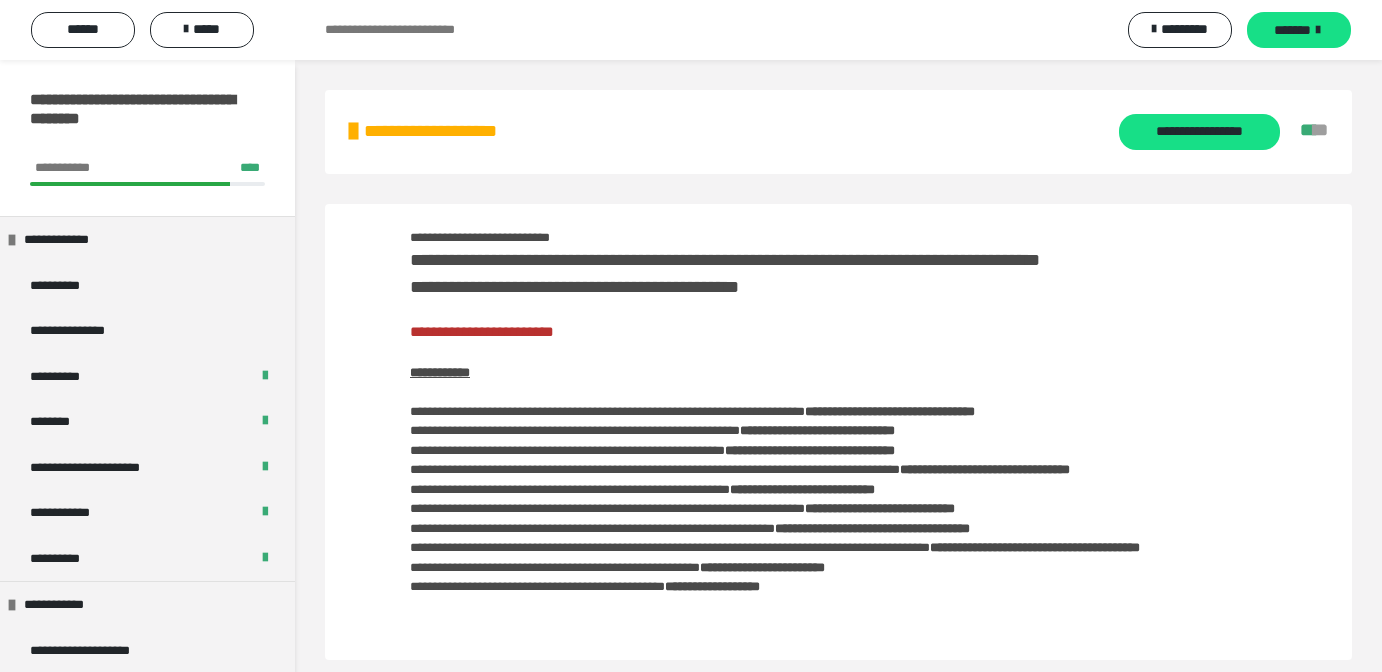 scroll, scrollTop: 93, scrollLeft: 0, axis: vertical 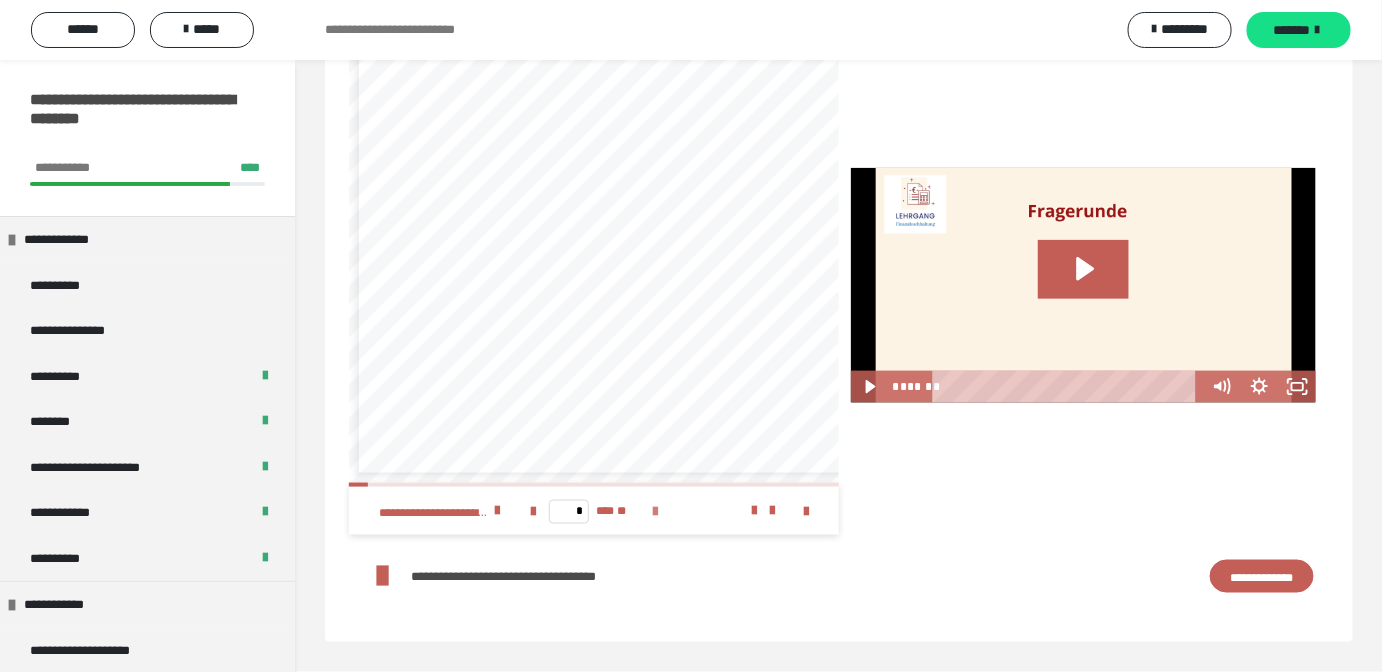 click at bounding box center [655, 512] 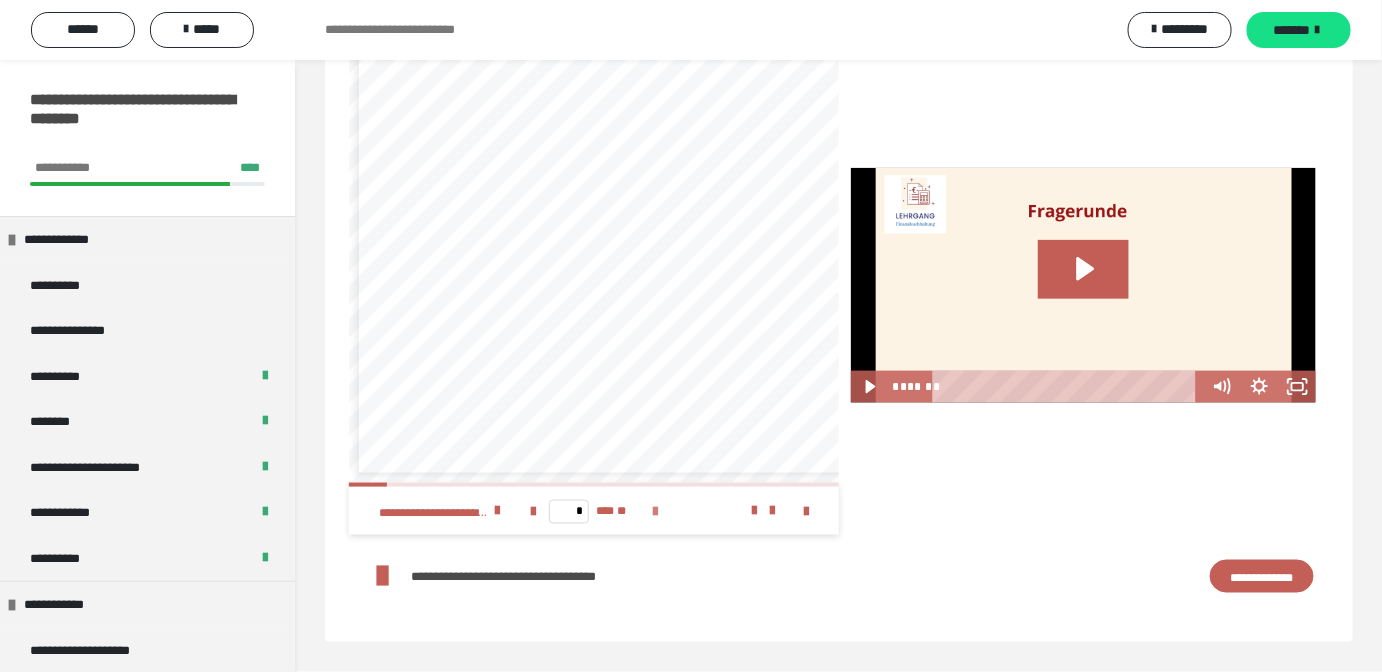 click at bounding box center [655, 512] 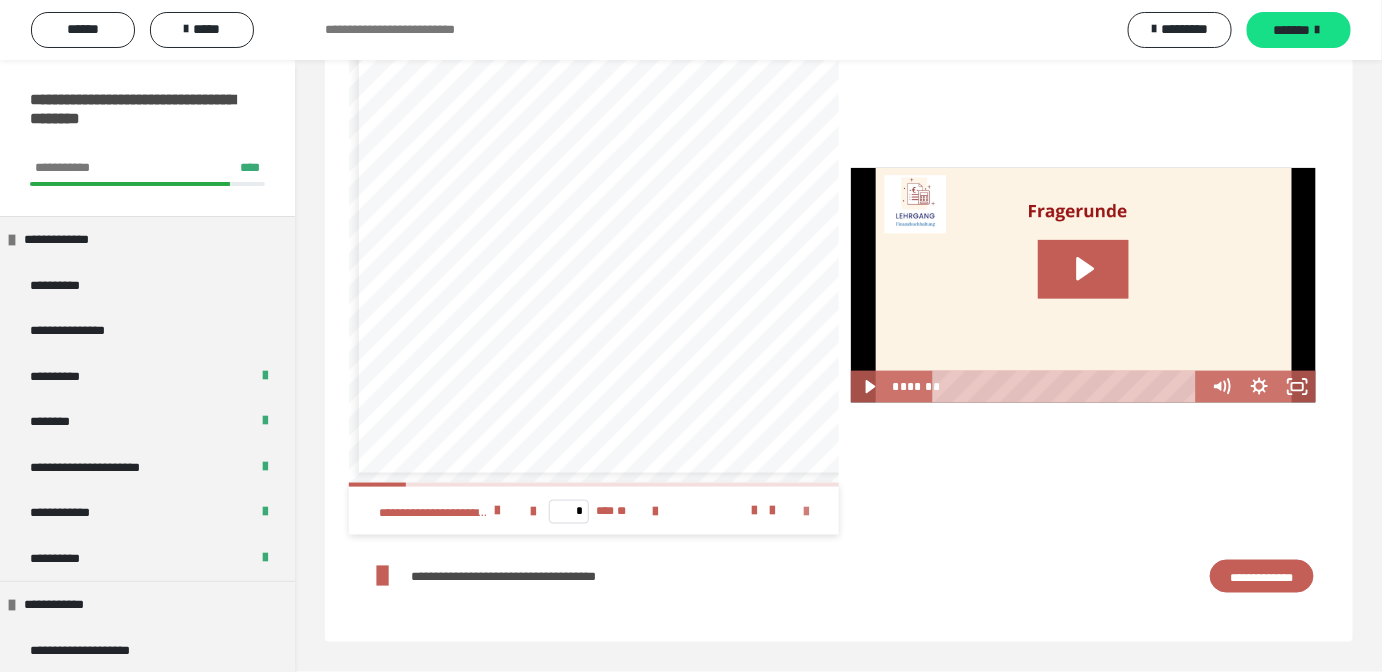 click at bounding box center (807, 512) 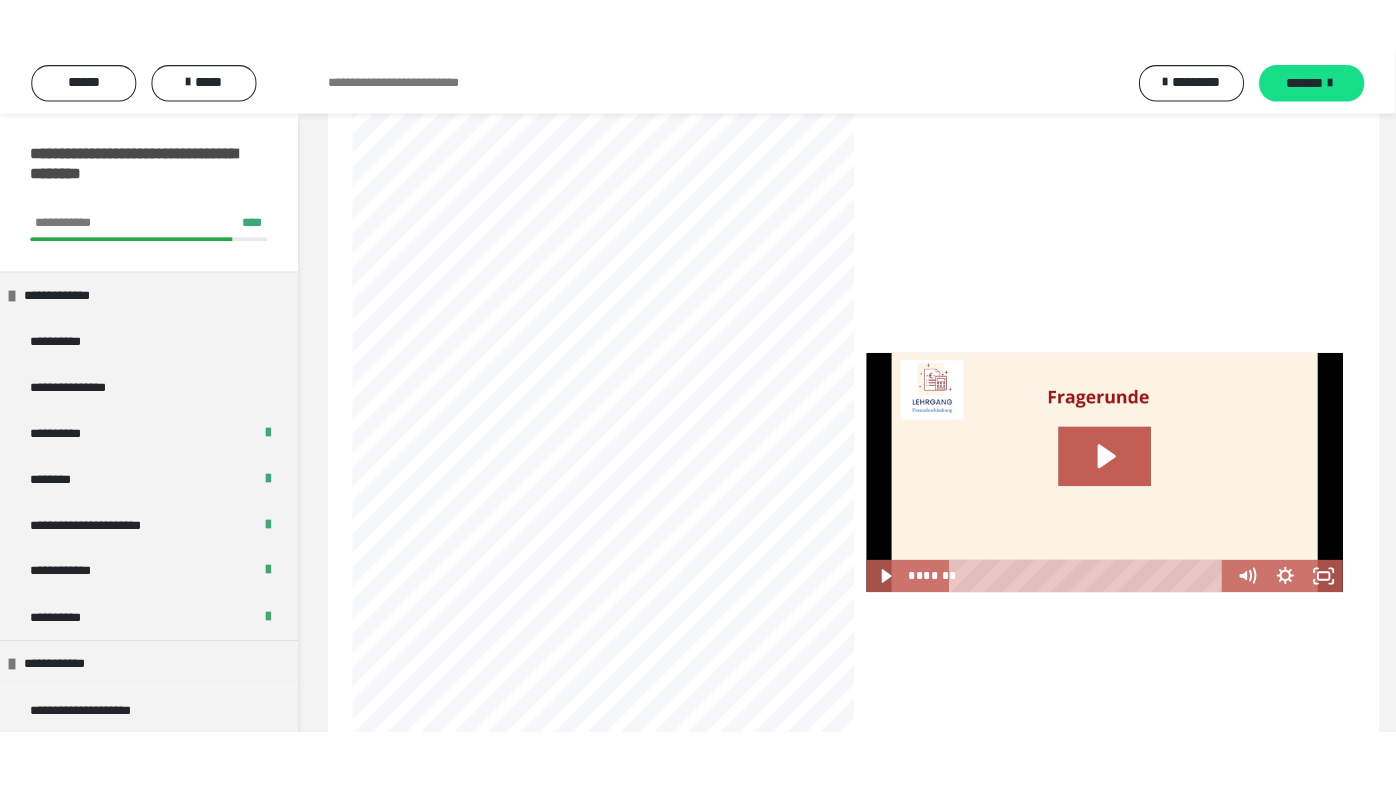 scroll, scrollTop: 3081, scrollLeft: 0, axis: vertical 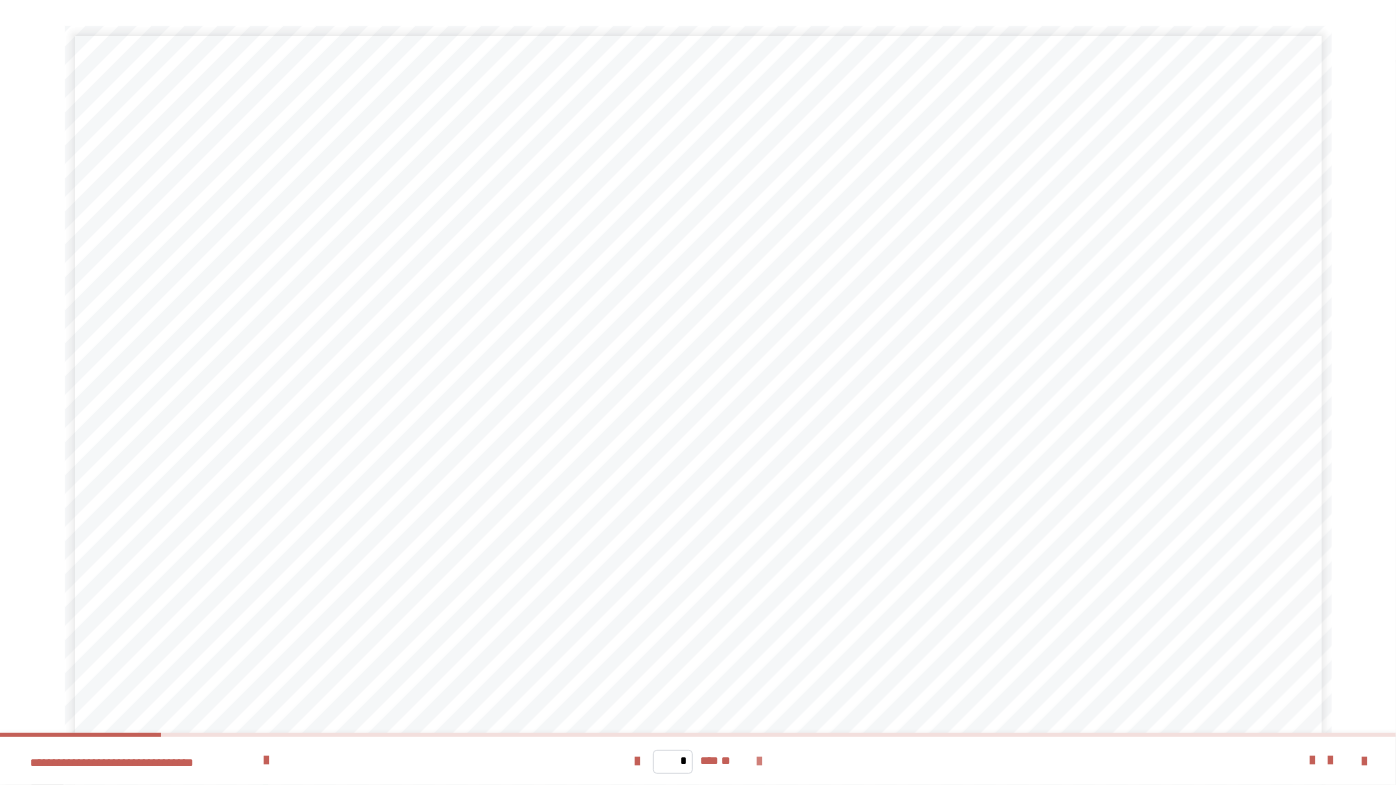 click at bounding box center (759, 762) 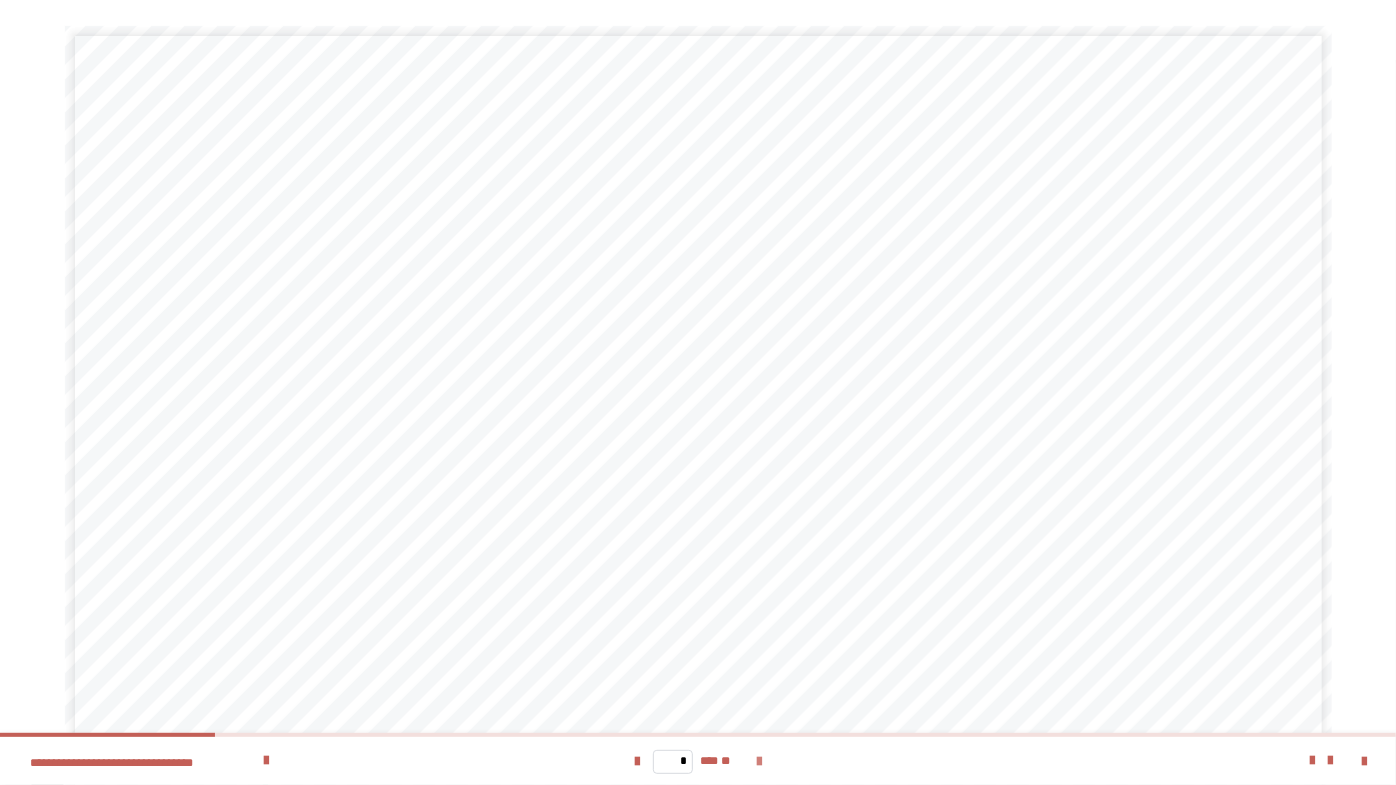click at bounding box center [759, 762] 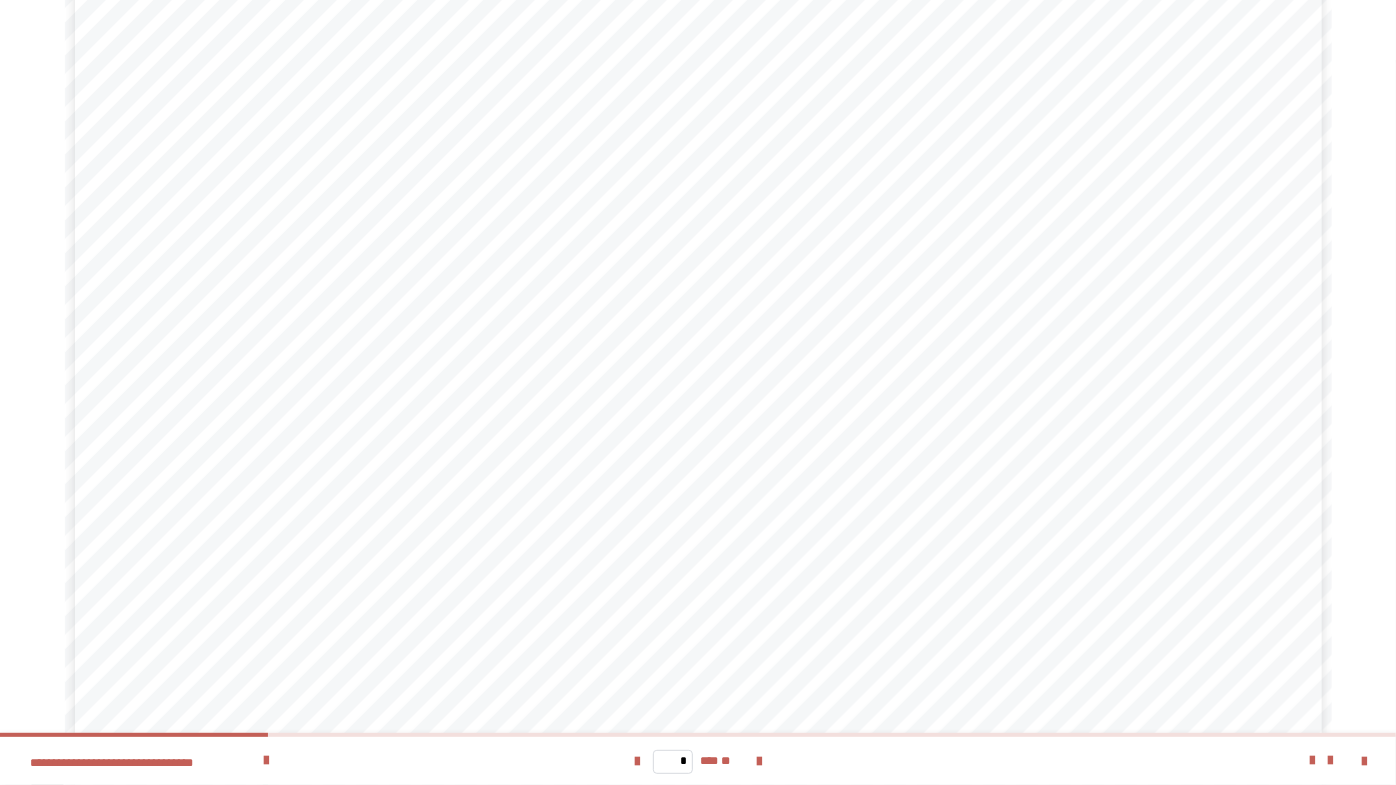scroll, scrollTop: 144, scrollLeft: 0, axis: vertical 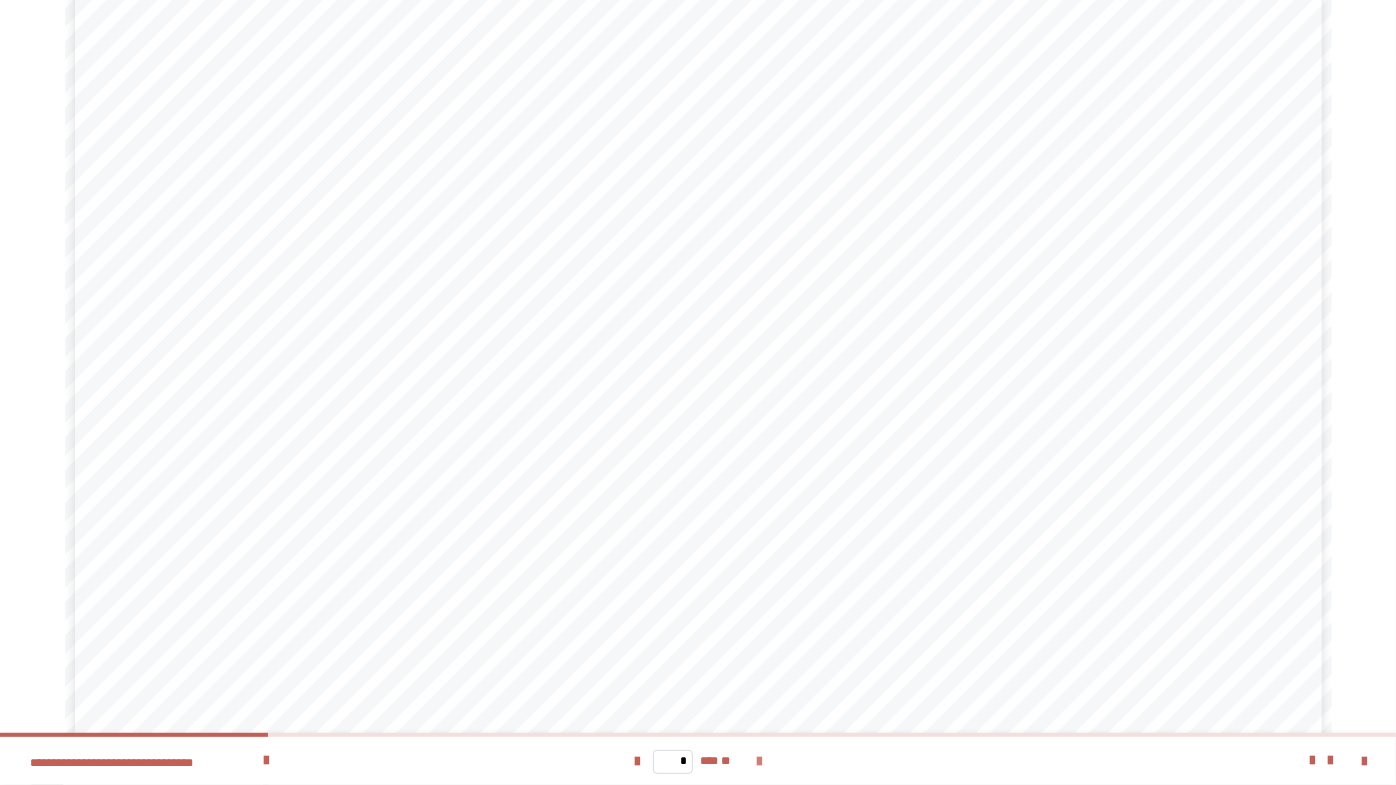 click at bounding box center (759, 762) 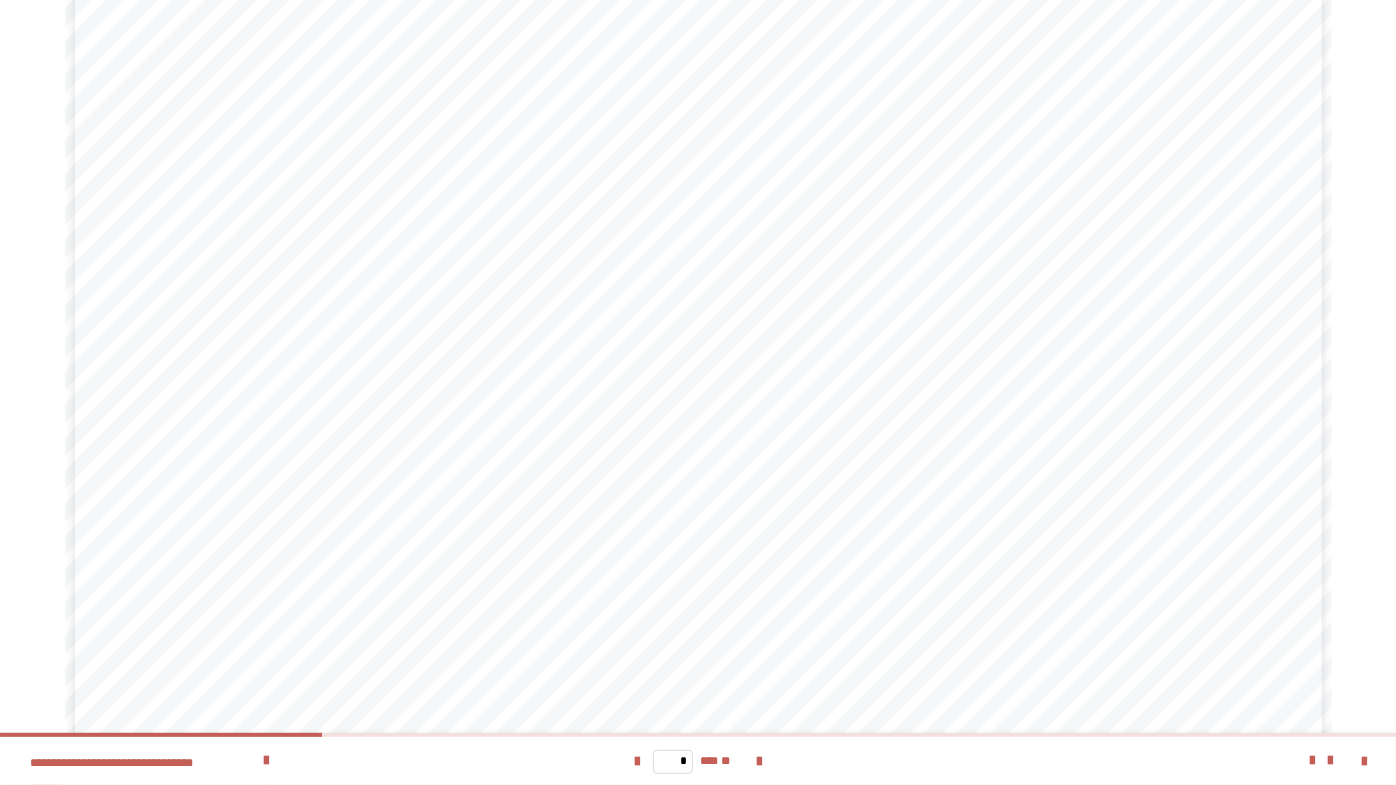 scroll, scrollTop: 144, scrollLeft: 0, axis: vertical 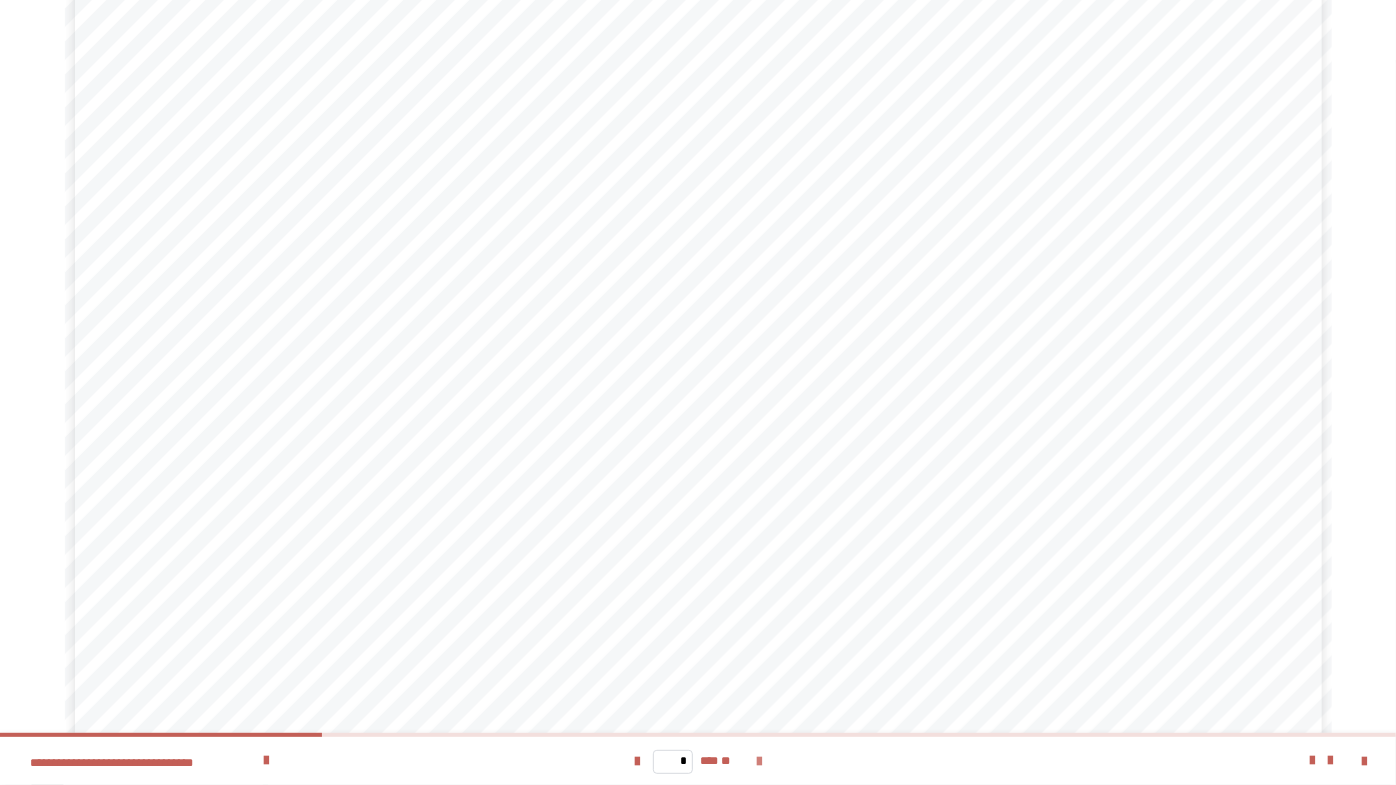 click at bounding box center (759, 762) 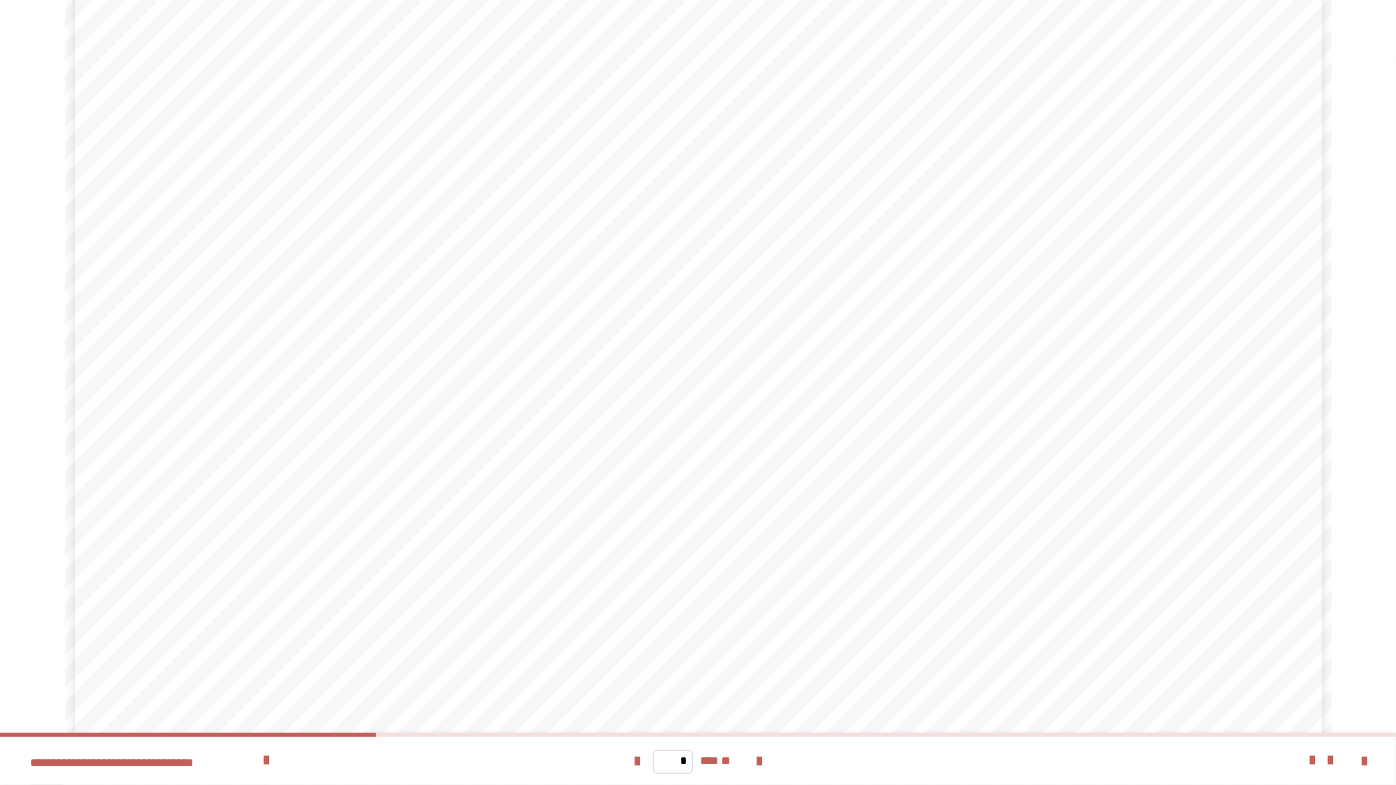 scroll, scrollTop: 136, scrollLeft: 0, axis: vertical 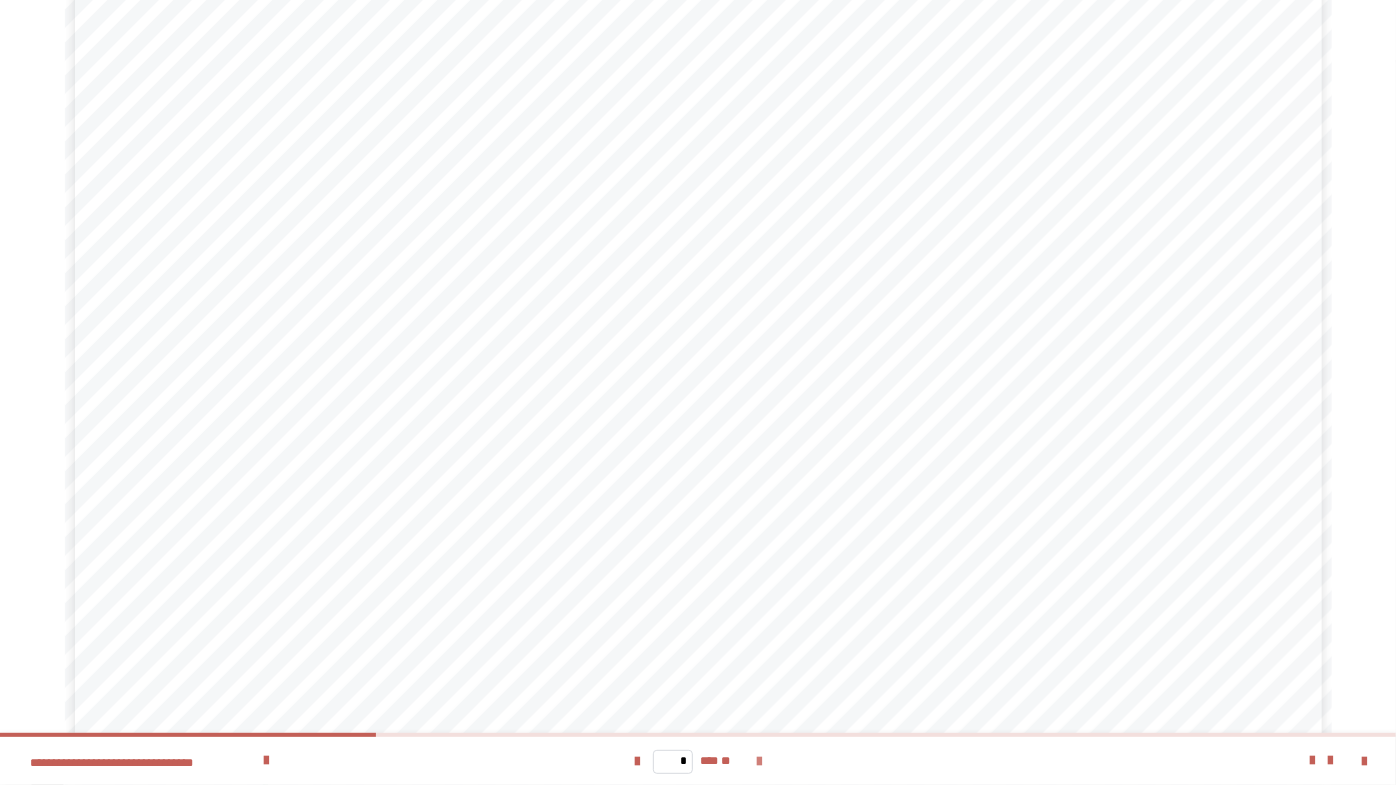click at bounding box center (759, 762) 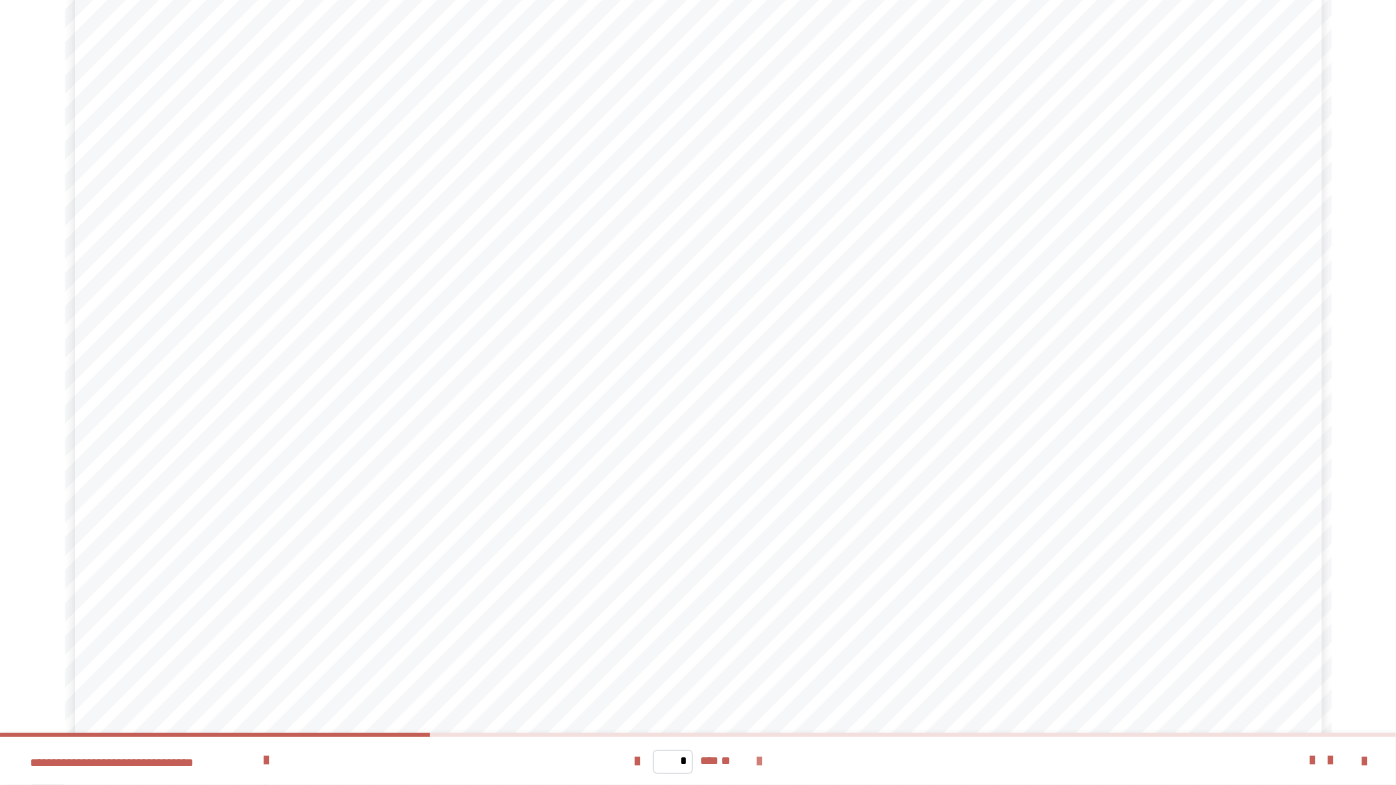 scroll, scrollTop: 0, scrollLeft: 0, axis: both 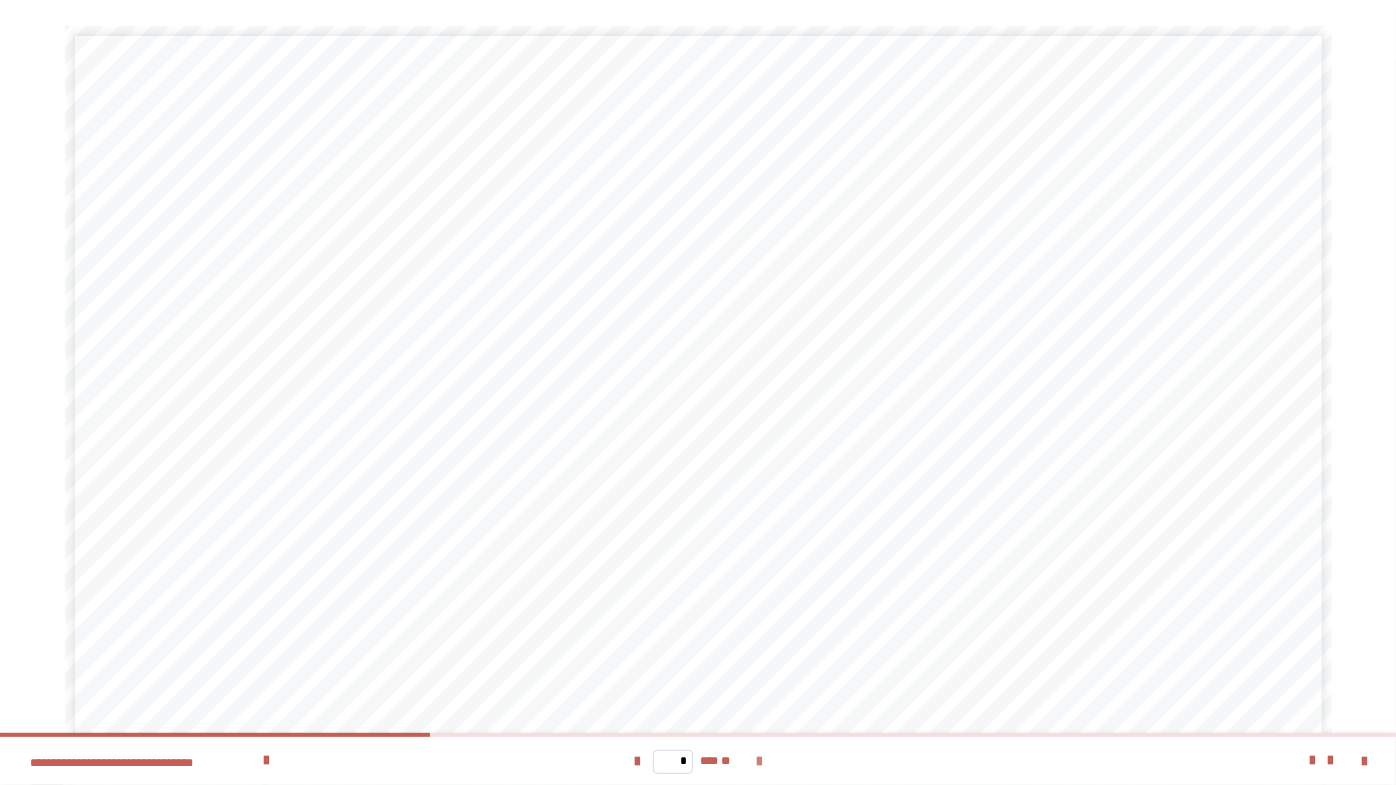 click at bounding box center [759, 762] 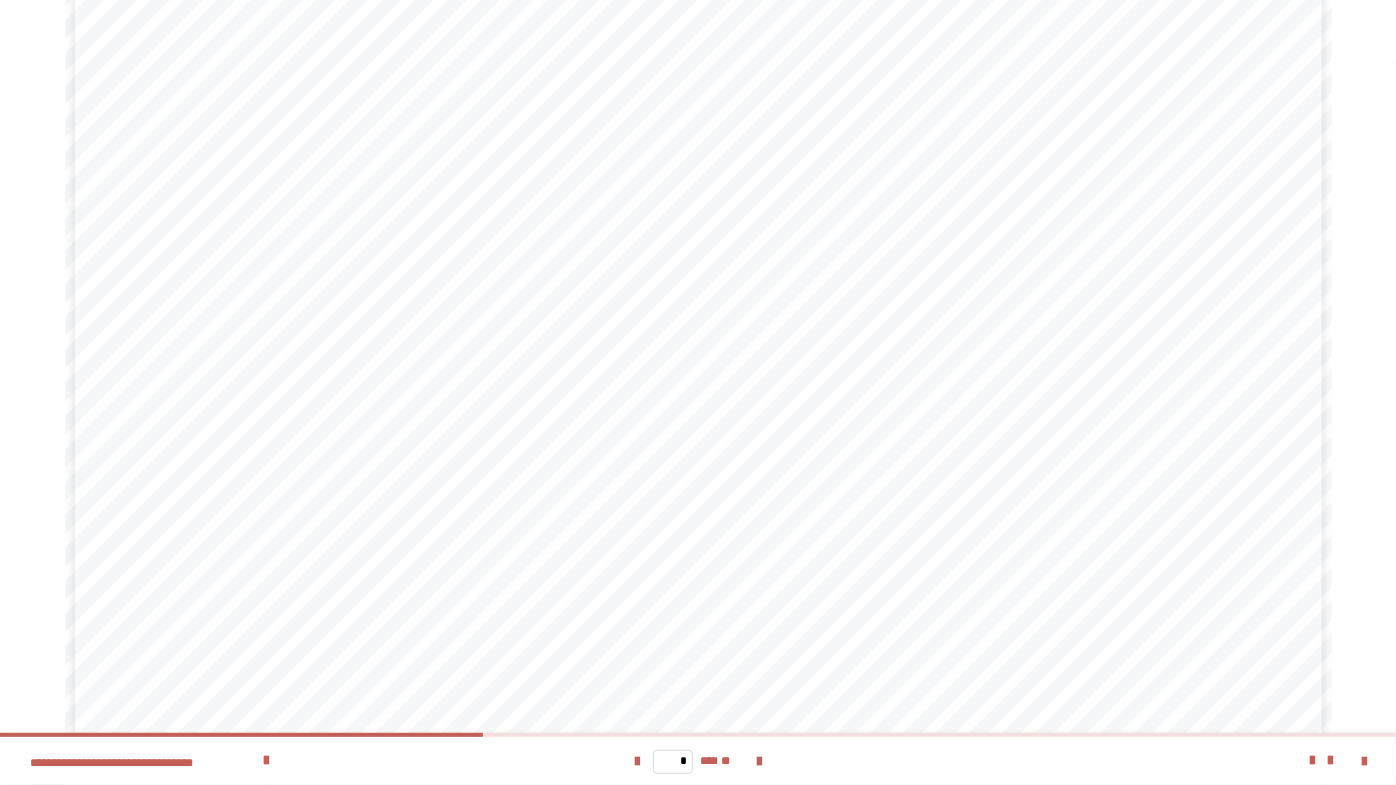 scroll, scrollTop: 90, scrollLeft: 0, axis: vertical 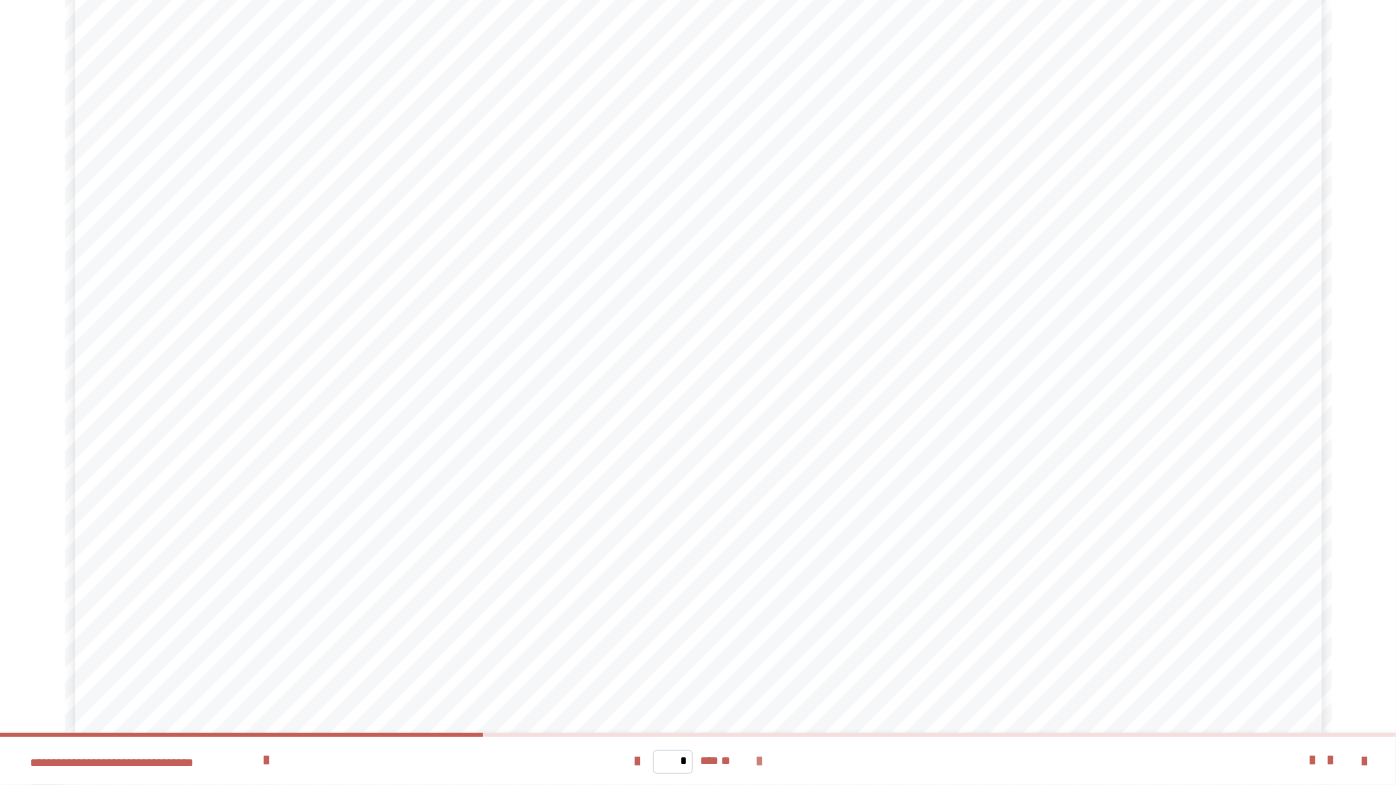 click at bounding box center (759, 762) 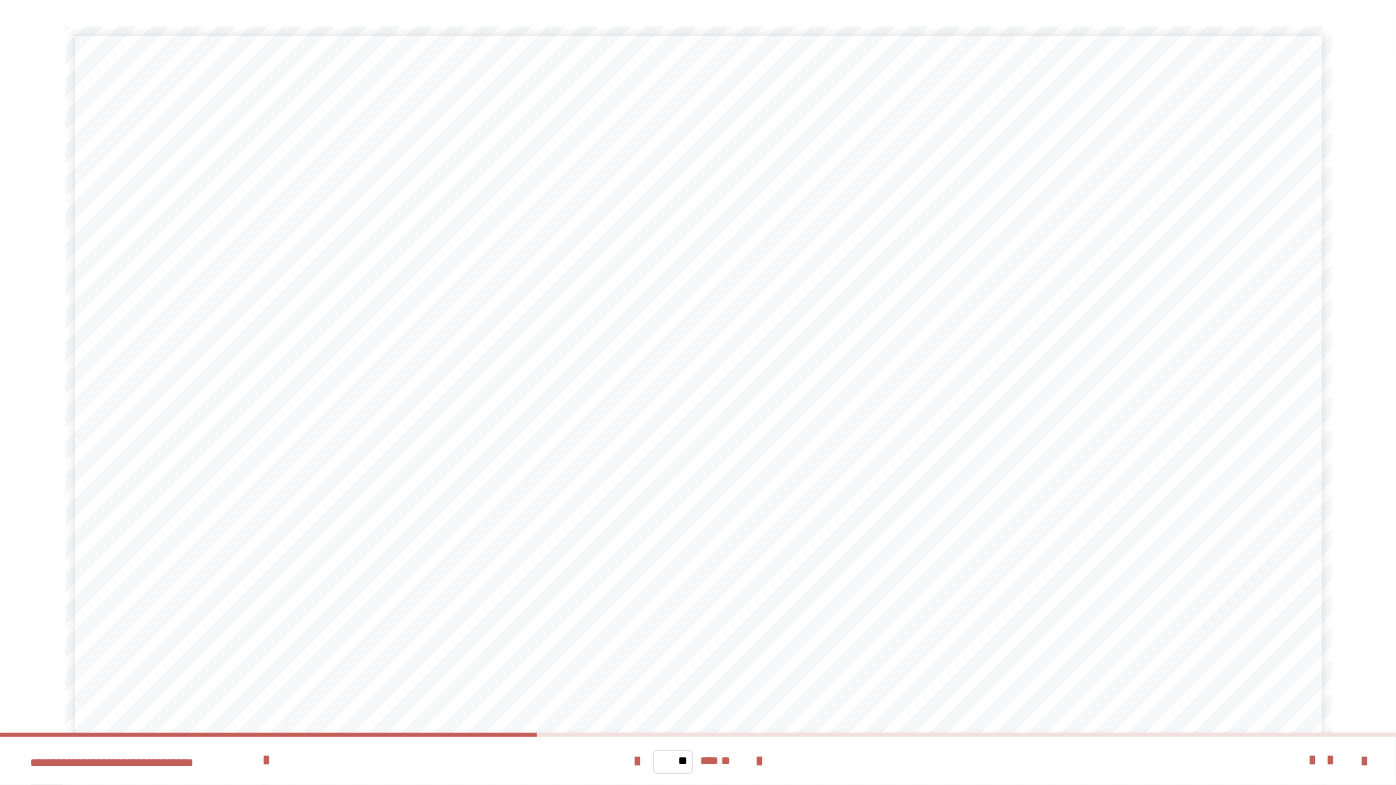 scroll, scrollTop: 90, scrollLeft: 0, axis: vertical 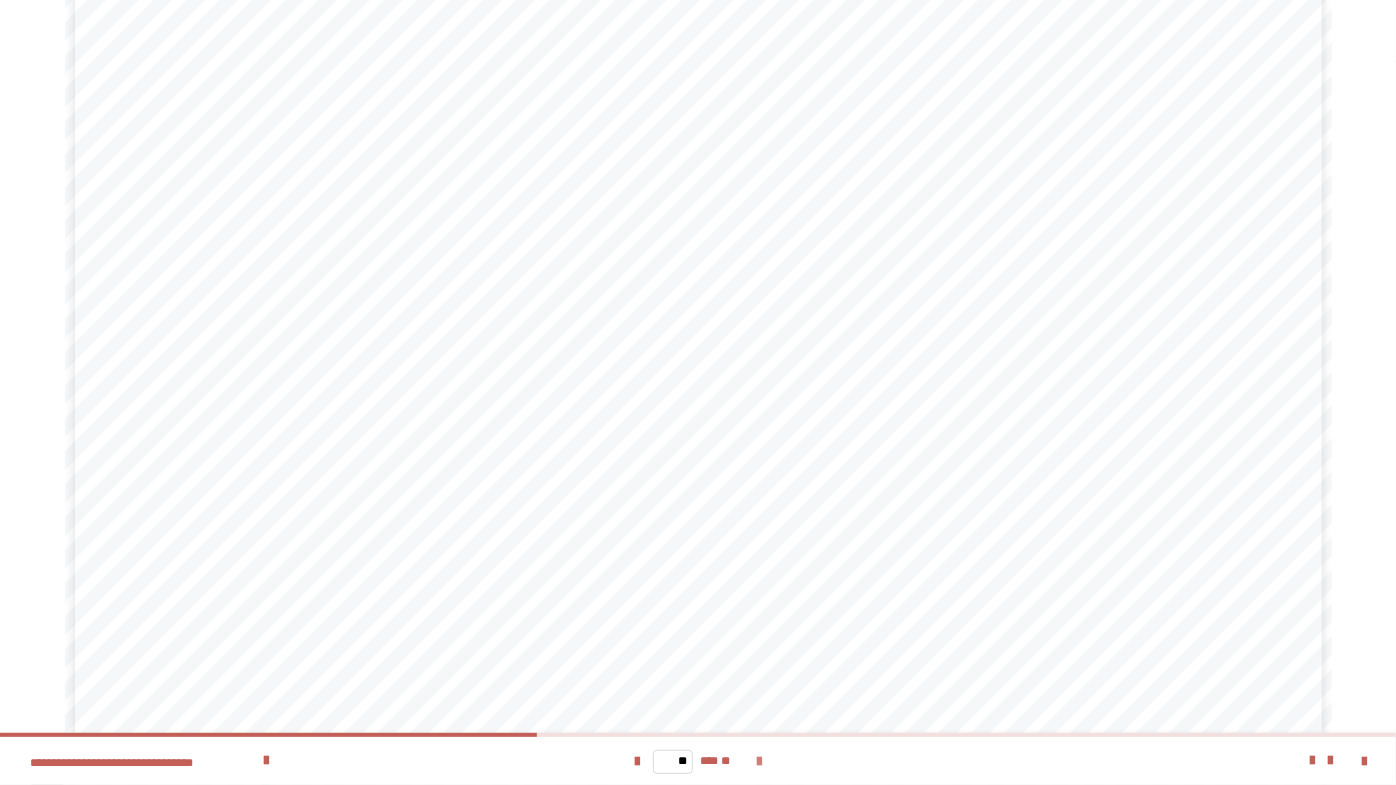 click at bounding box center (759, 762) 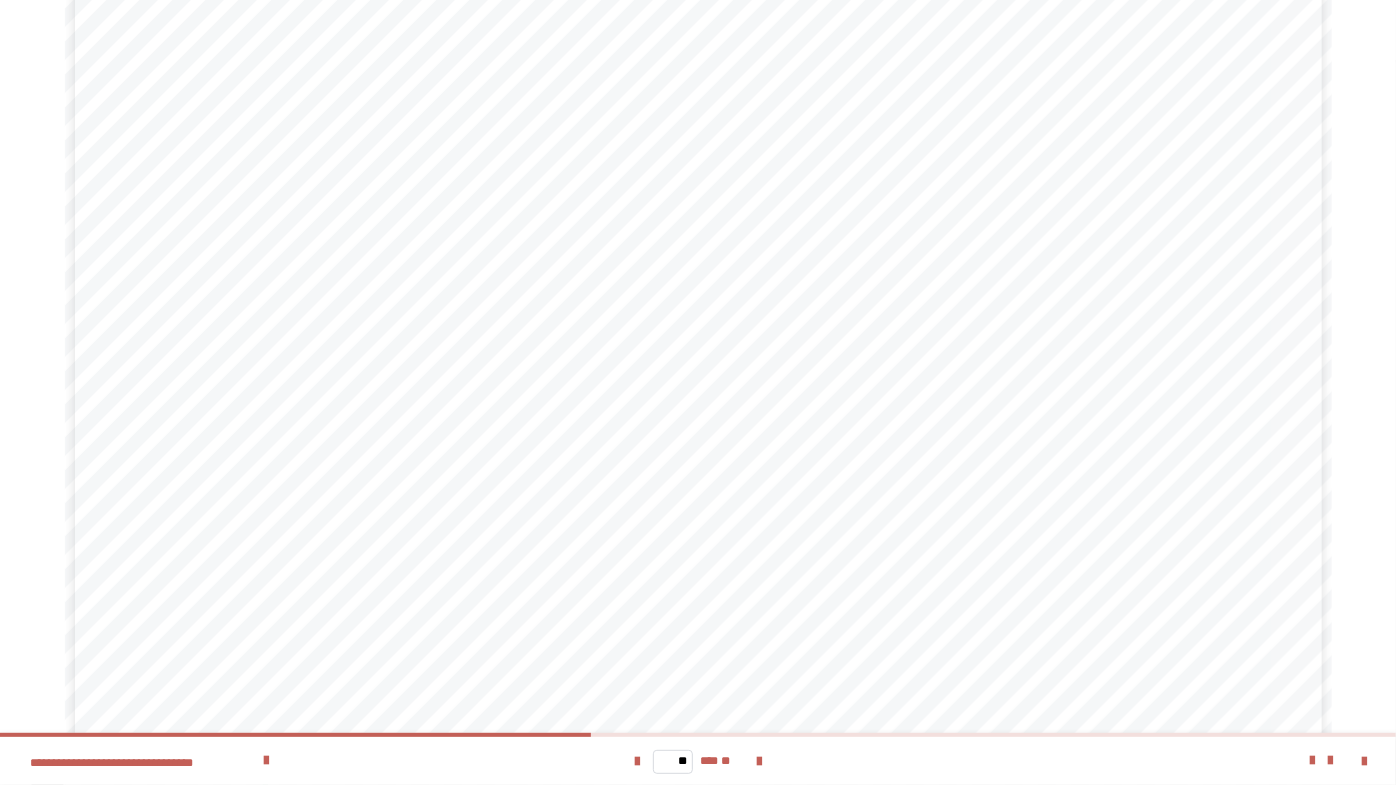 scroll, scrollTop: 144, scrollLeft: 0, axis: vertical 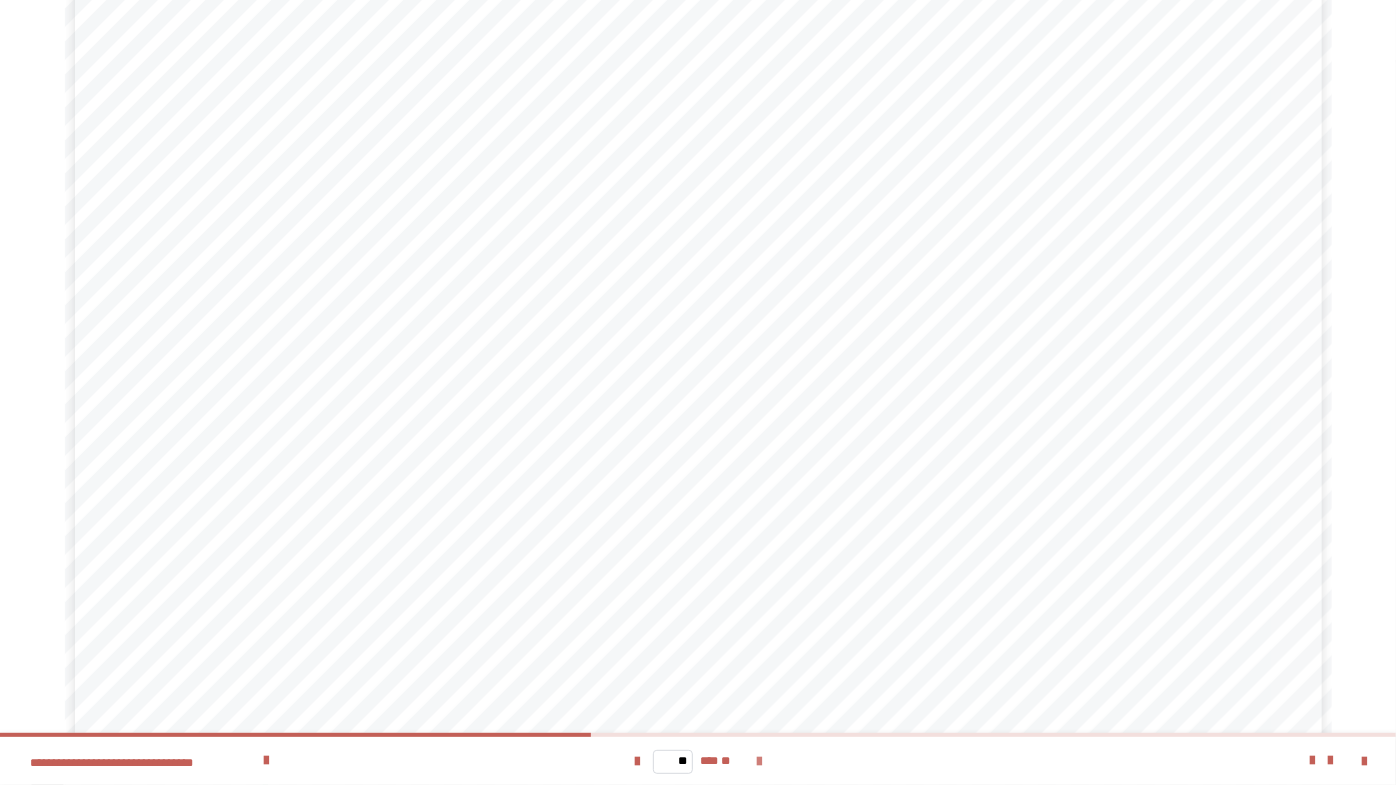 click at bounding box center (759, 762) 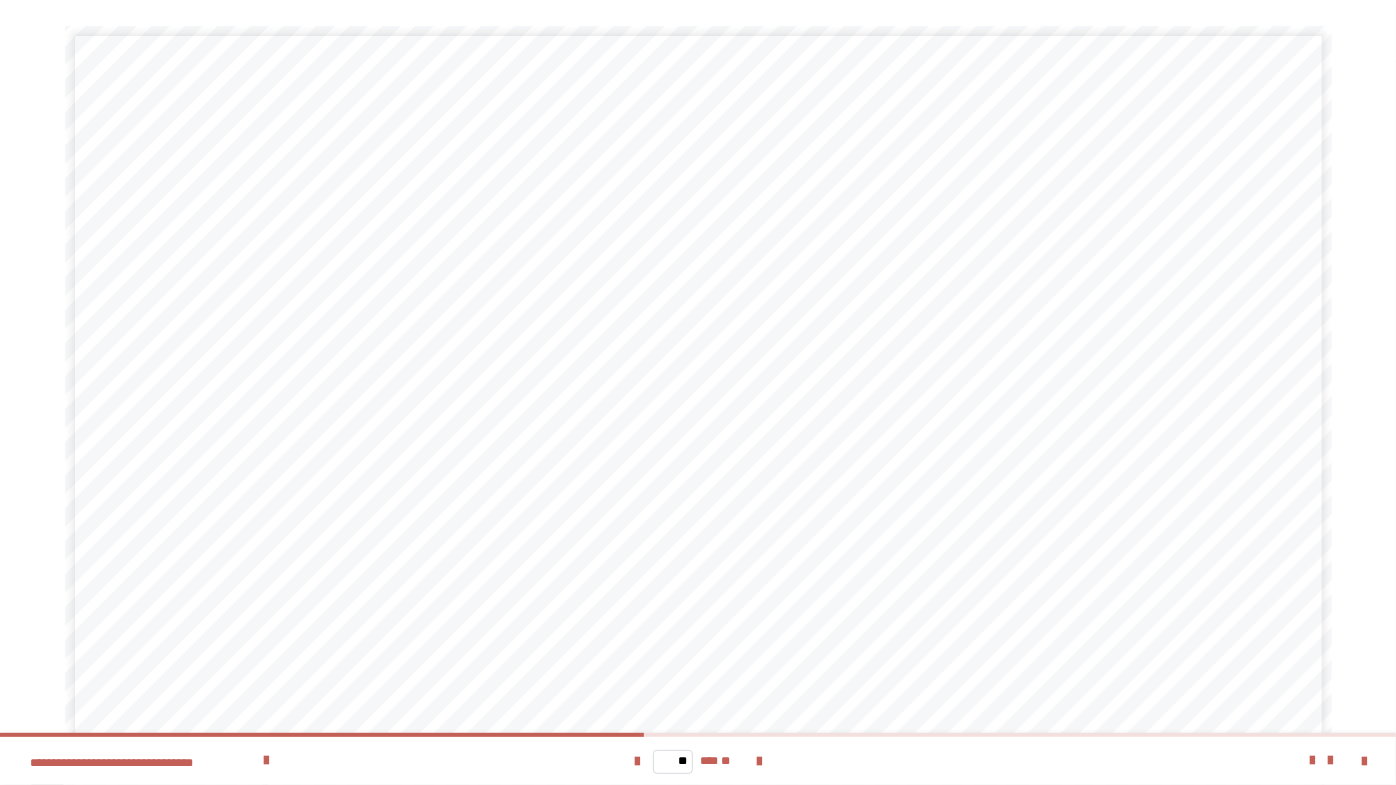 scroll, scrollTop: 90, scrollLeft: 0, axis: vertical 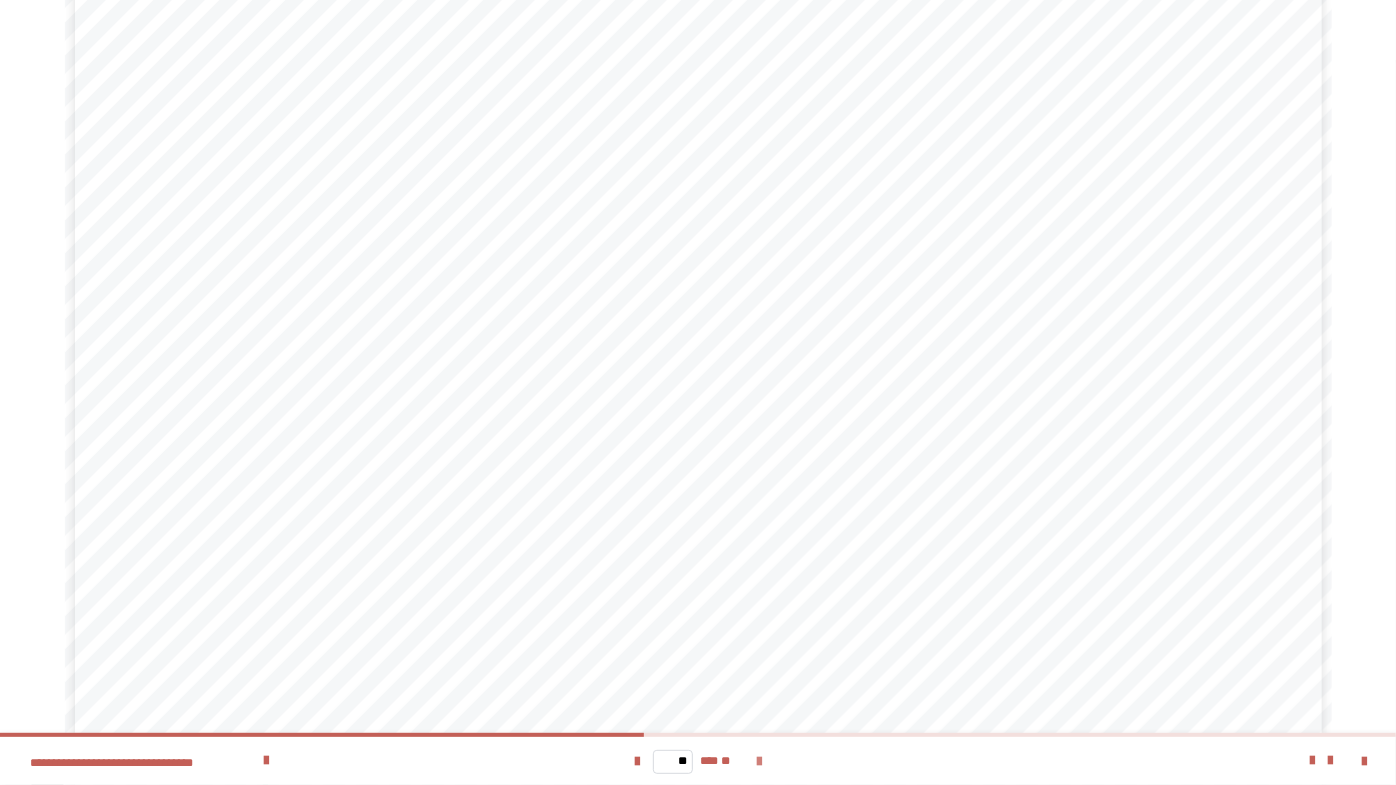 click at bounding box center [759, 762] 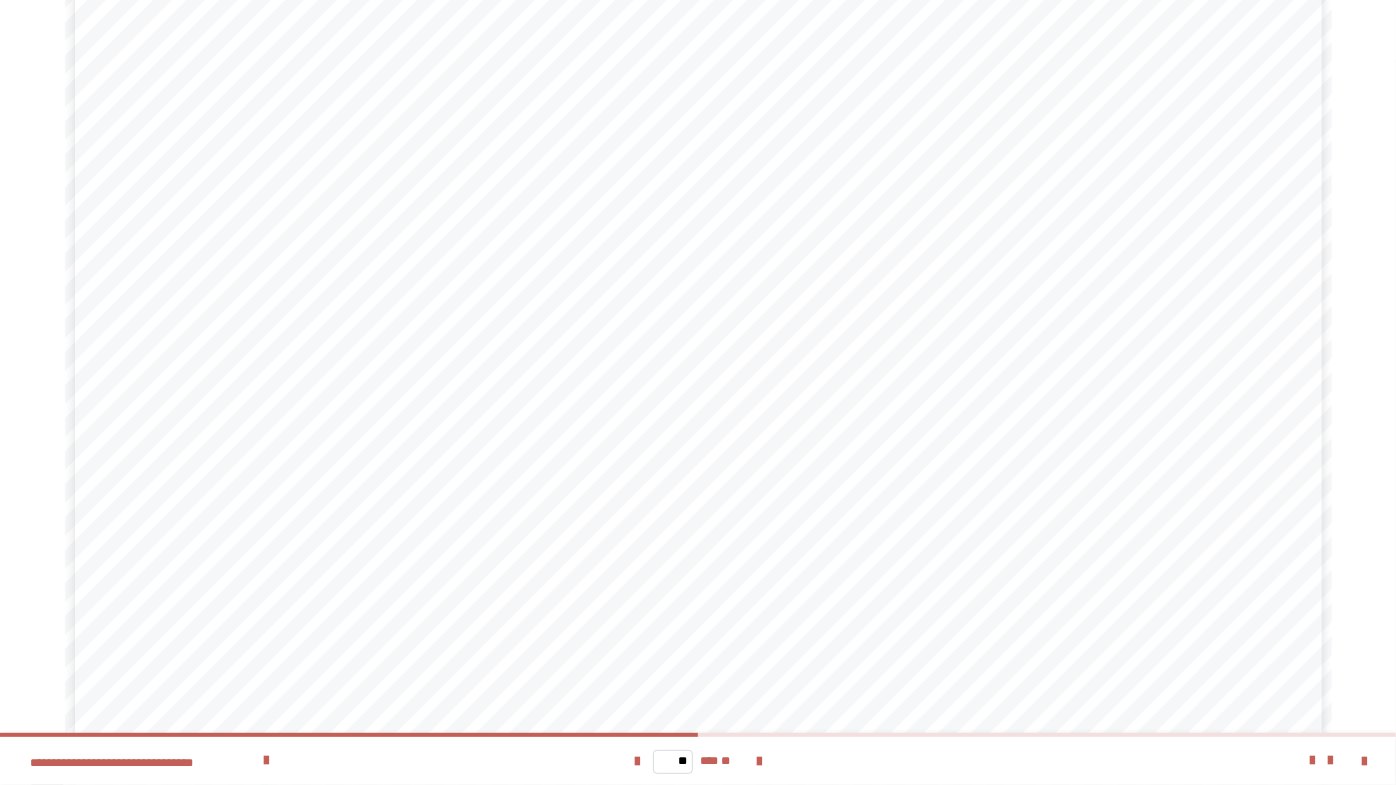 scroll, scrollTop: 144, scrollLeft: 0, axis: vertical 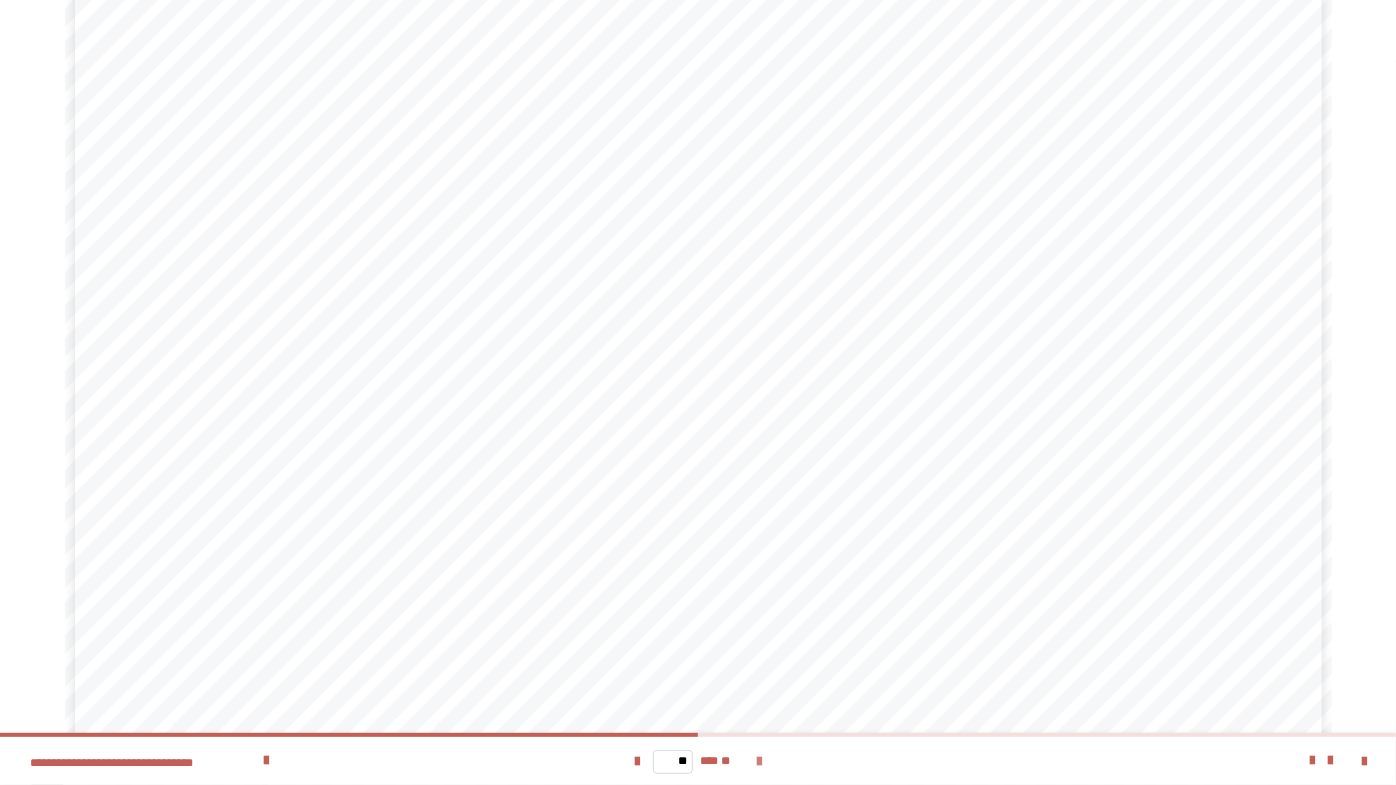 click at bounding box center [759, 762] 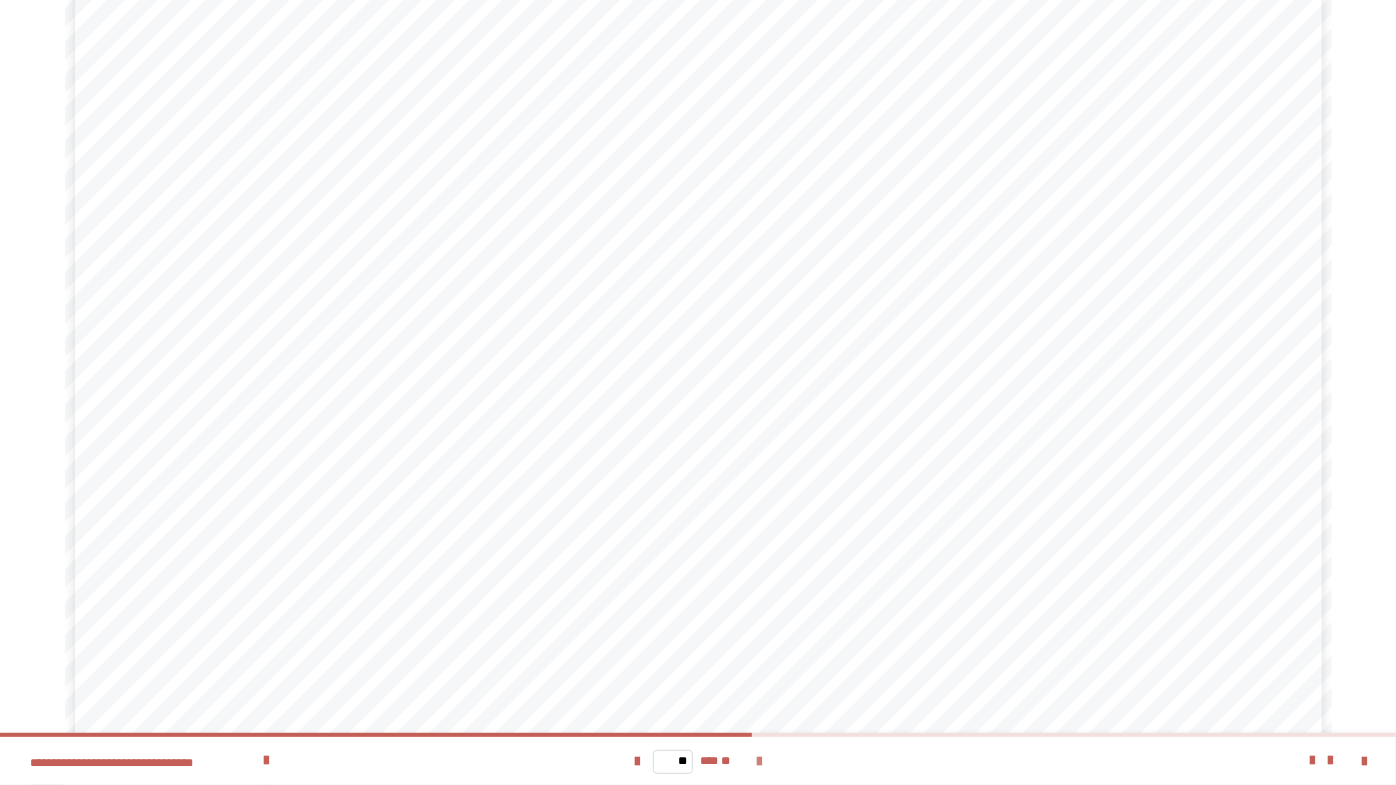 scroll, scrollTop: 0, scrollLeft: 0, axis: both 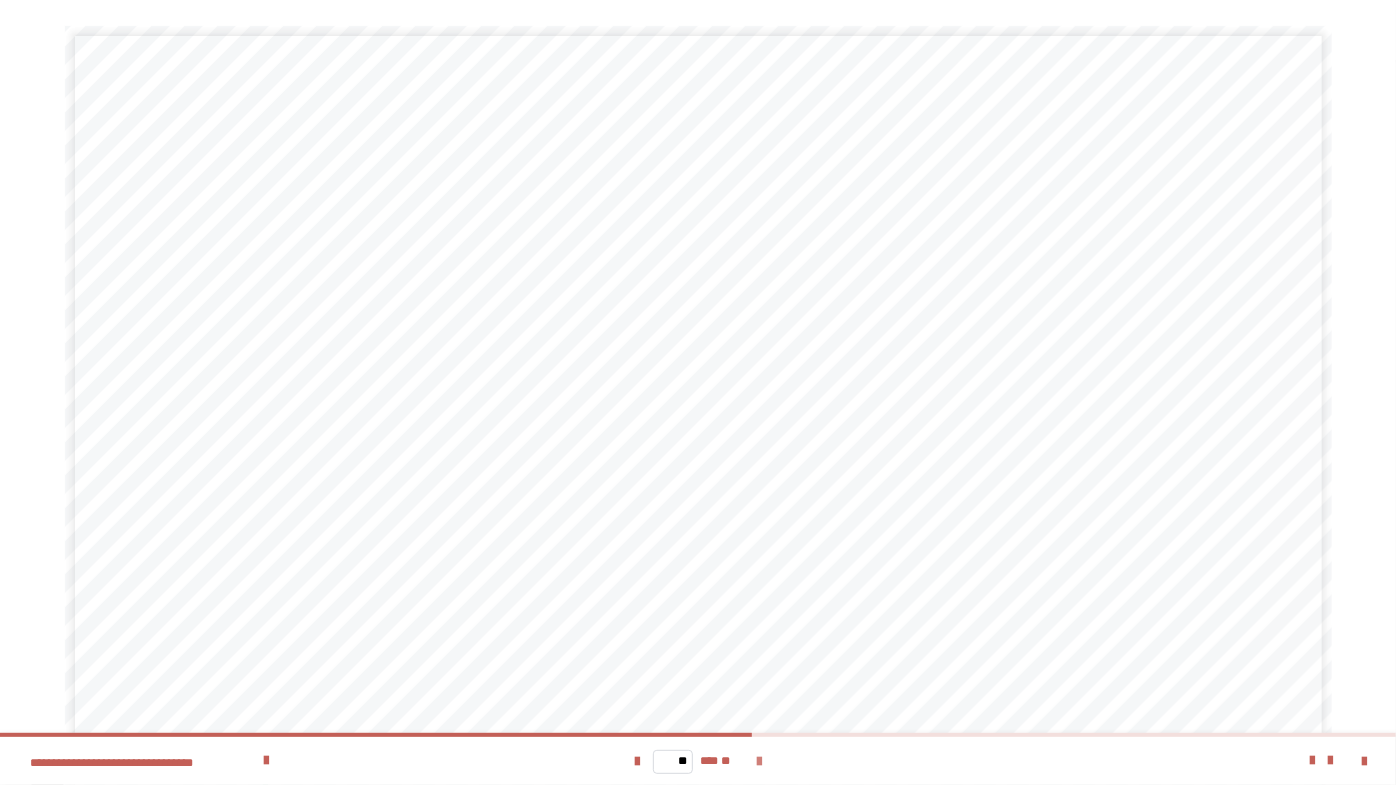 click at bounding box center (759, 762) 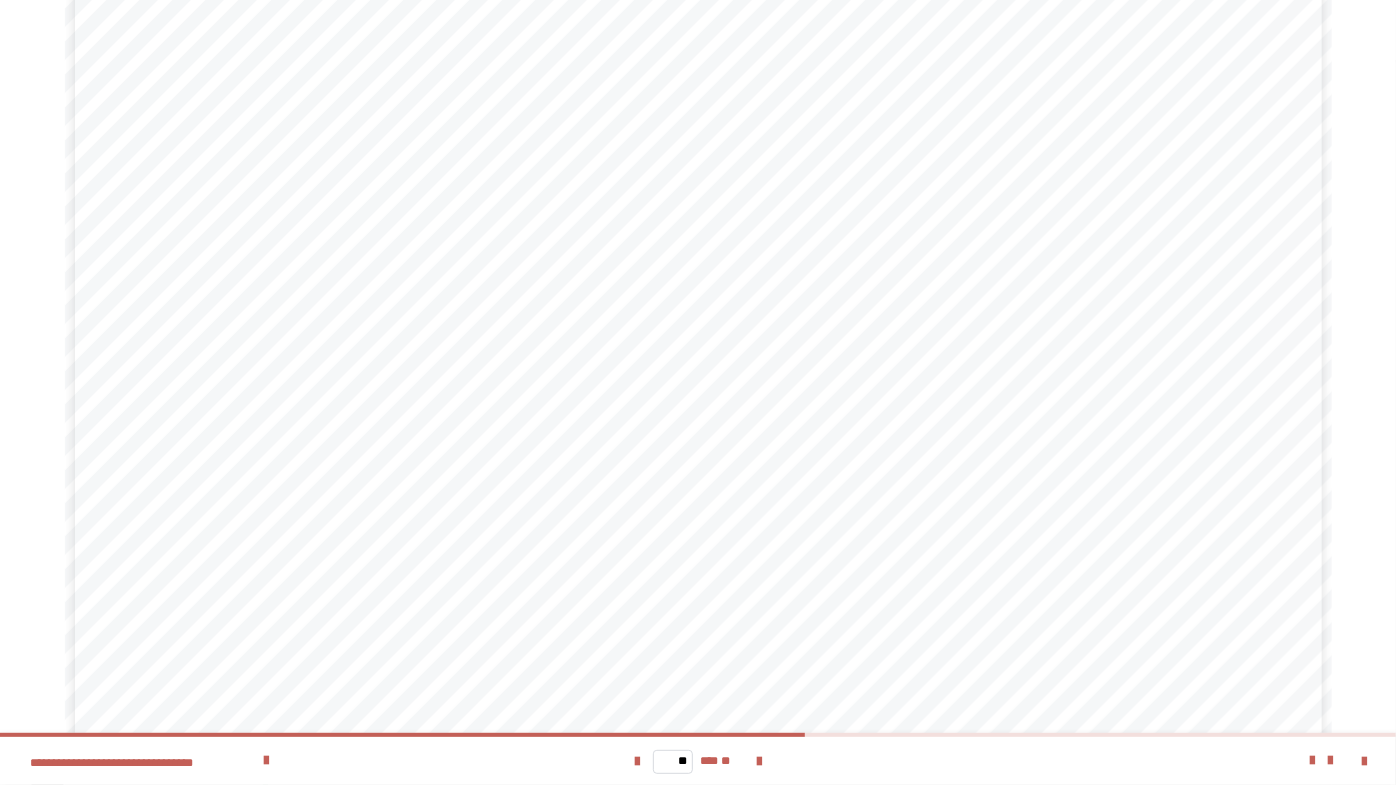 scroll, scrollTop: 144, scrollLeft: 0, axis: vertical 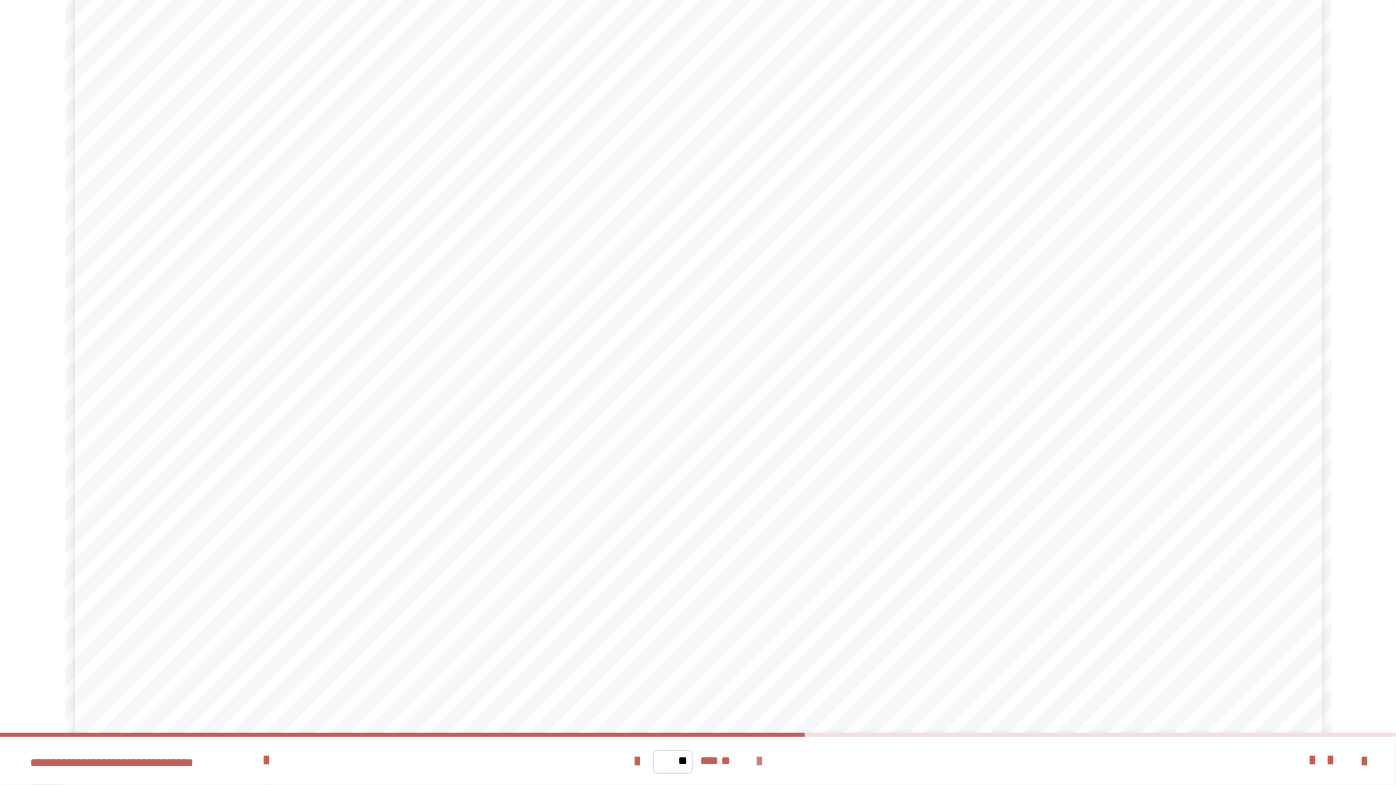 click at bounding box center [759, 762] 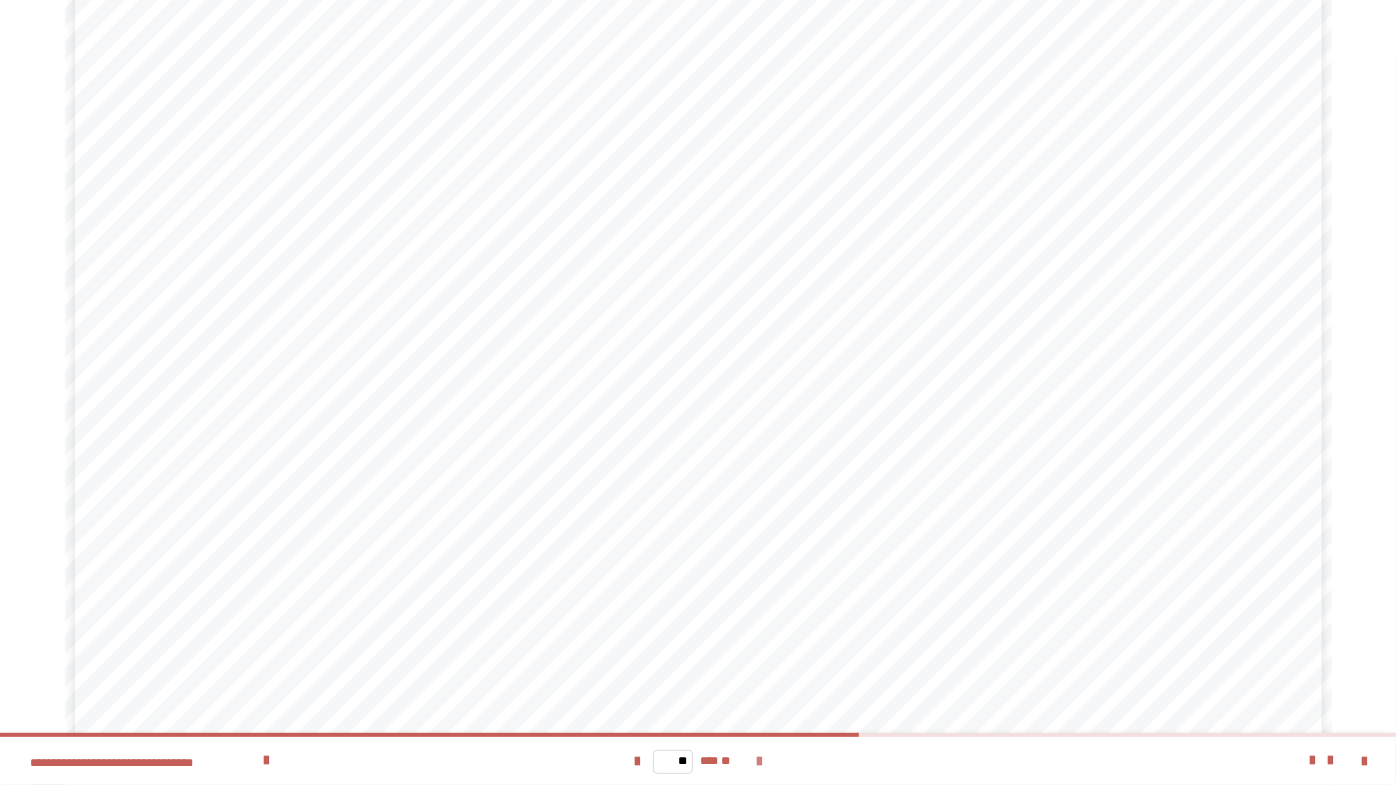 scroll, scrollTop: 0, scrollLeft: 0, axis: both 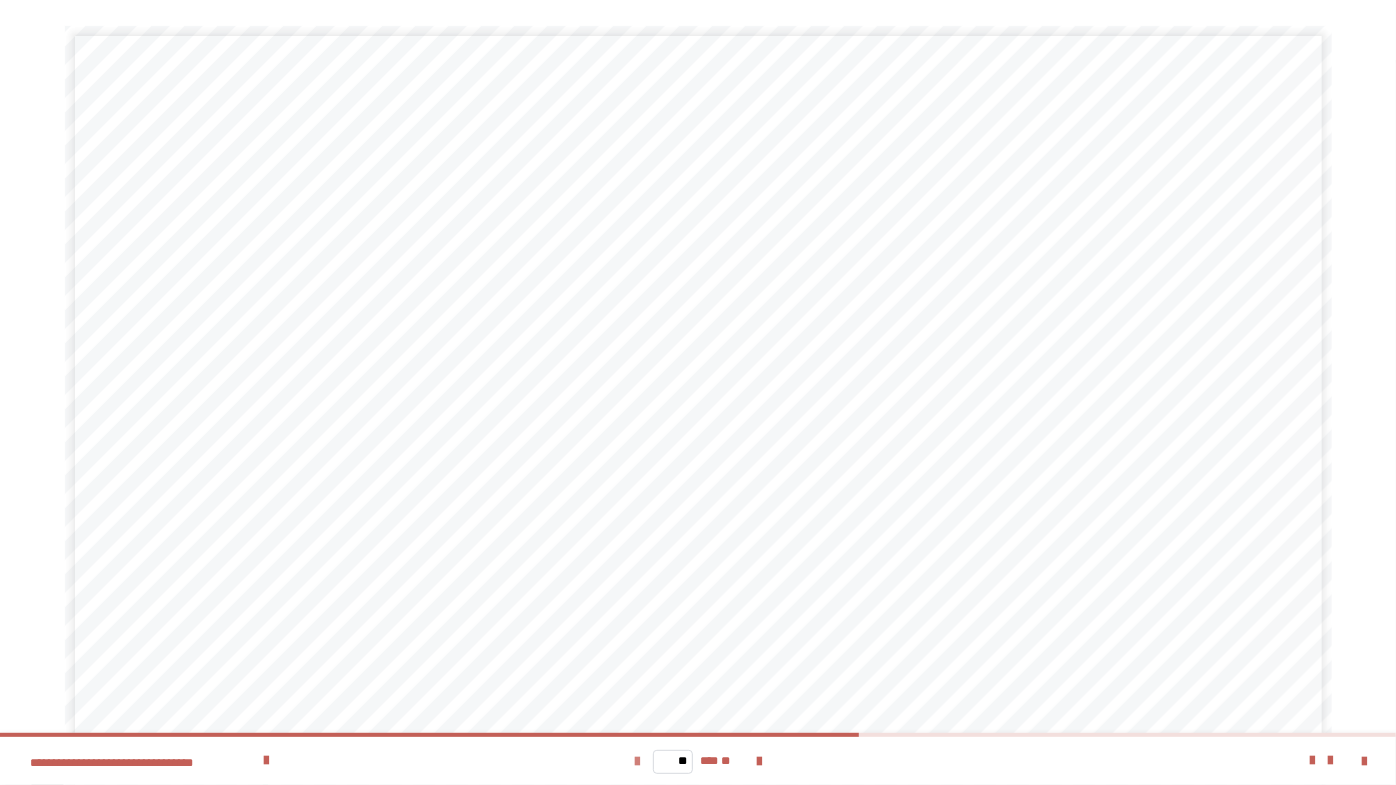 click at bounding box center (637, 762) 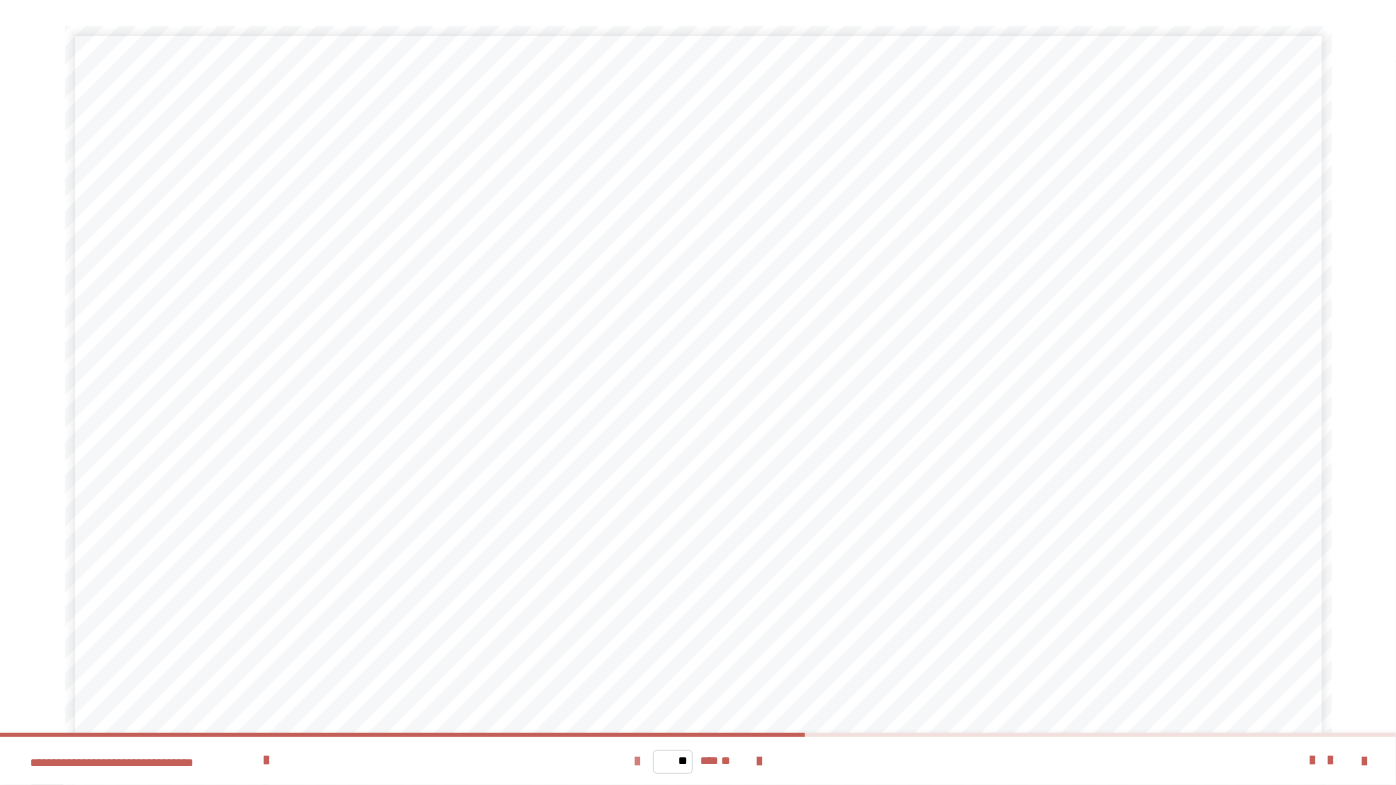 click at bounding box center (637, 762) 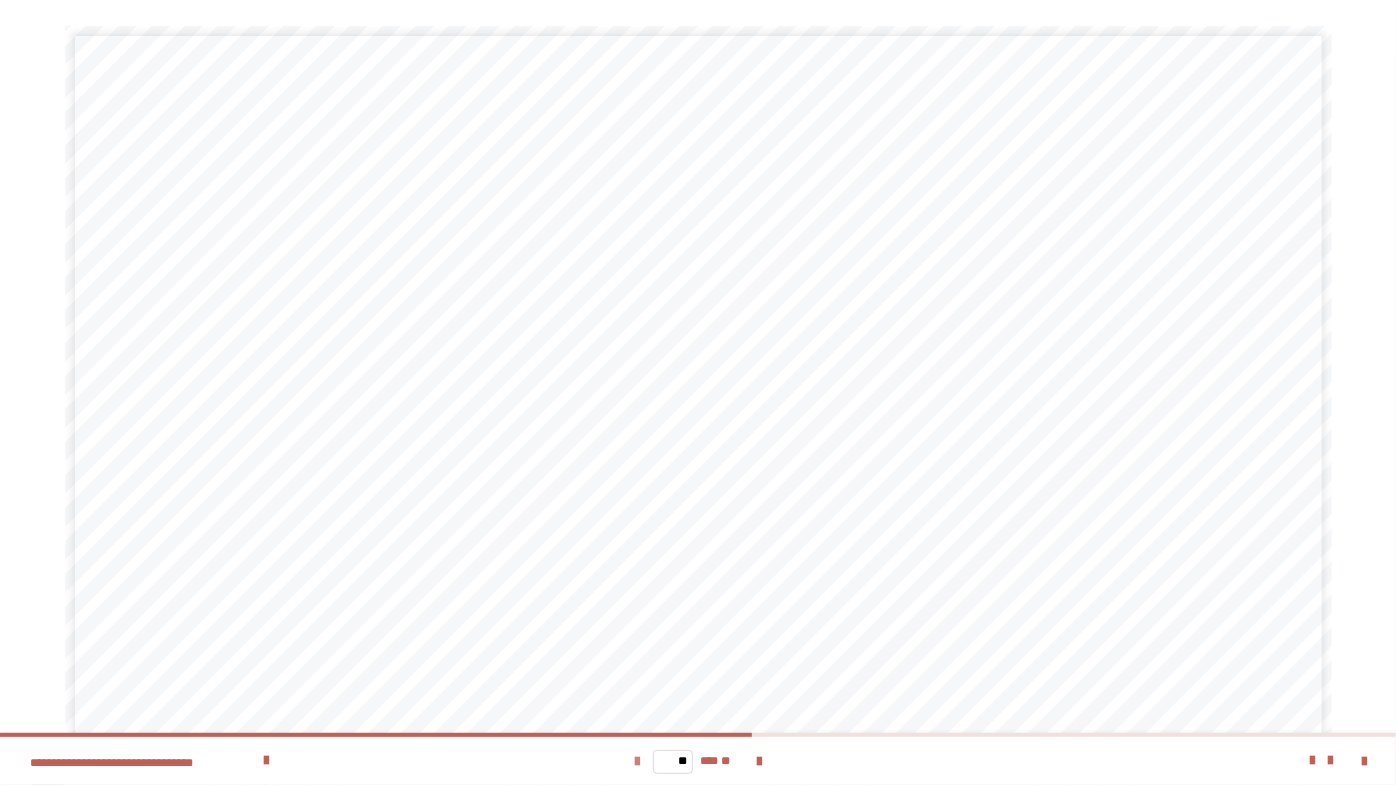 click at bounding box center (637, 762) 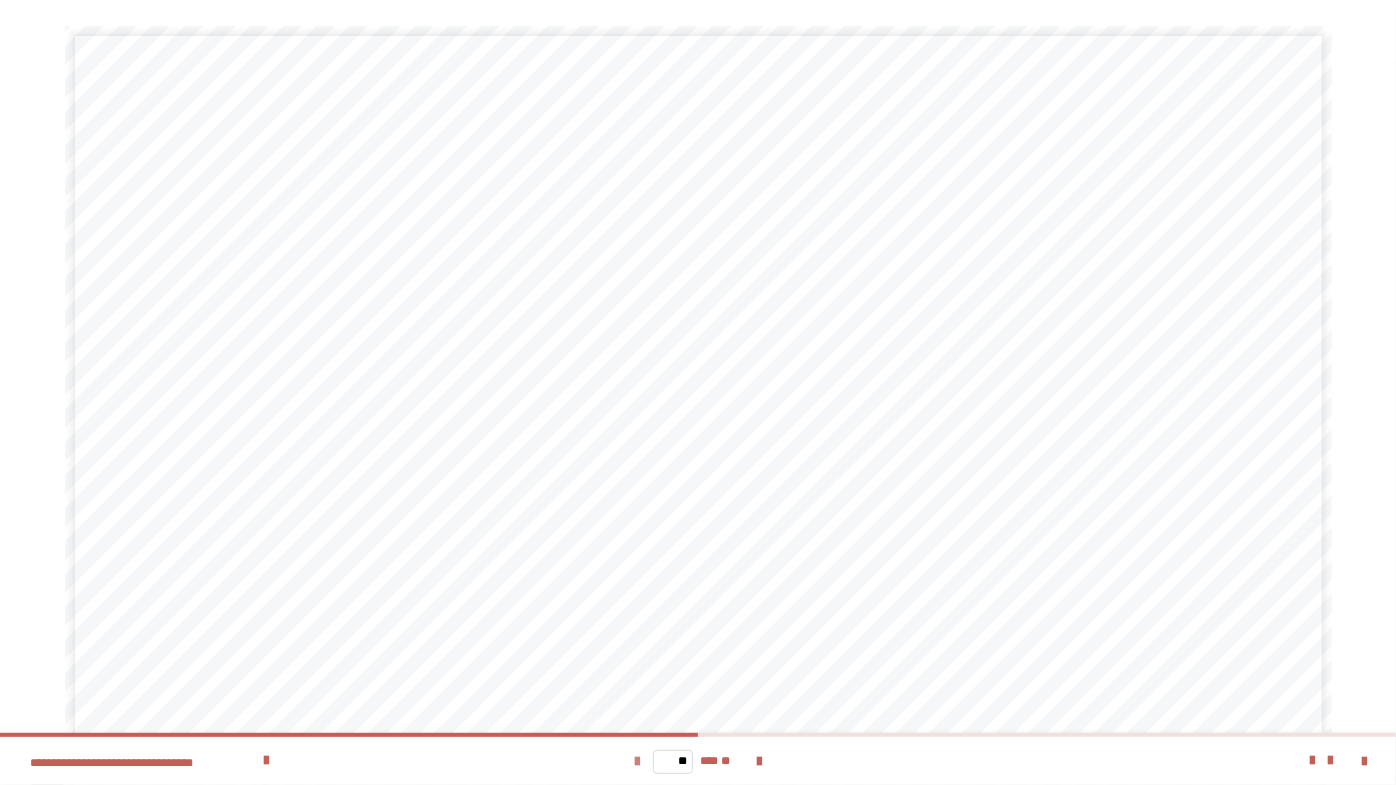 click at bounding box center [637, 762] 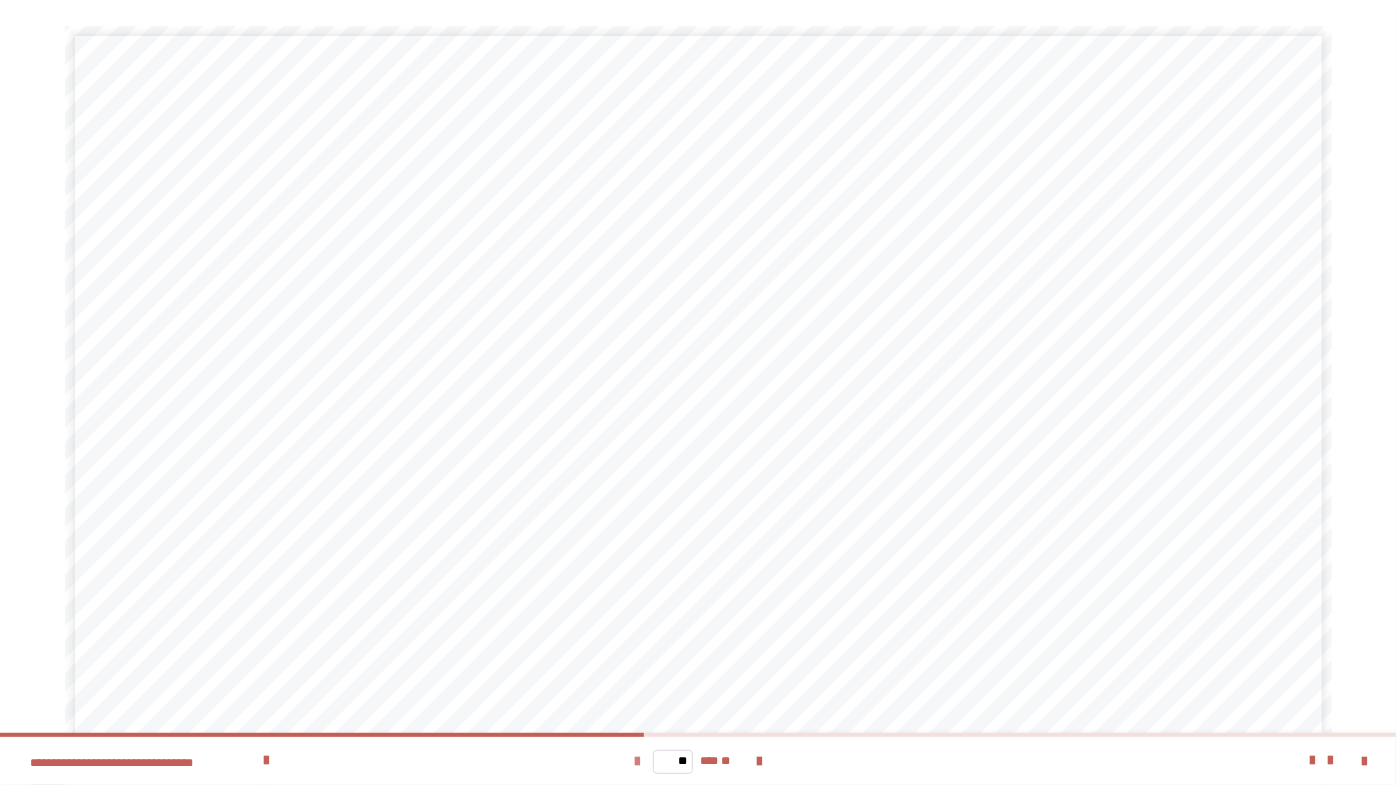 click at bounding box center [637, 762] 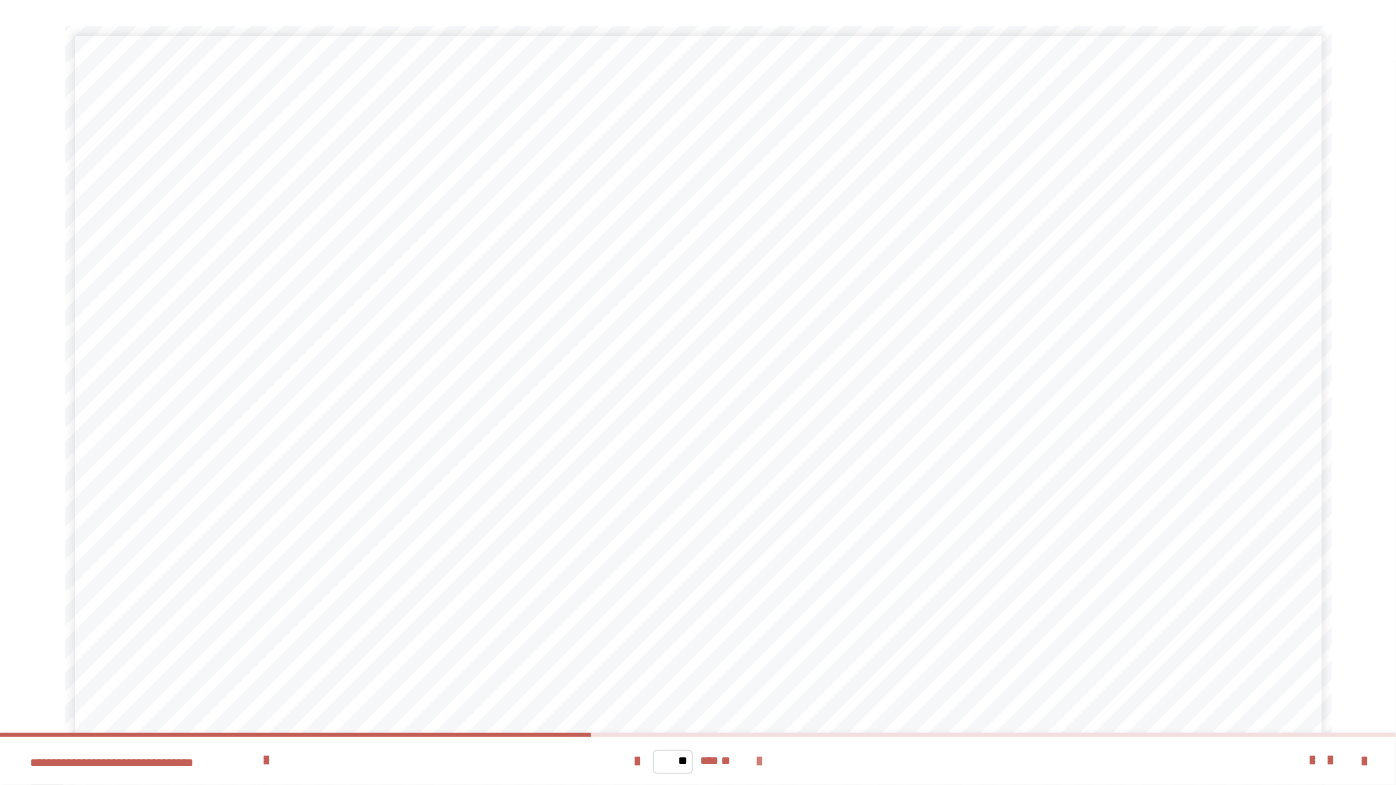 click at bounding box center [759, 762] 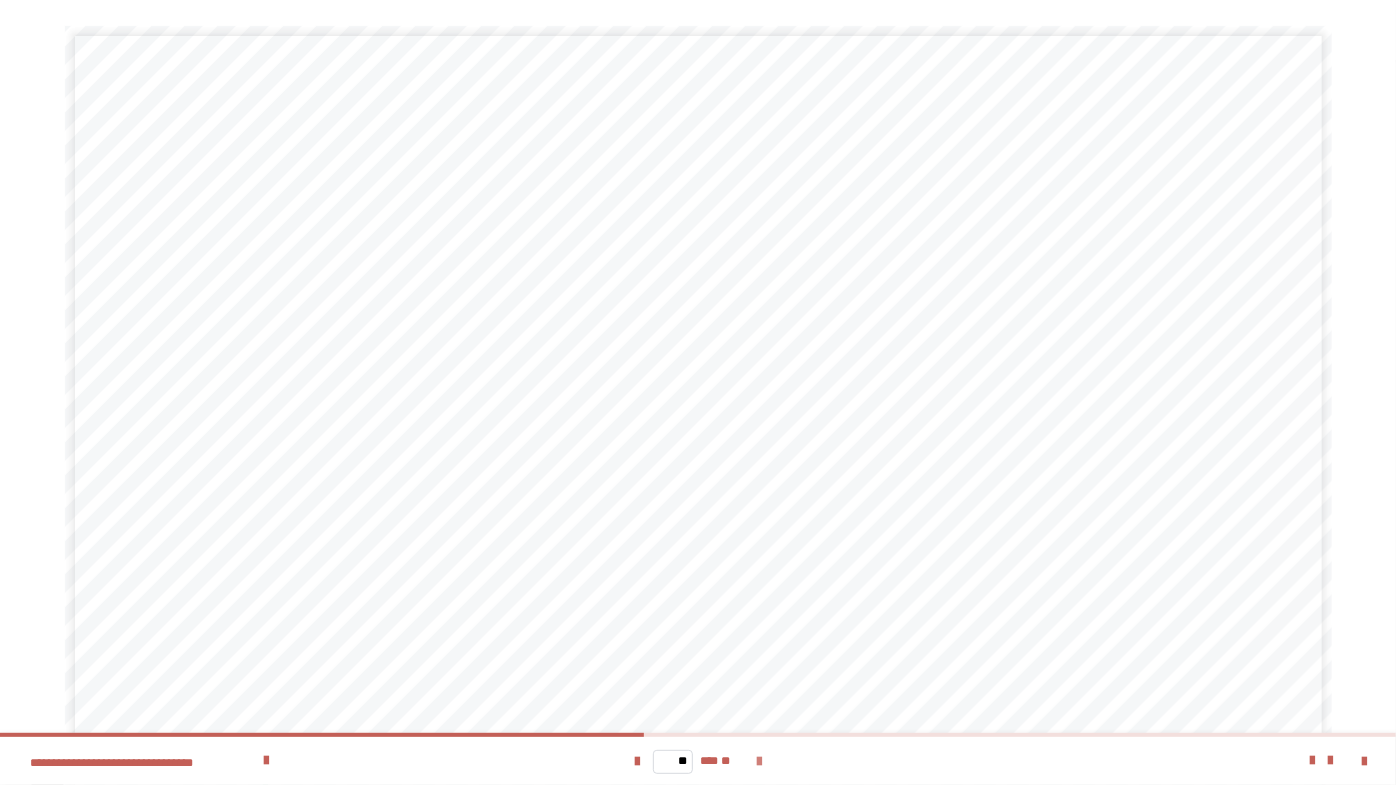 click at bounding box center (759, 762) 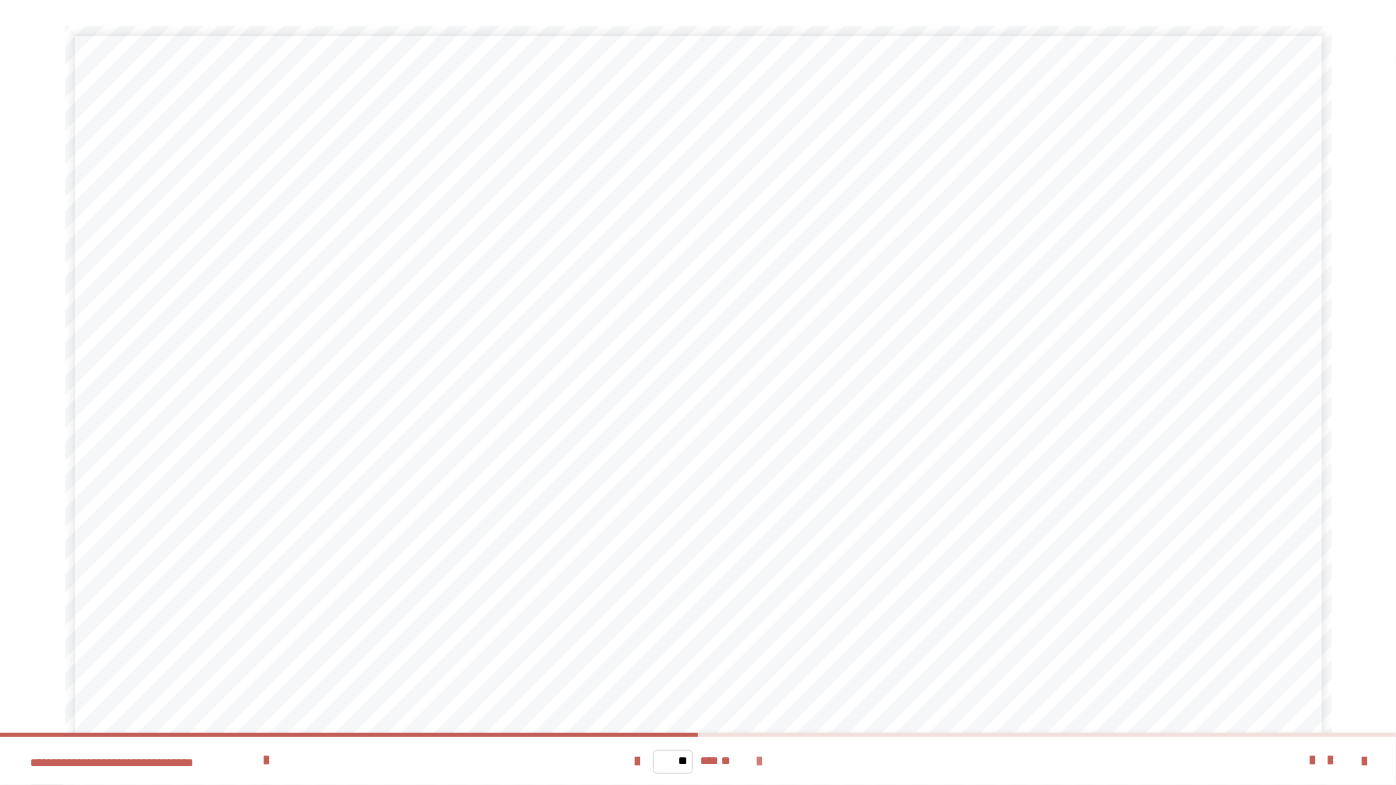 click at bounding box center [759, 762] 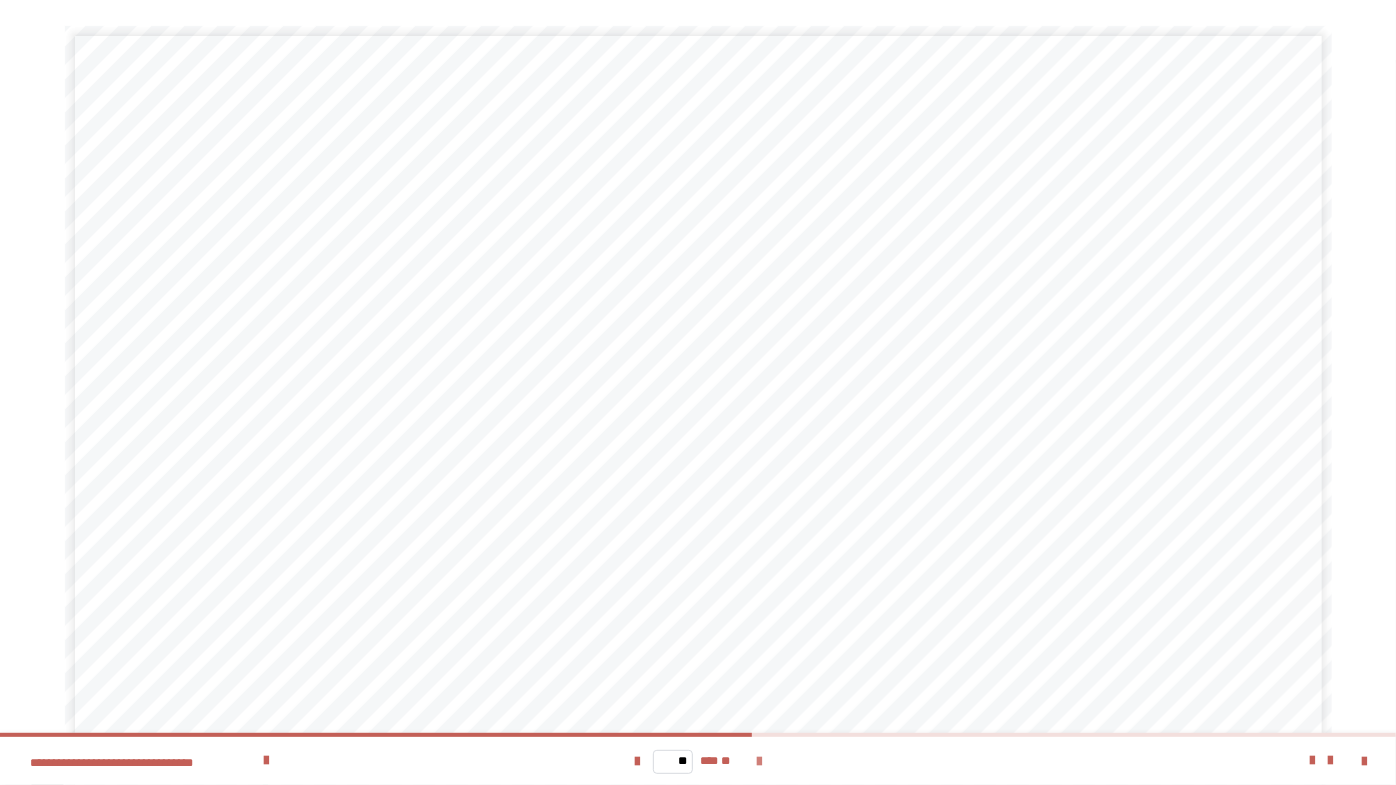 click at bounding box center (759, 762) 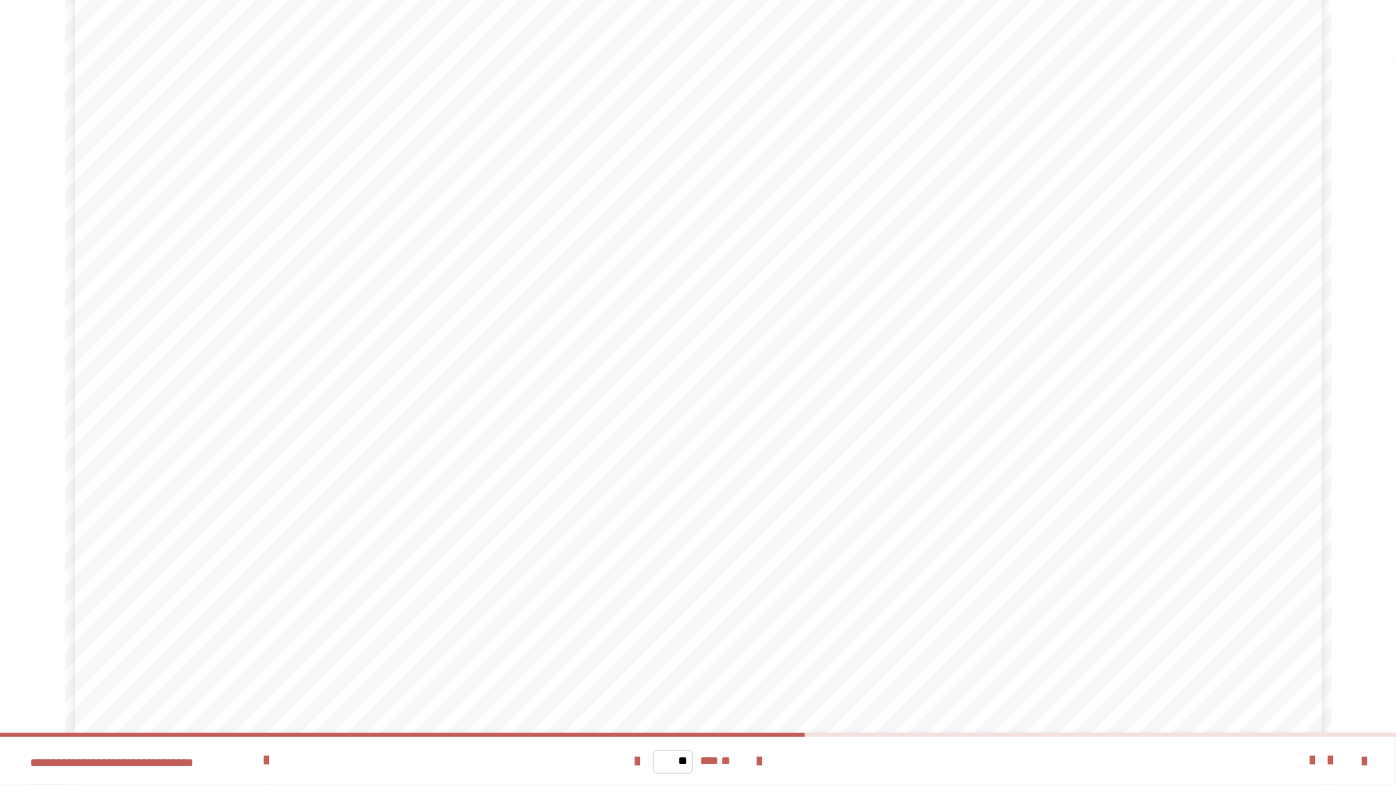 scroll, scrollTop: 144, scrollLeft: 0, axis: vertical 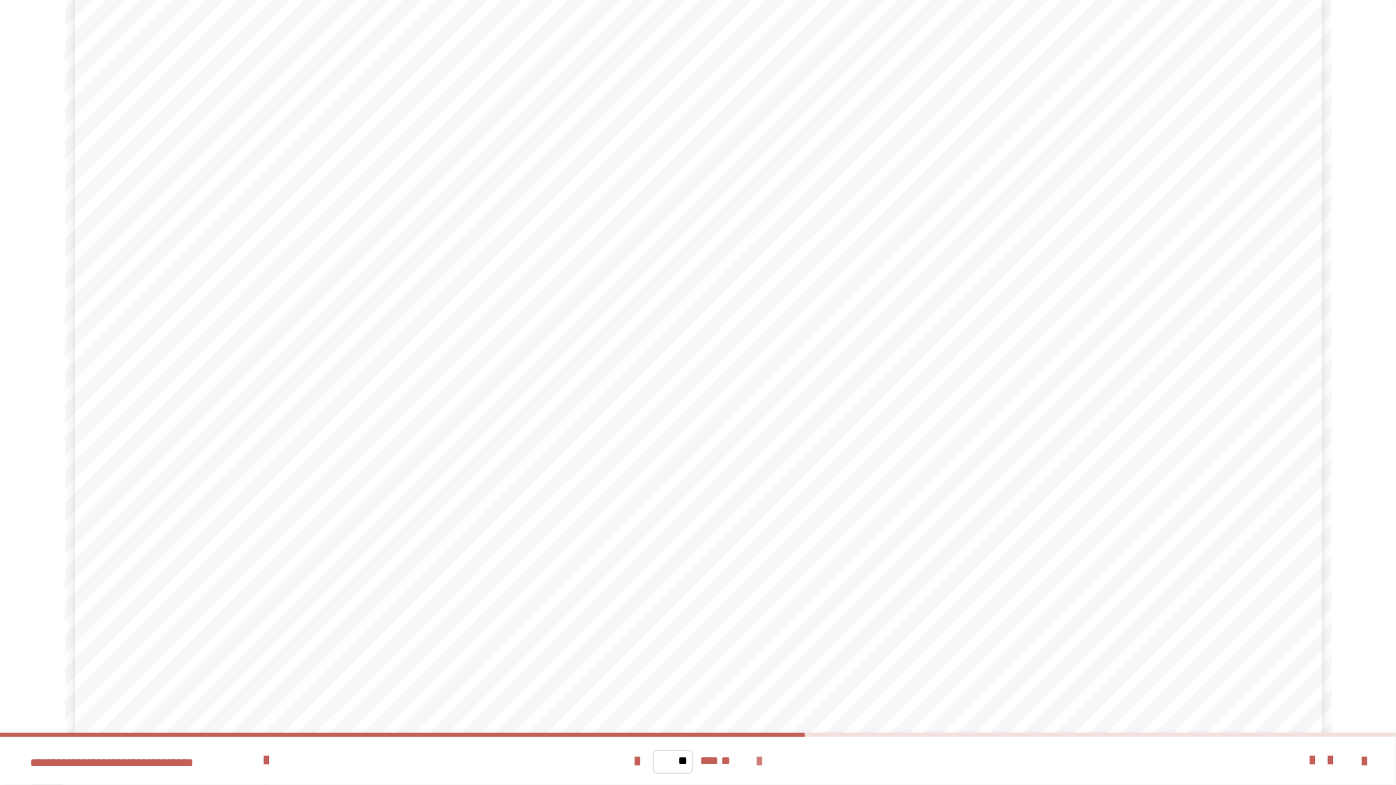 click at bounding box center [759, 762] 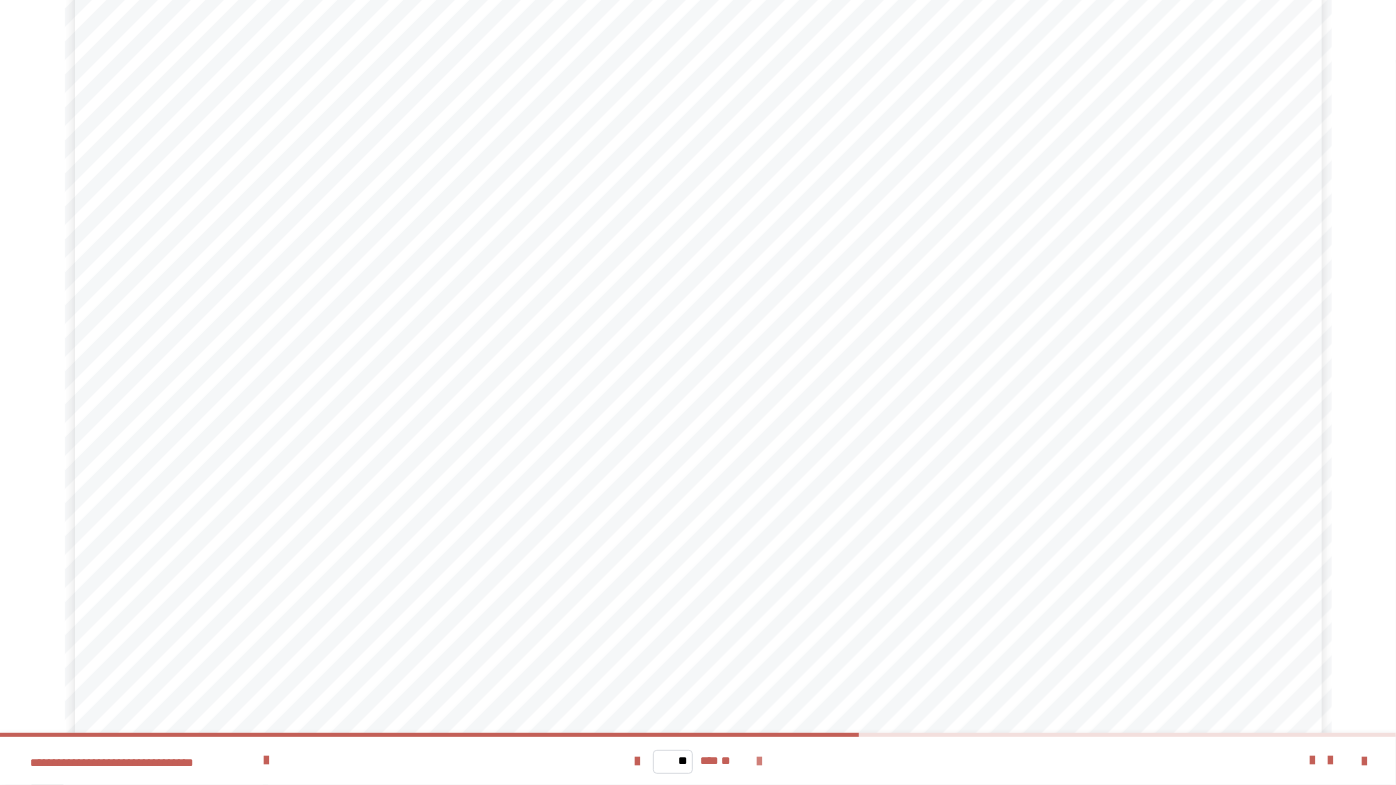 scroll, scrollTop: 144, scrollLeft: 0, axis: vertical 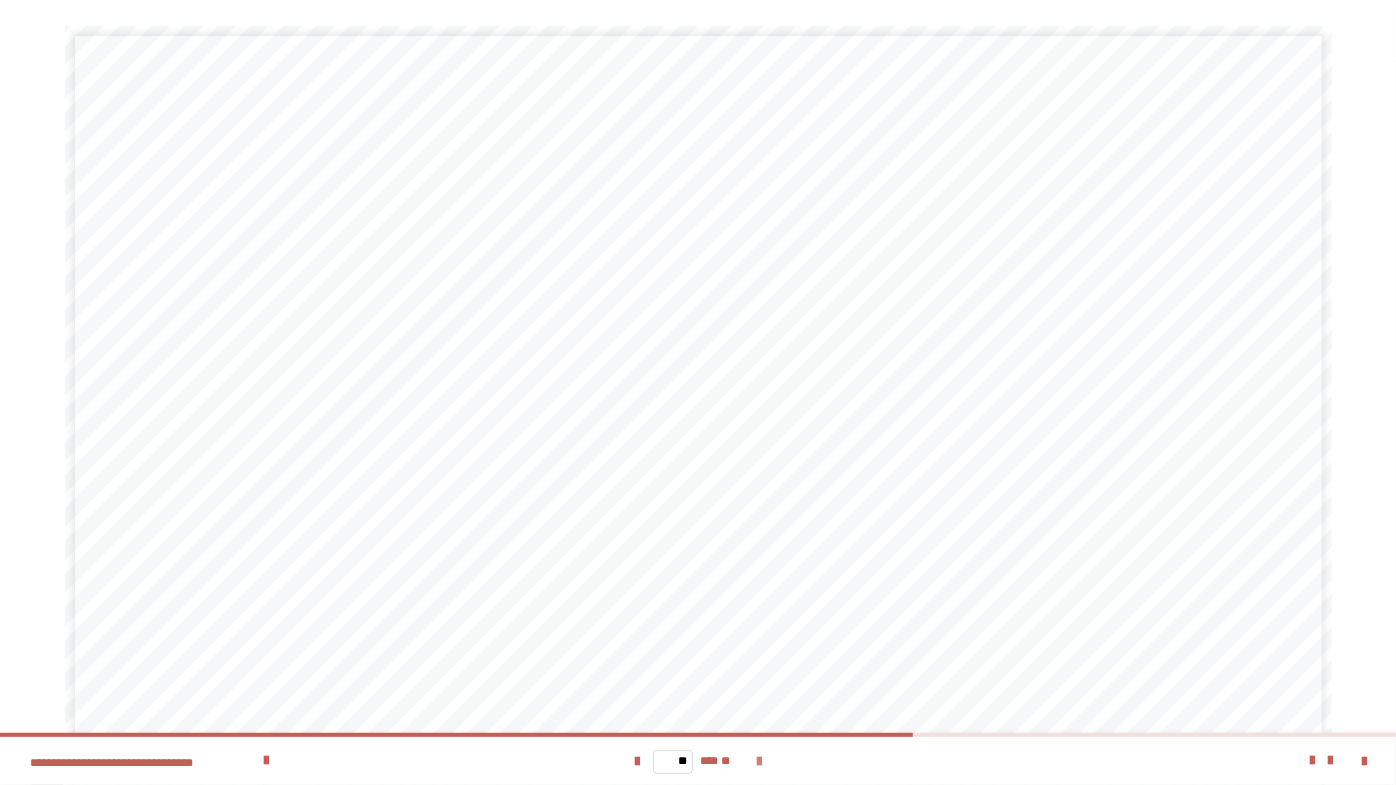 click at bounding box center [759, 762] 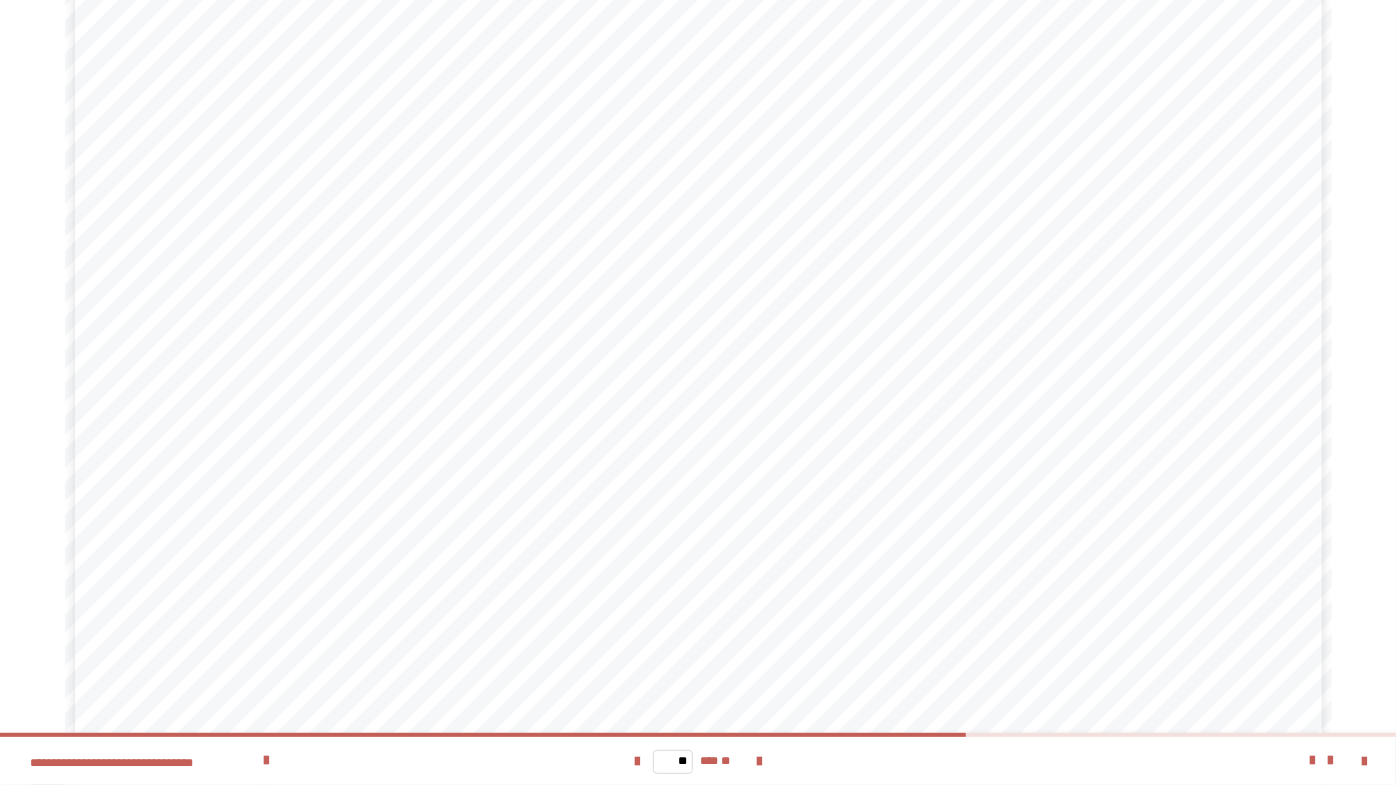 scroll, scrollTop: 90, scrollLeft: 0, axis: vertical 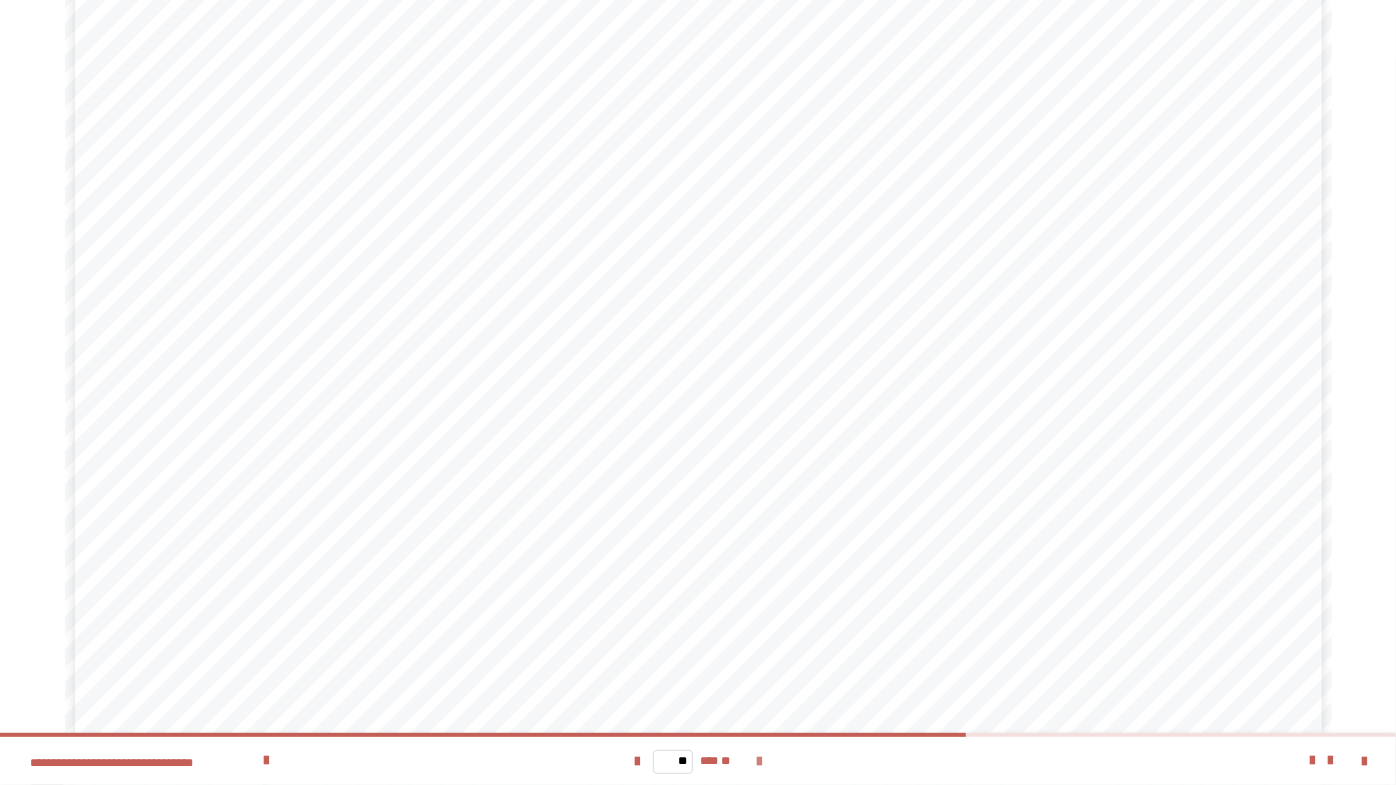 click at bounding box center [759, 762] 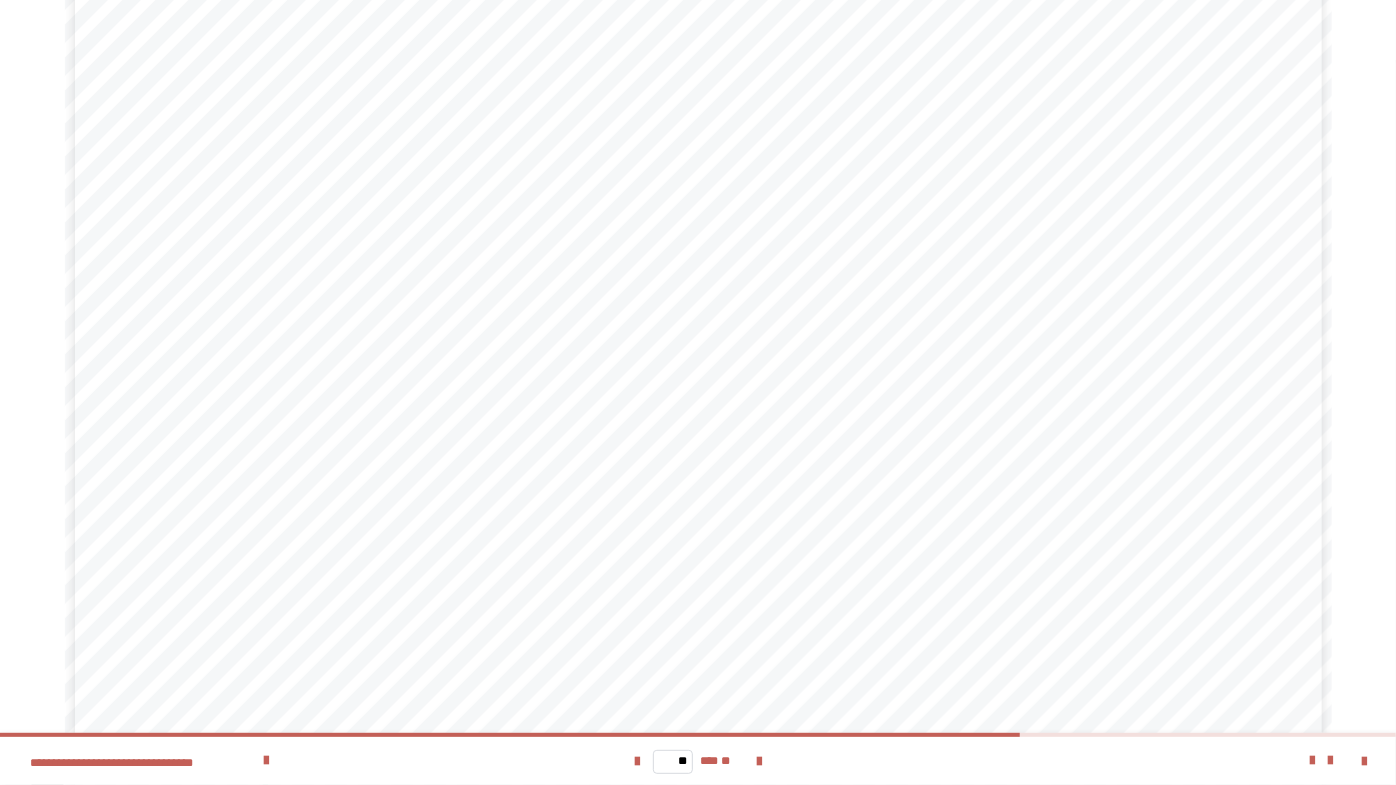 scroll, scrollTop: 136, scrollLeft: 0, axis: vertical 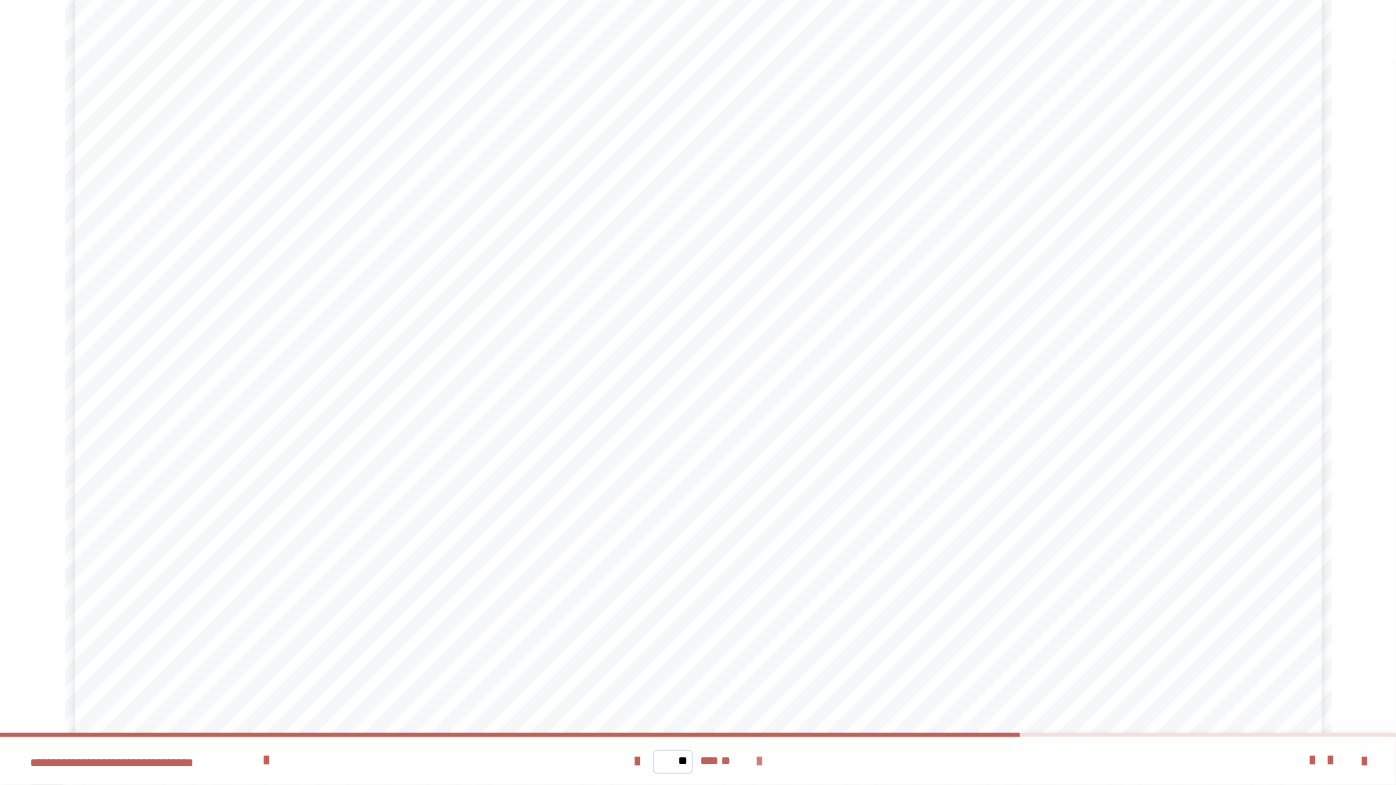 click at bounding box center (759, 762) 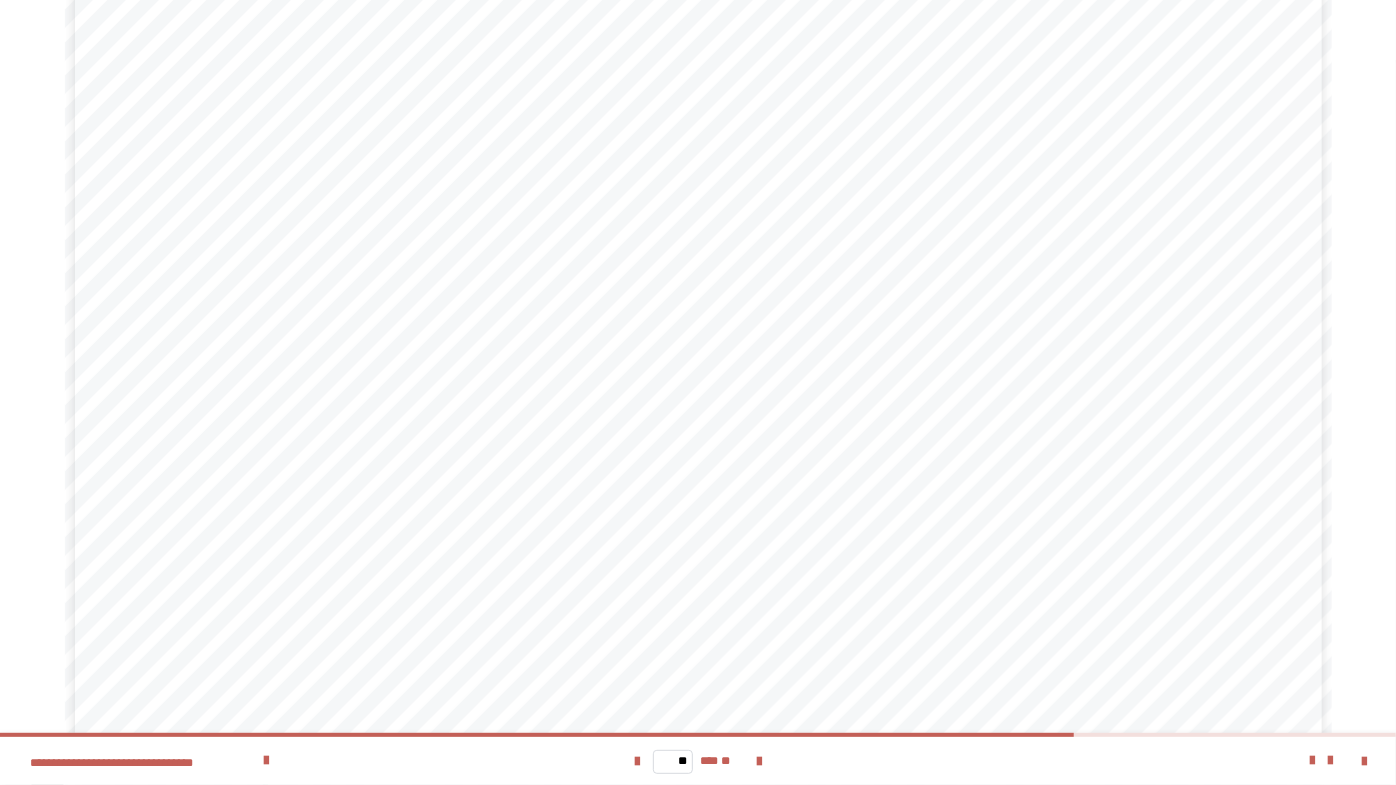 scroll, scrollTop: 136, scrollLeft: 0, axis: vertical 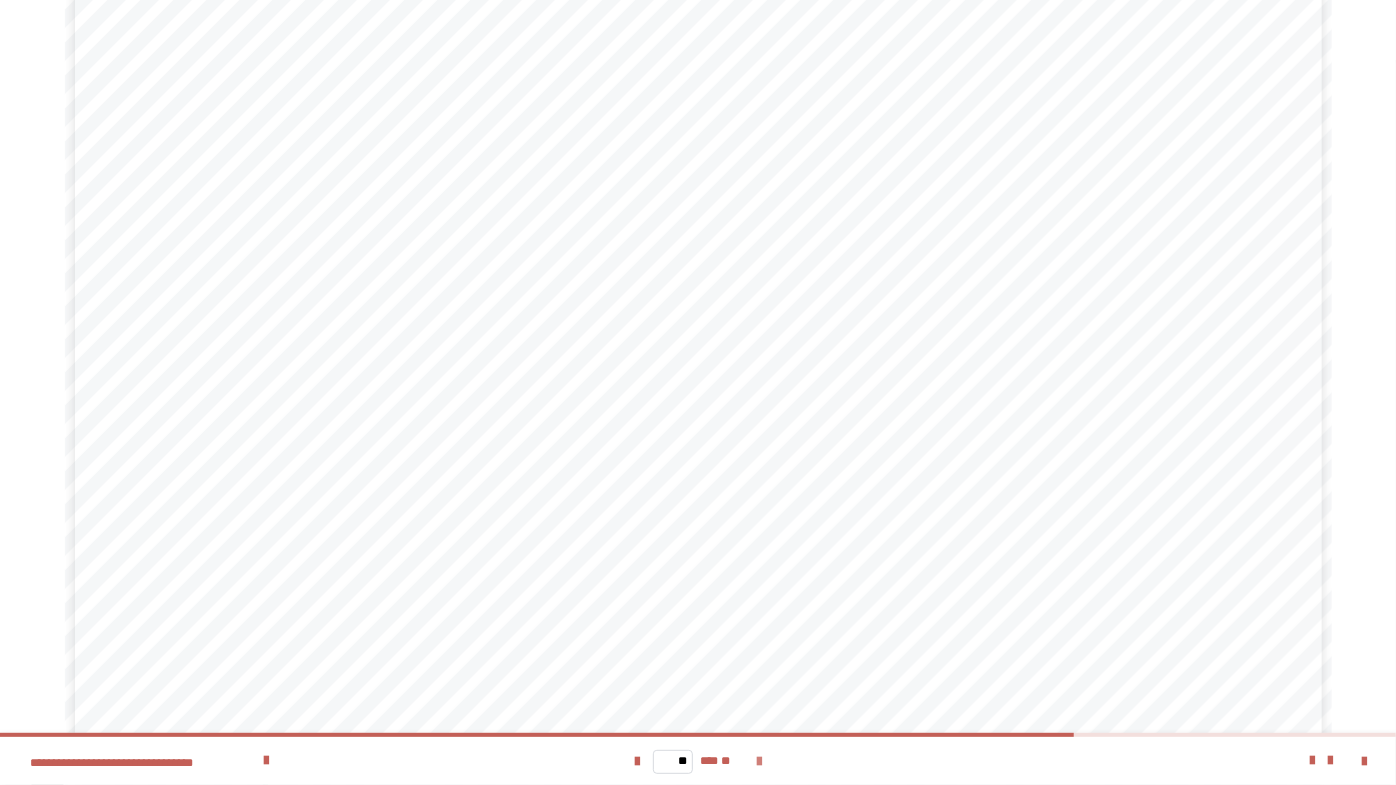 click at bounding box center (759, 762) 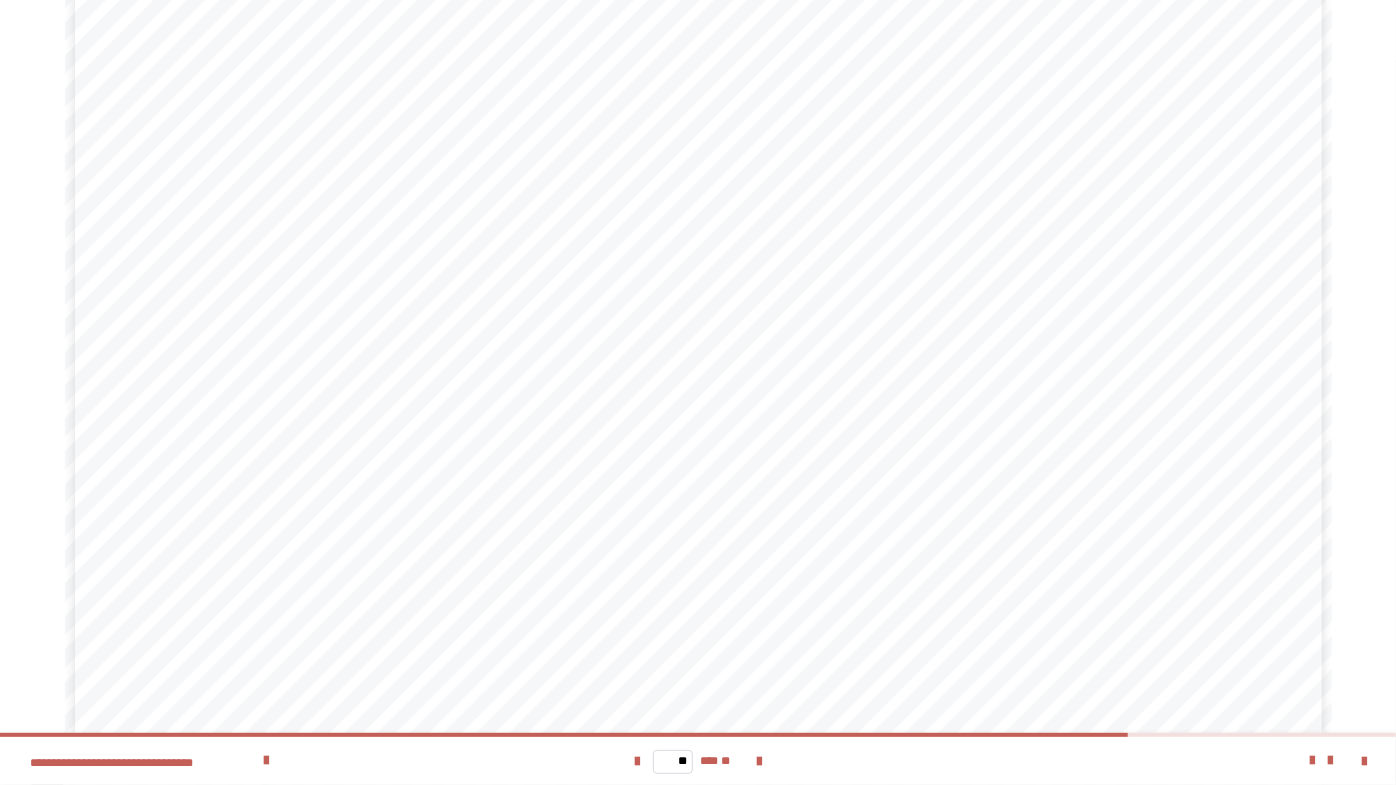 scroll, scrollTop: 144, scrollLeft: 0, axis: vertical 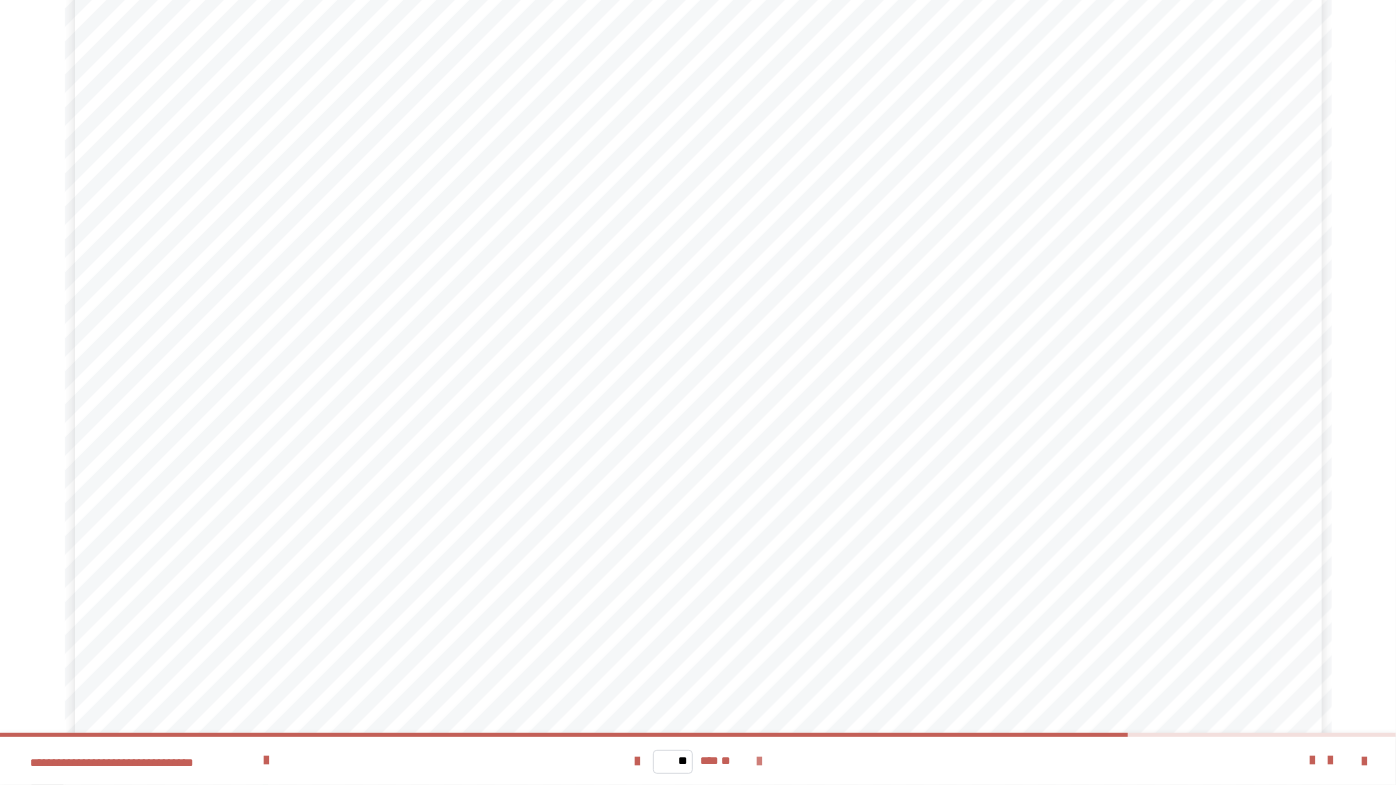 click at bounding box center [759, 762] 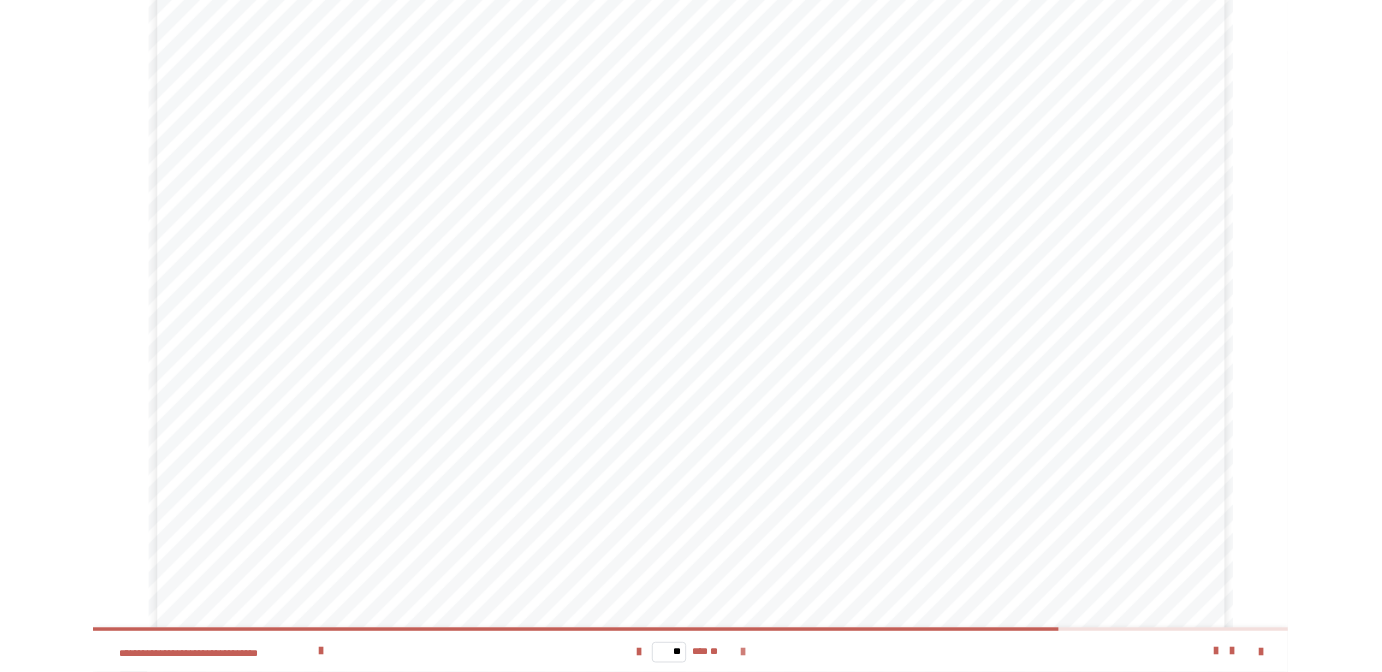 scroll, scrollTop: 0, scrollLeft: 0, axis: both 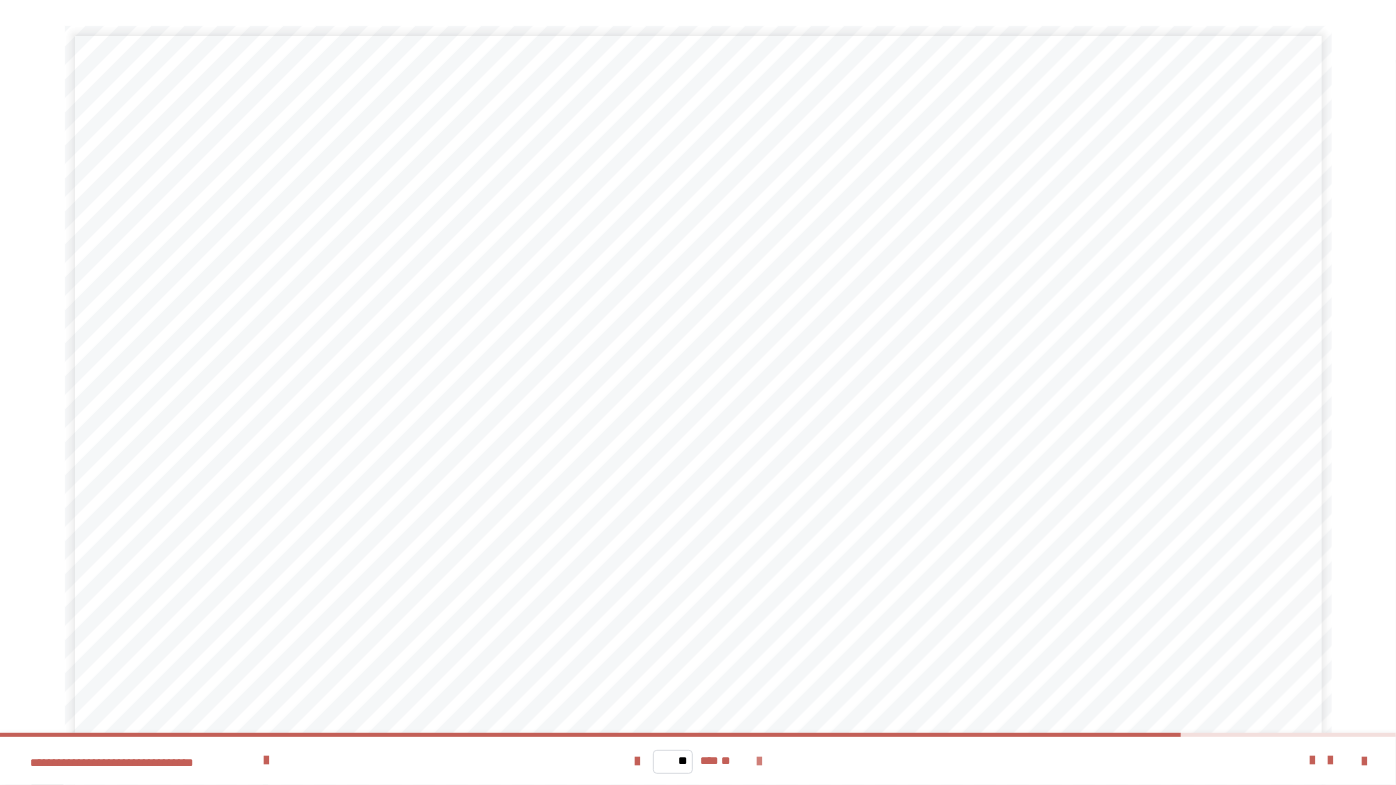 click at bounding box center (759, 762) 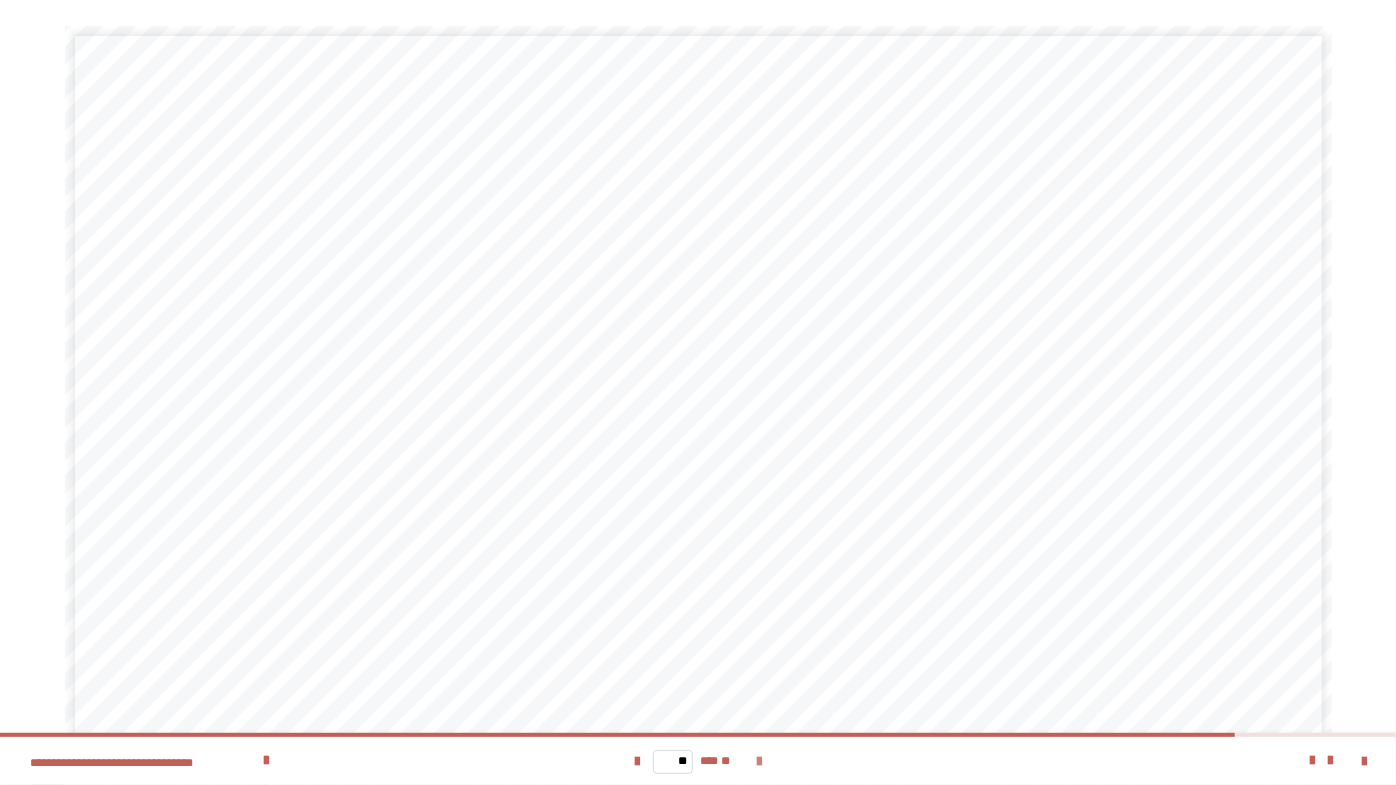 click at bounding box center [759, 762] 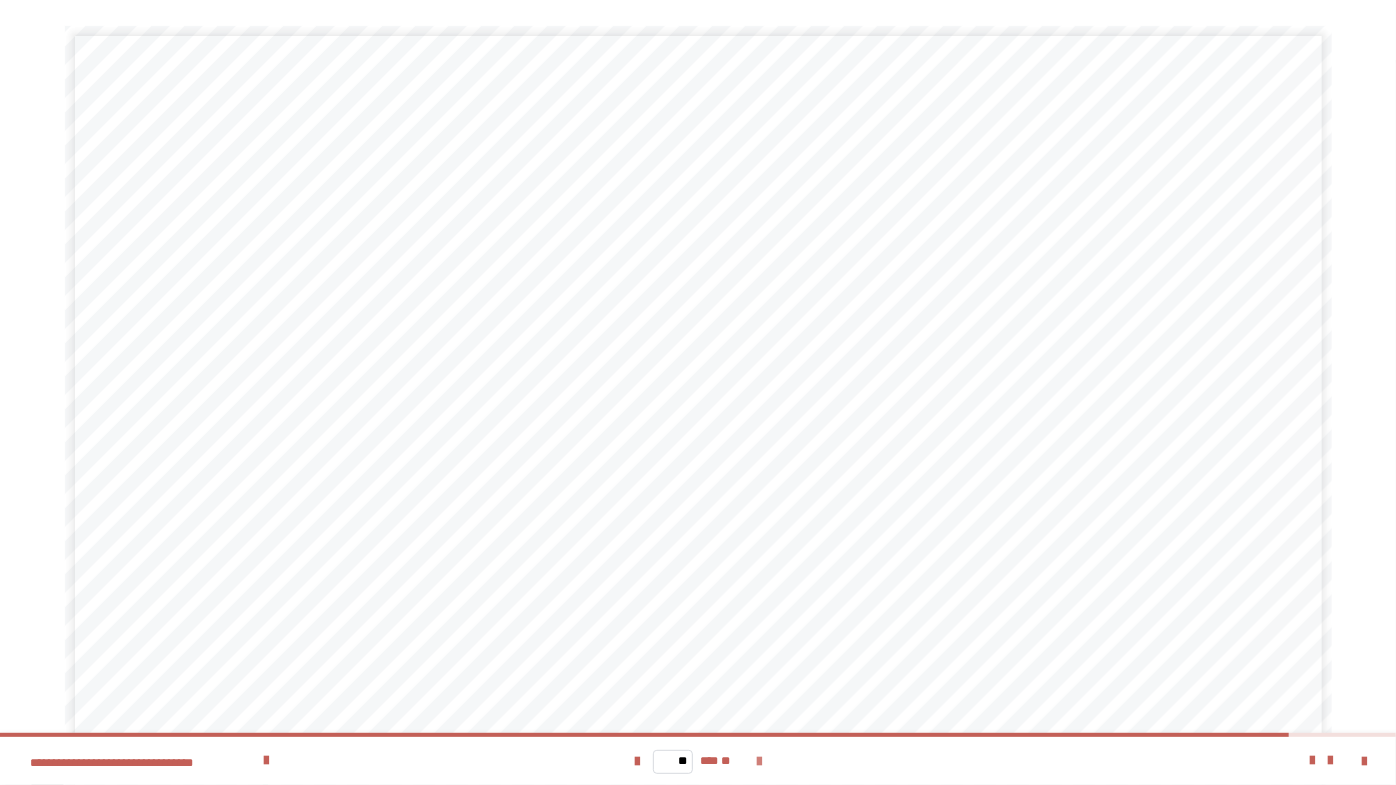 click at bounding box center (759, 762) 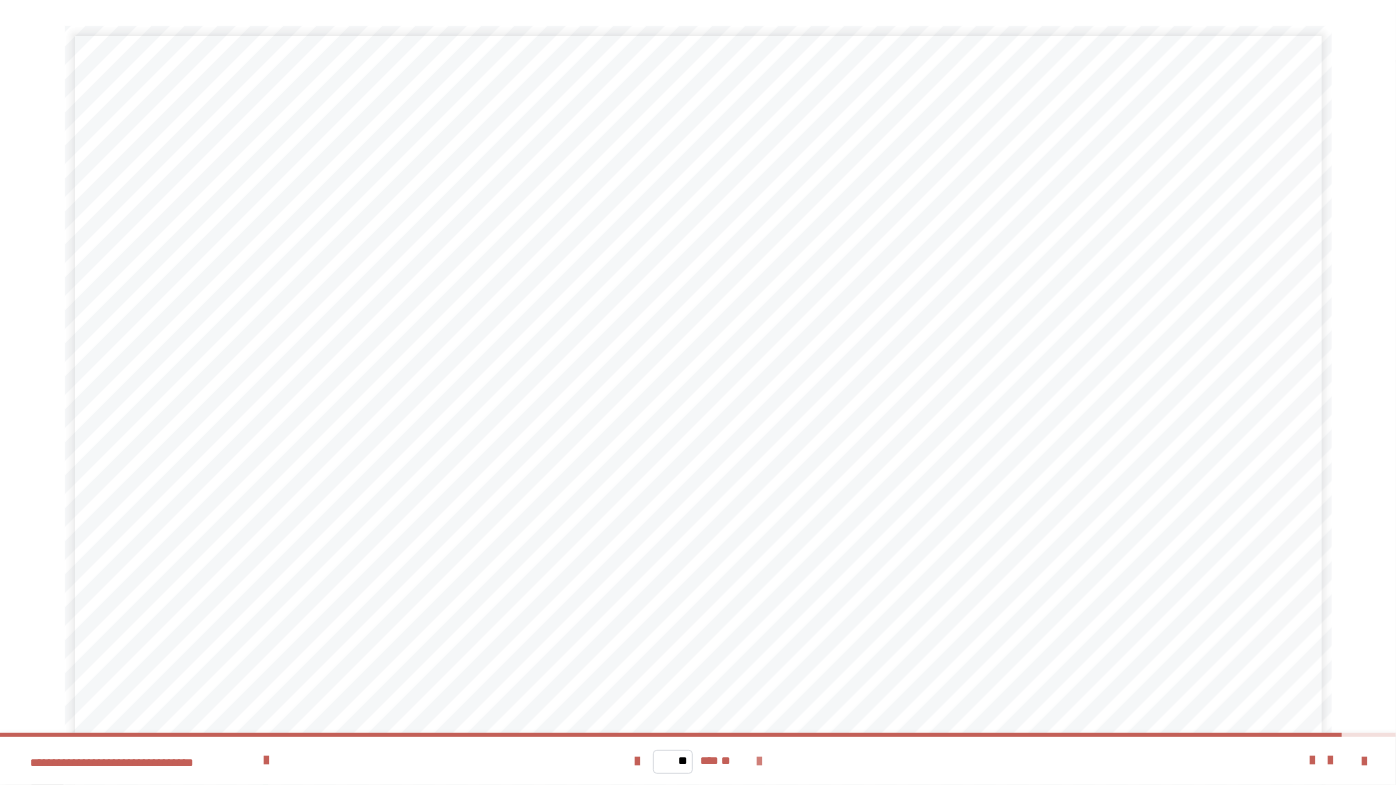 click at bounding box center [759, 762] 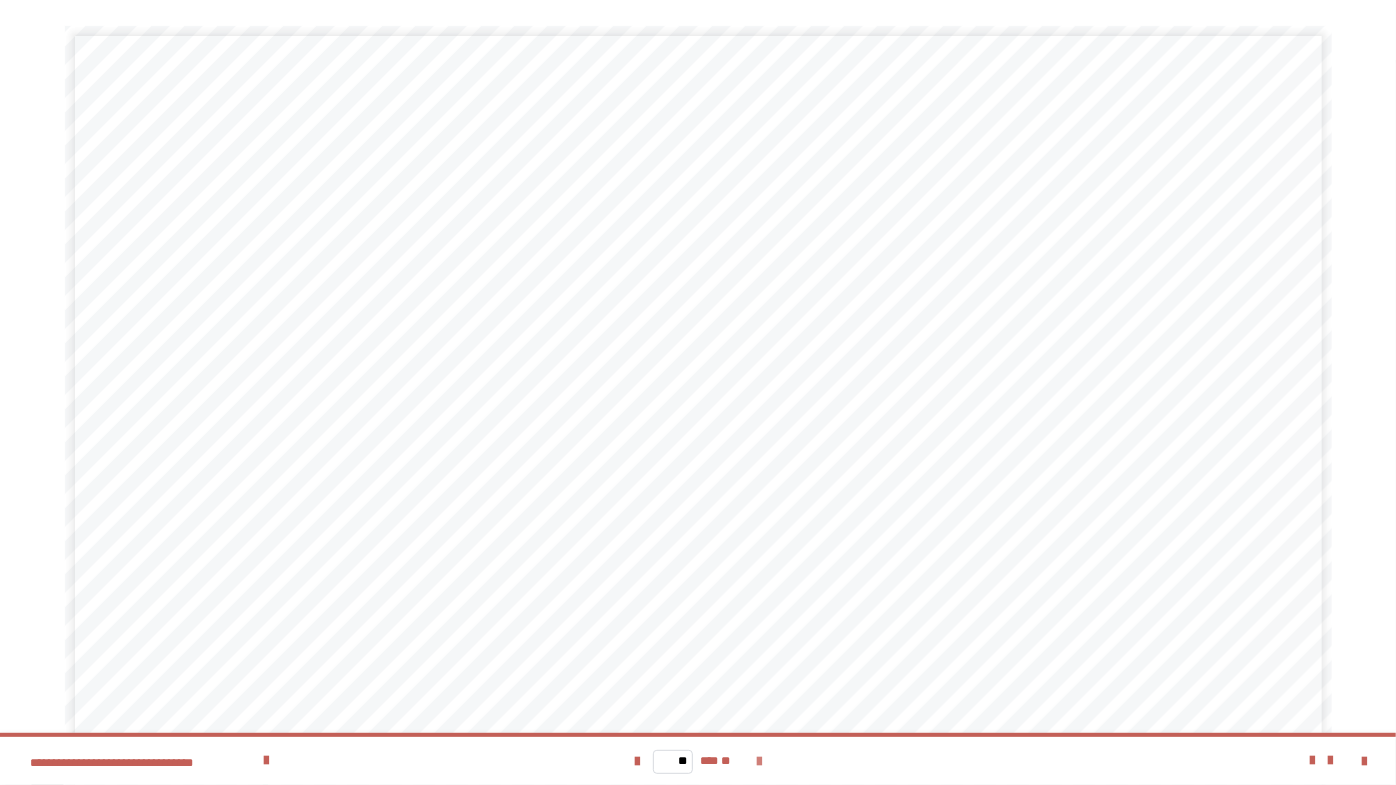 click on "** *** **" at bounding box center (698, 761) 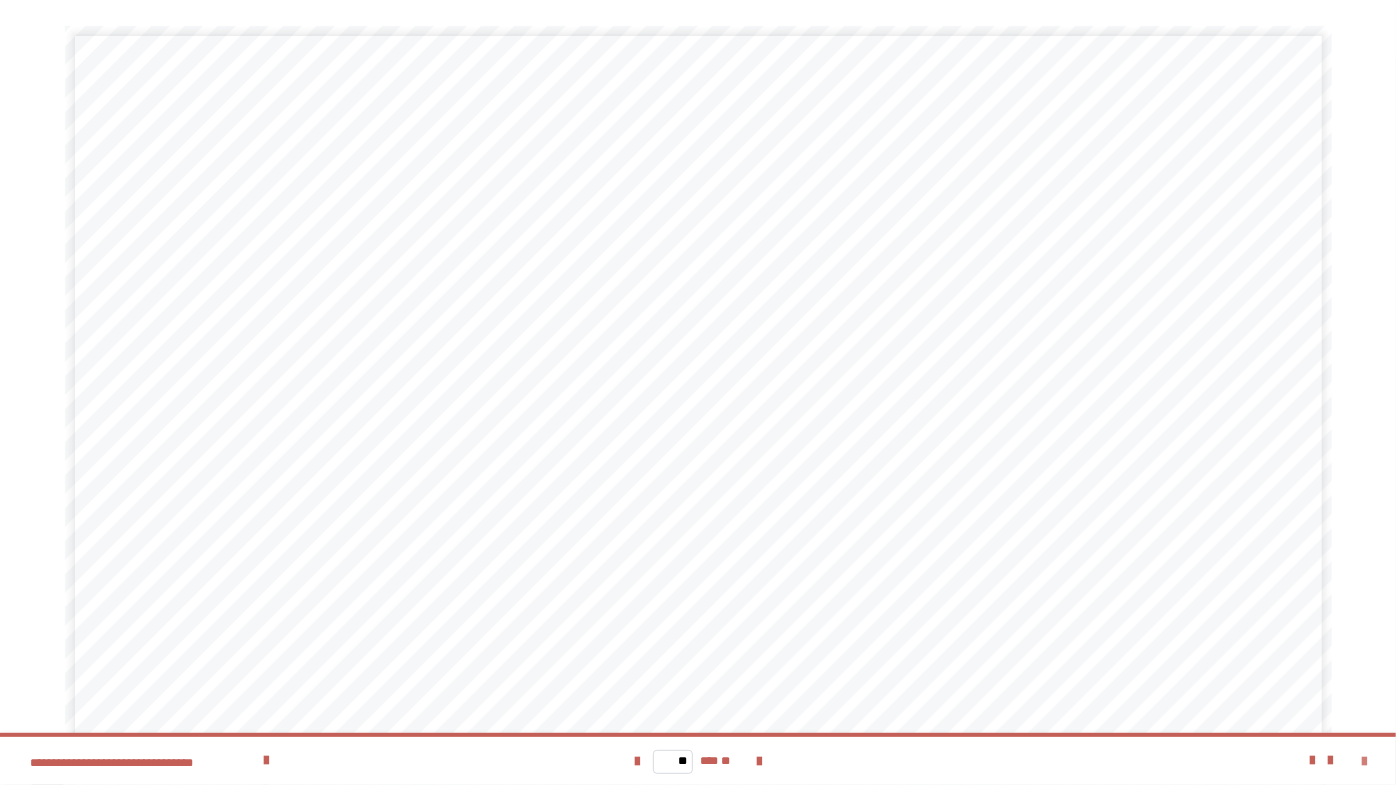 click at bounding box center (1364, 762) 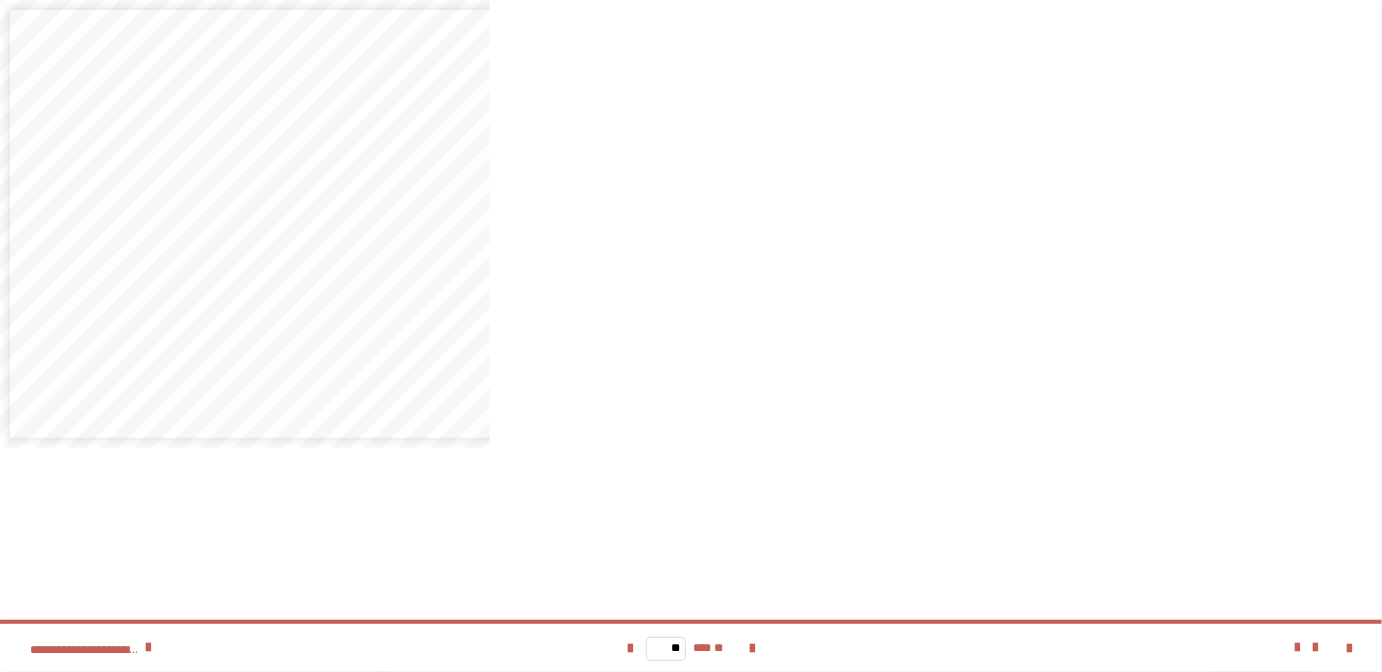 scroll, scrollTop: 818, scrollLeft: 0, axis: vertical 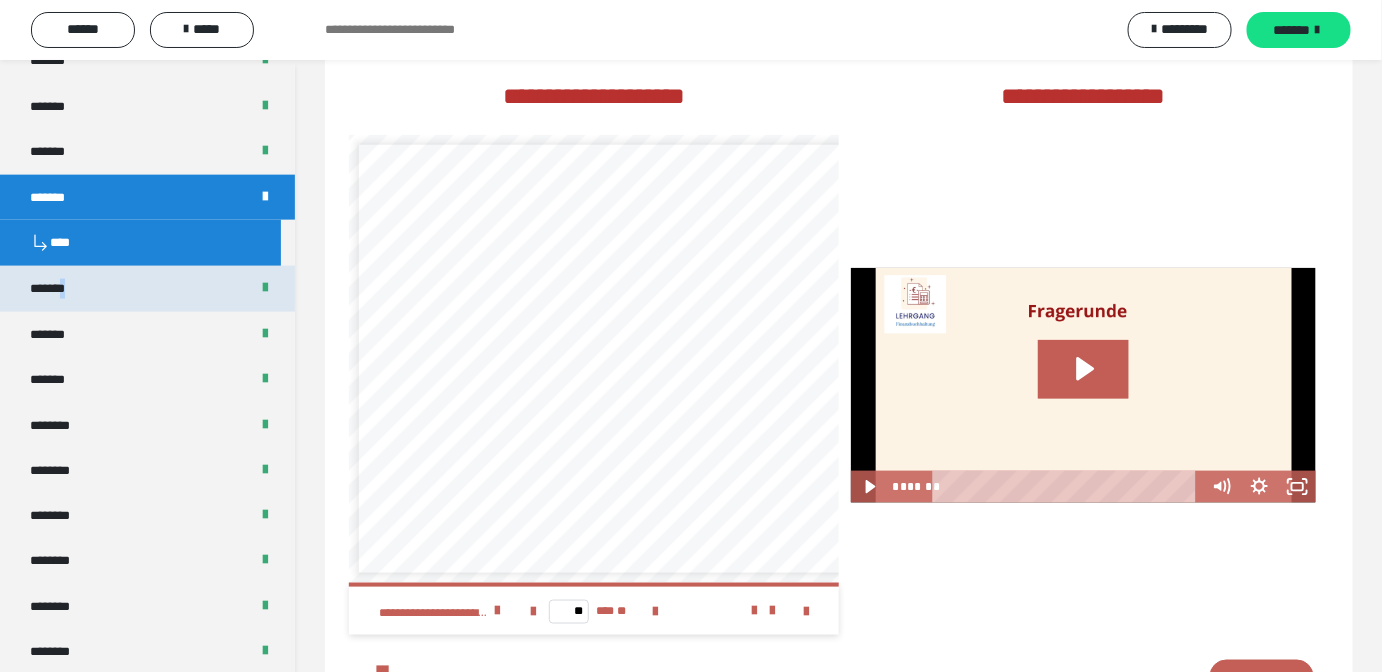 click on "*******" at bounding box center (58, 289) 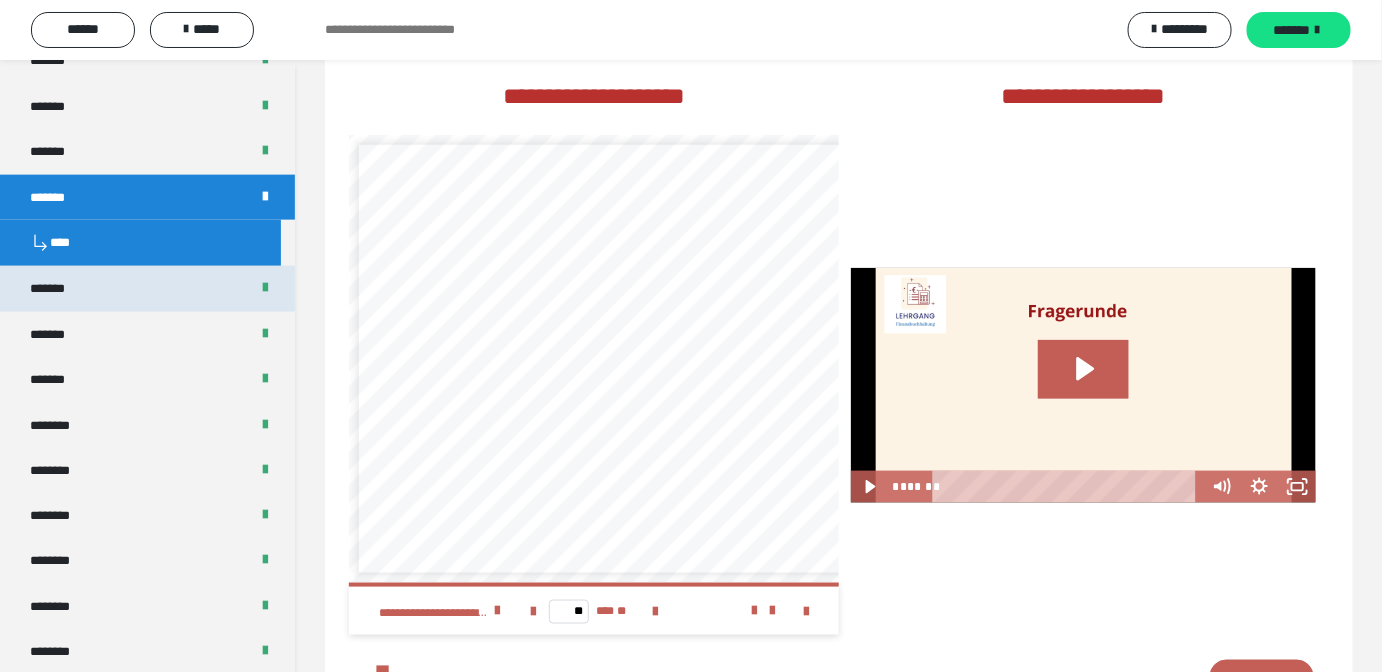 click on "*******" at bounding box center [147, 289] 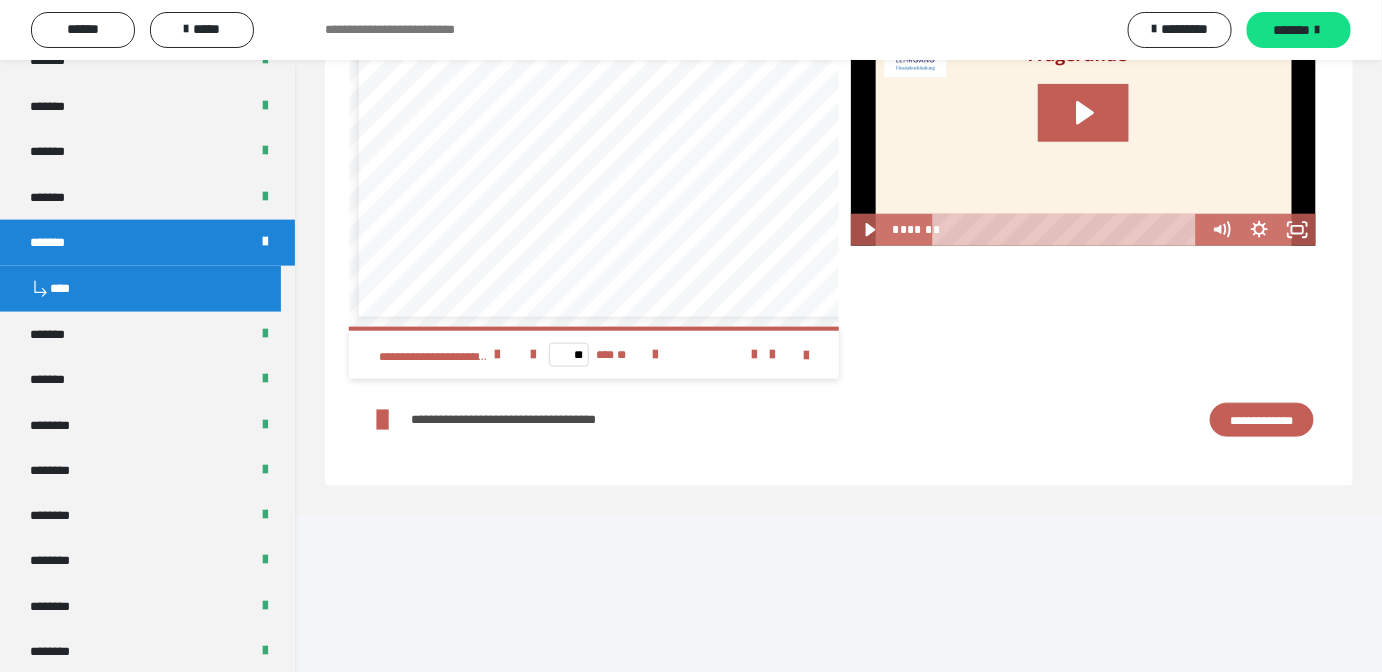 scroll, scrollTop: 2825, scrollLeft: 0, axis: vertical 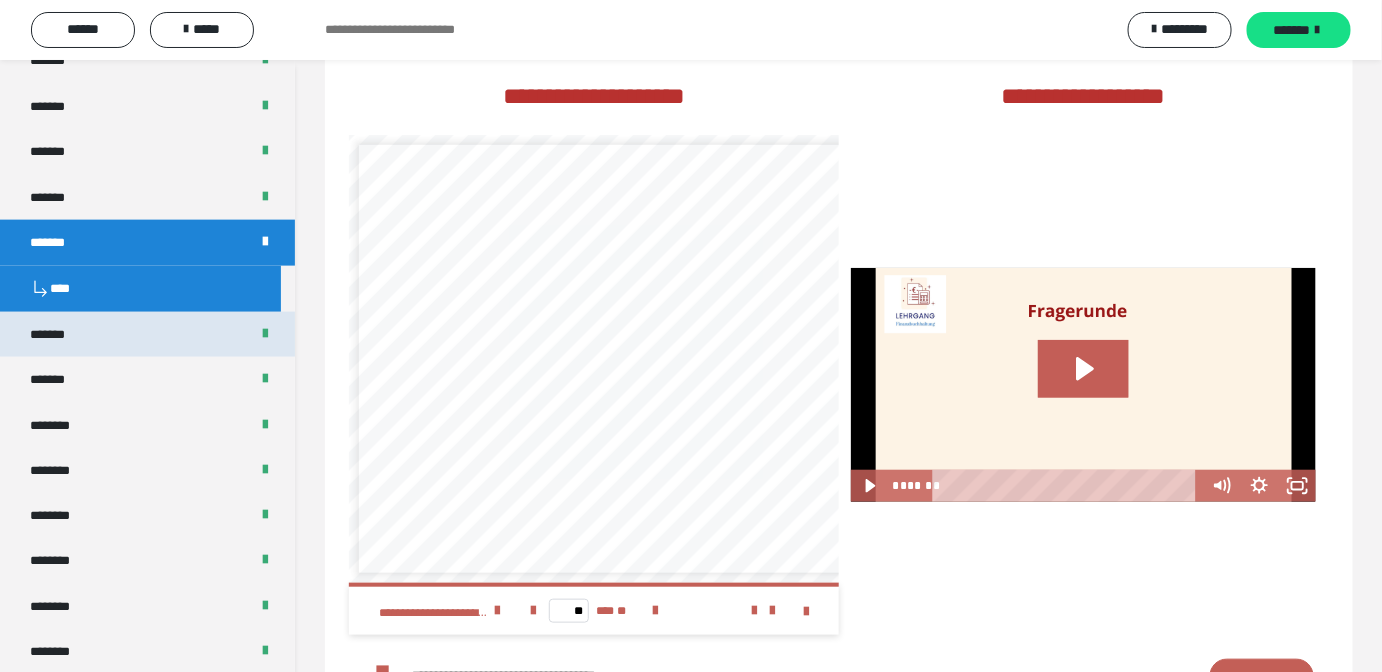 click on "*******" at bounding box center [147, 335] 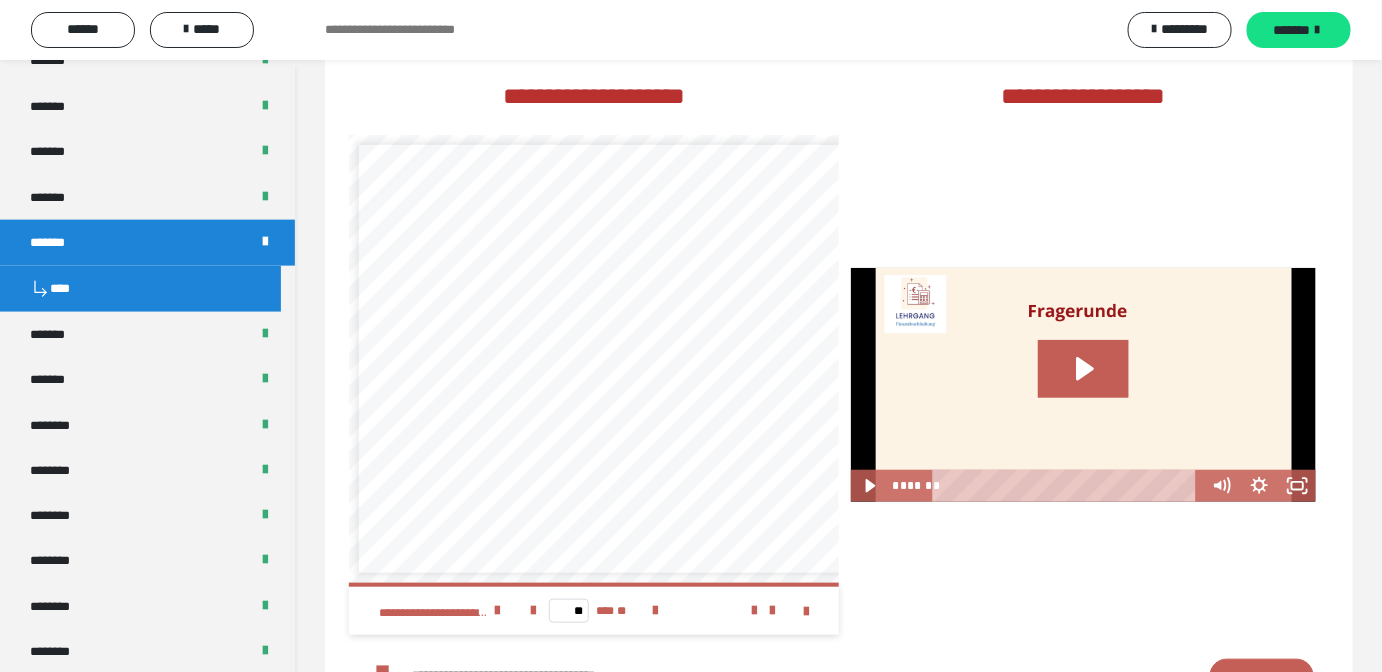 click on "****" at bounding box center [140, 289] 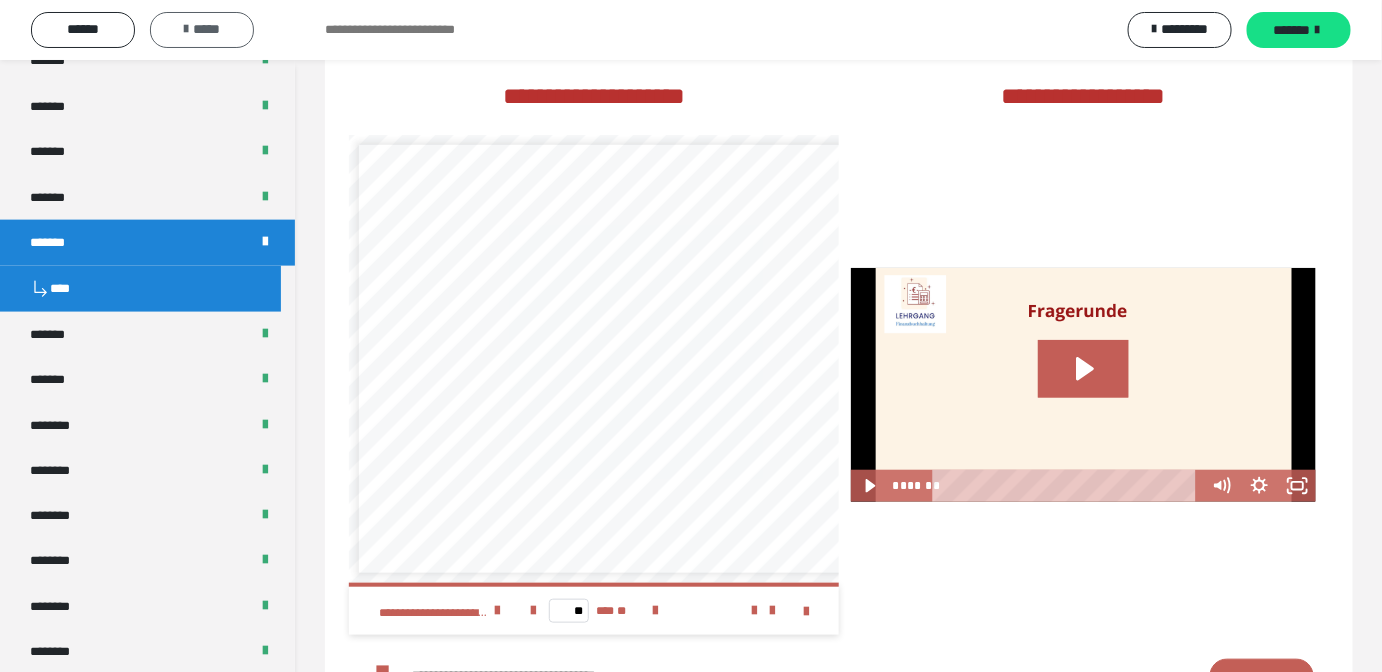 click on "*****" at bounding box center [202, 29] 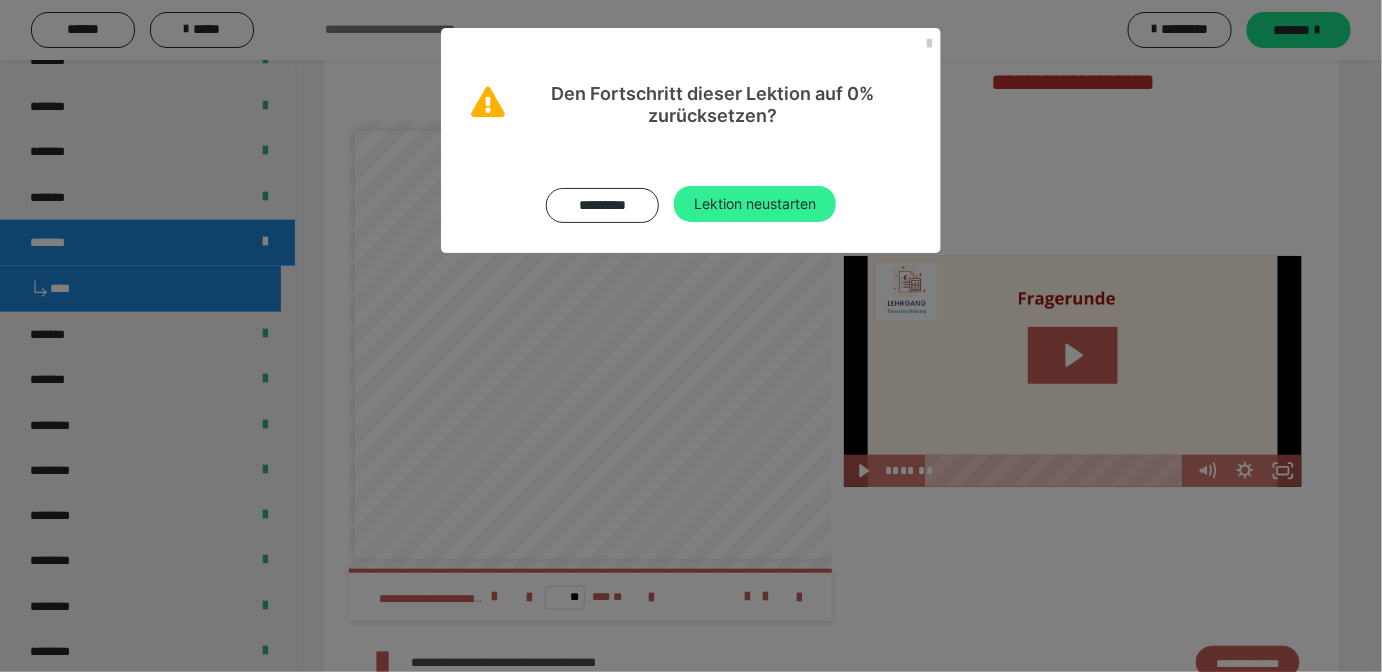 click on "Lektion neustarten" at bounding box center (755, 204) 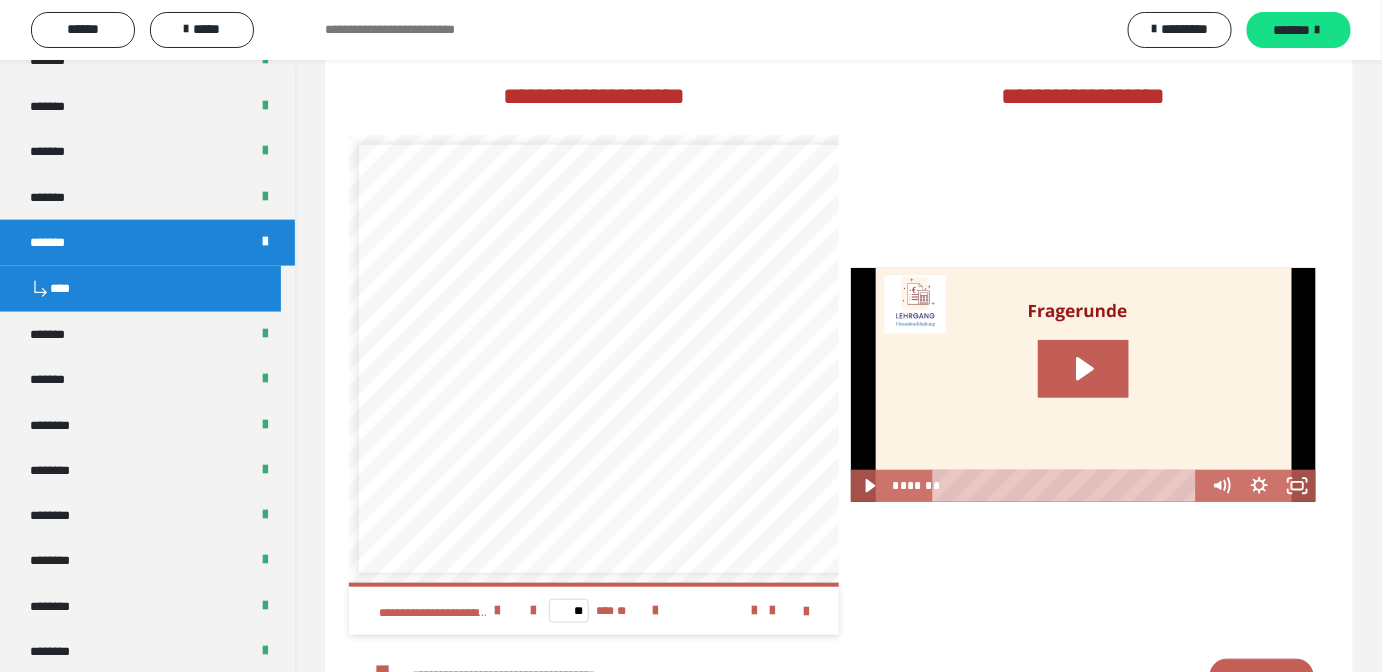 click on "*******" at bounding box center [147, 243] 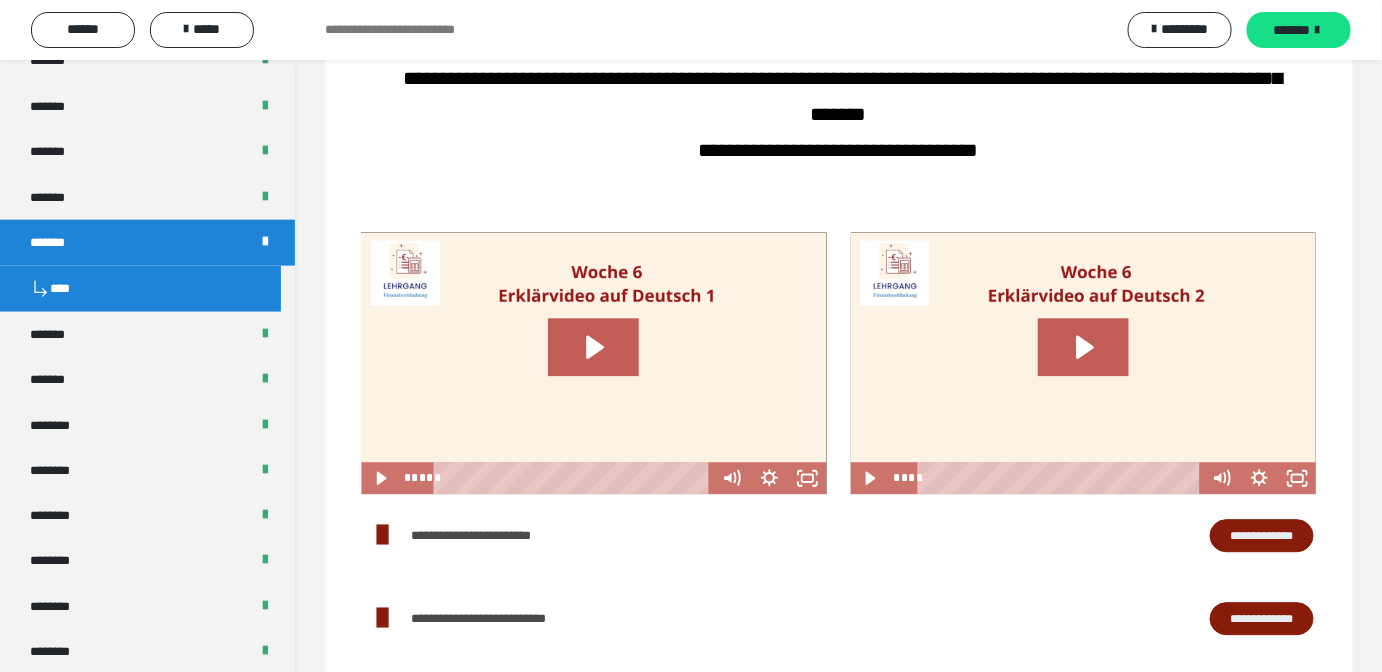 scroll, scrollTop: 1461, scrollLeft: 0, axis: vertical 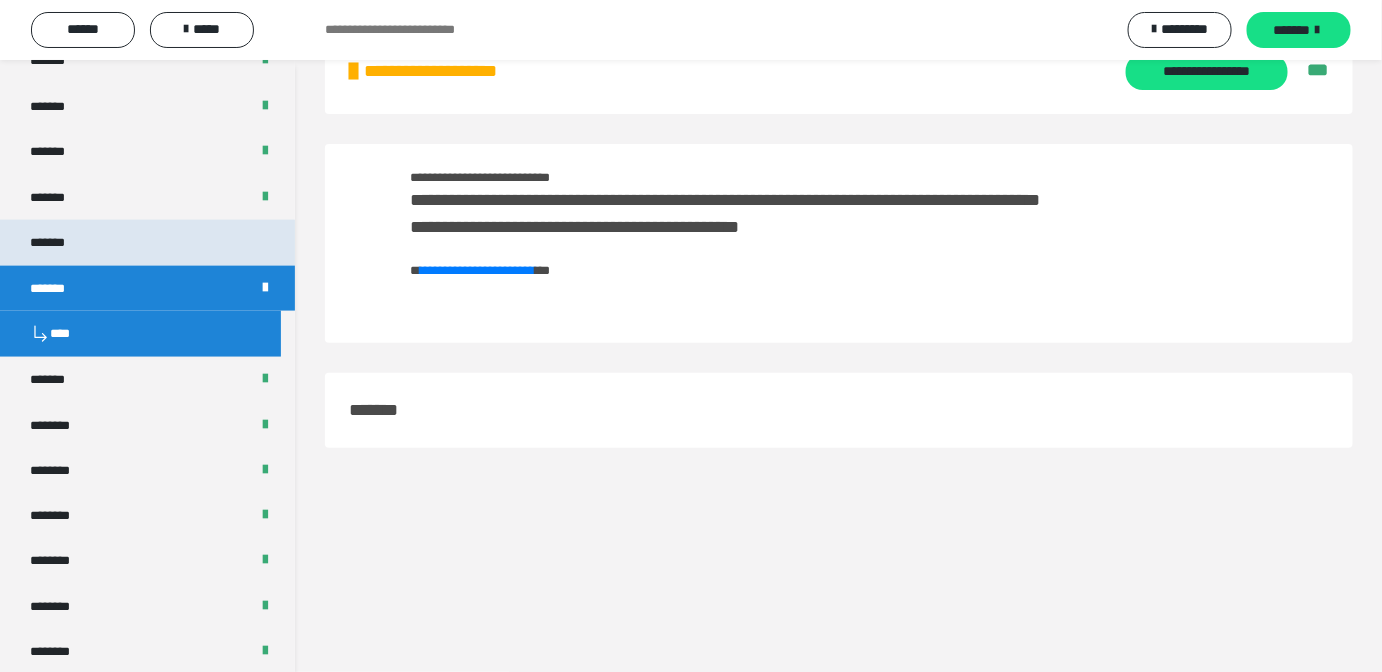 click on "*******" at bounding box center [147, 243] 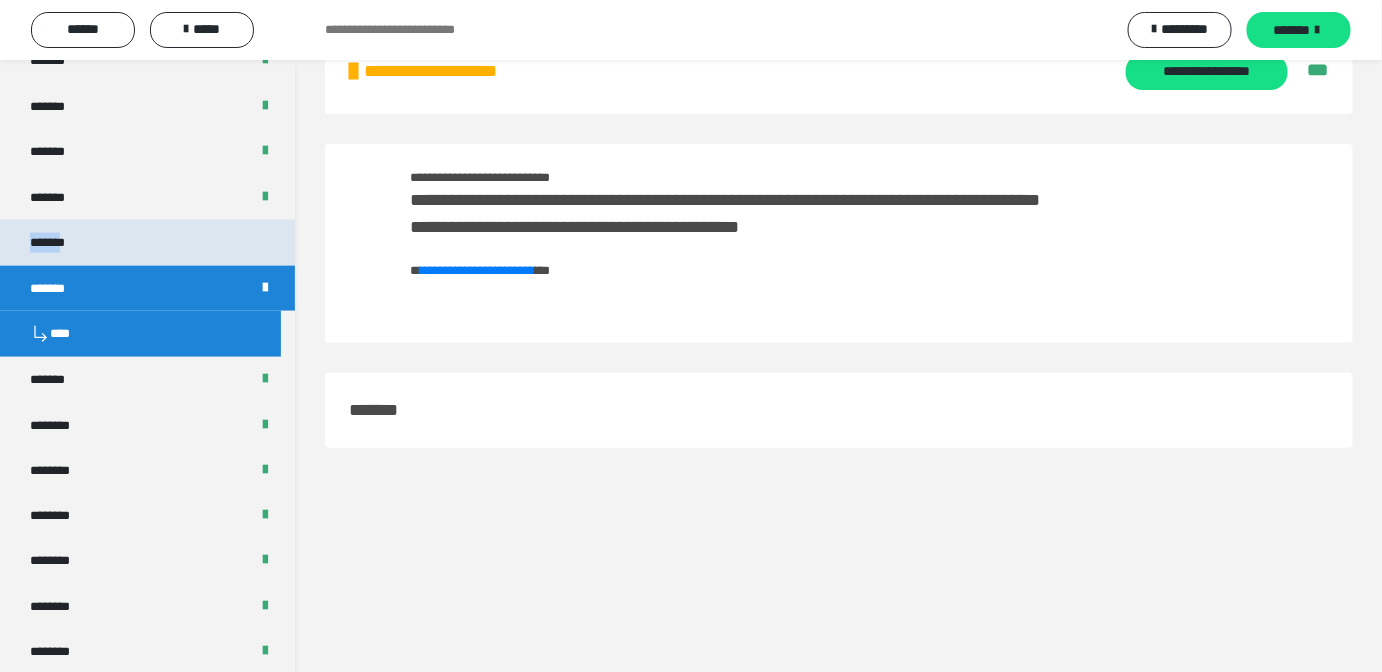 click on "*******" at bounding box center (58, 243) 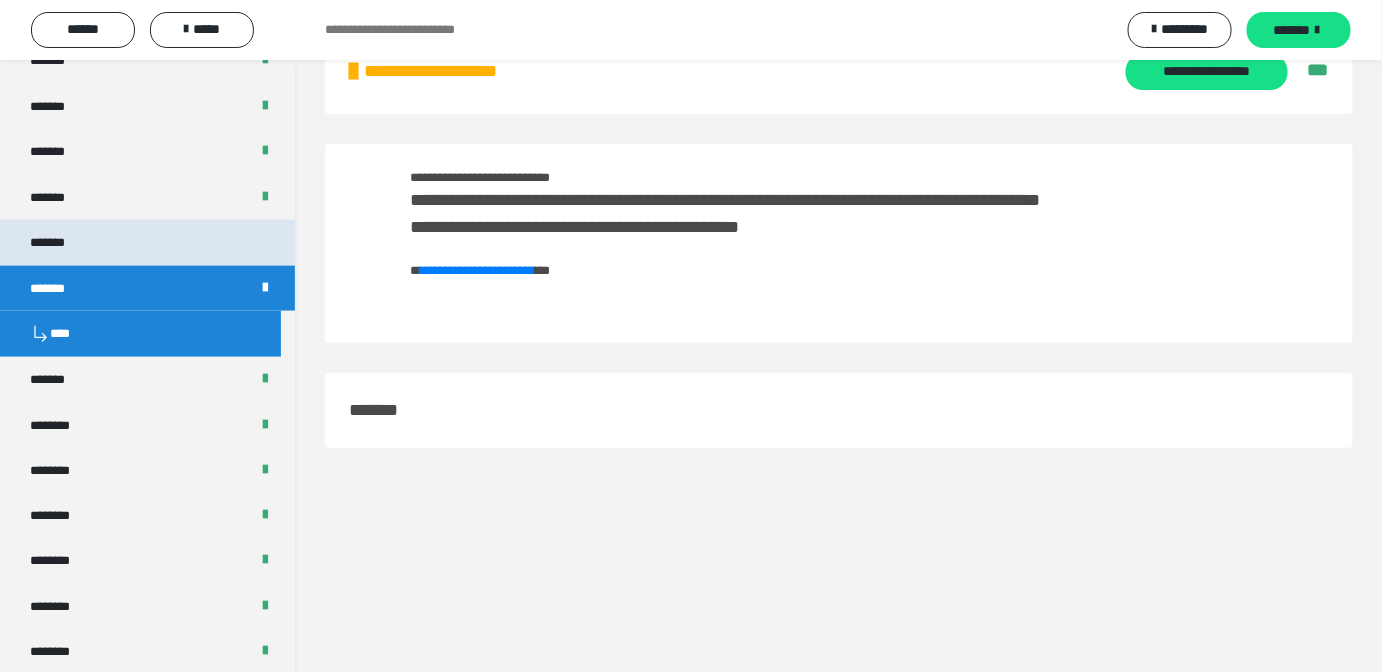 click on "*******" at bounding box center (147, 243) 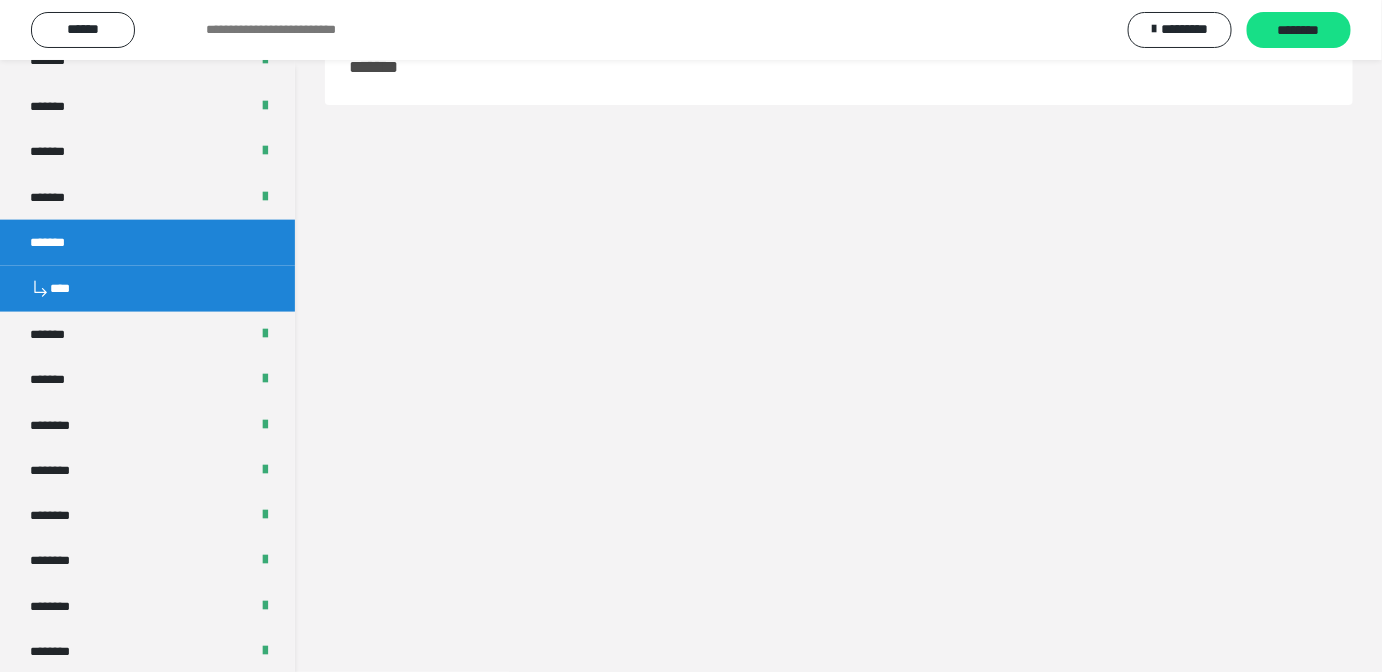 scroll, scrollTop: 0, scrollLeft: 0, axis: both 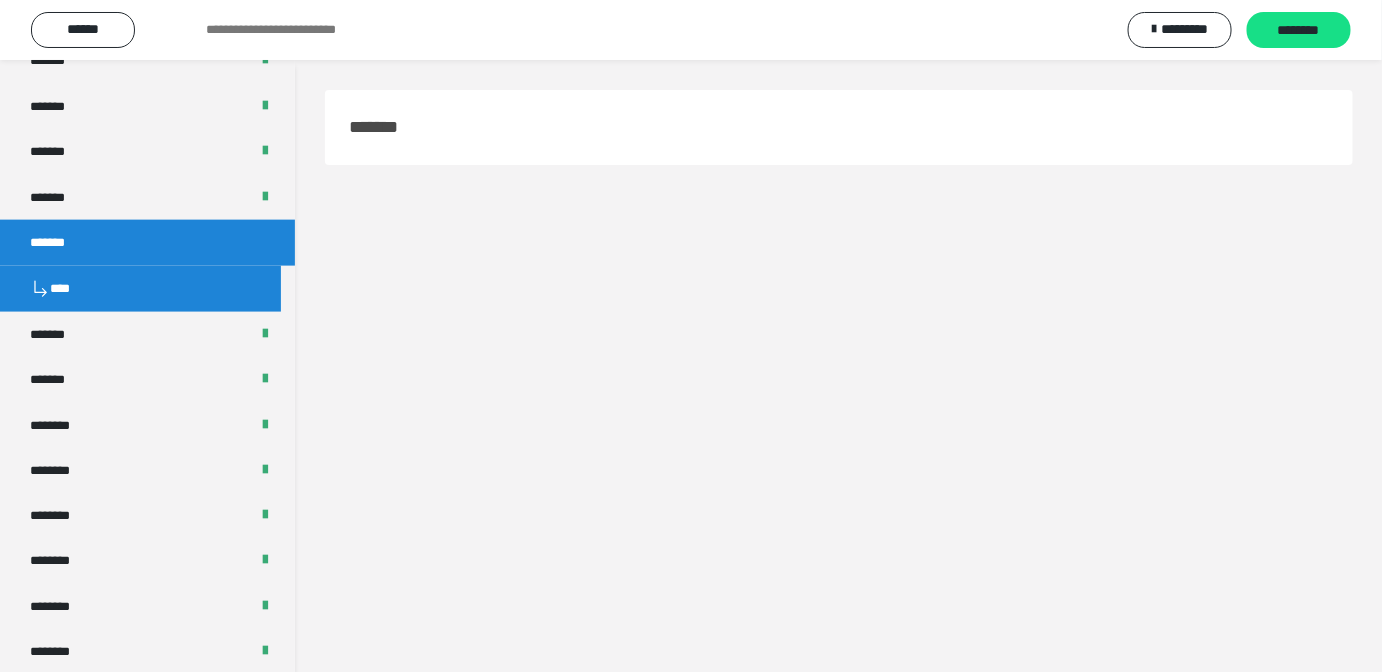 click on "*******" at bounding box center (147, 243) 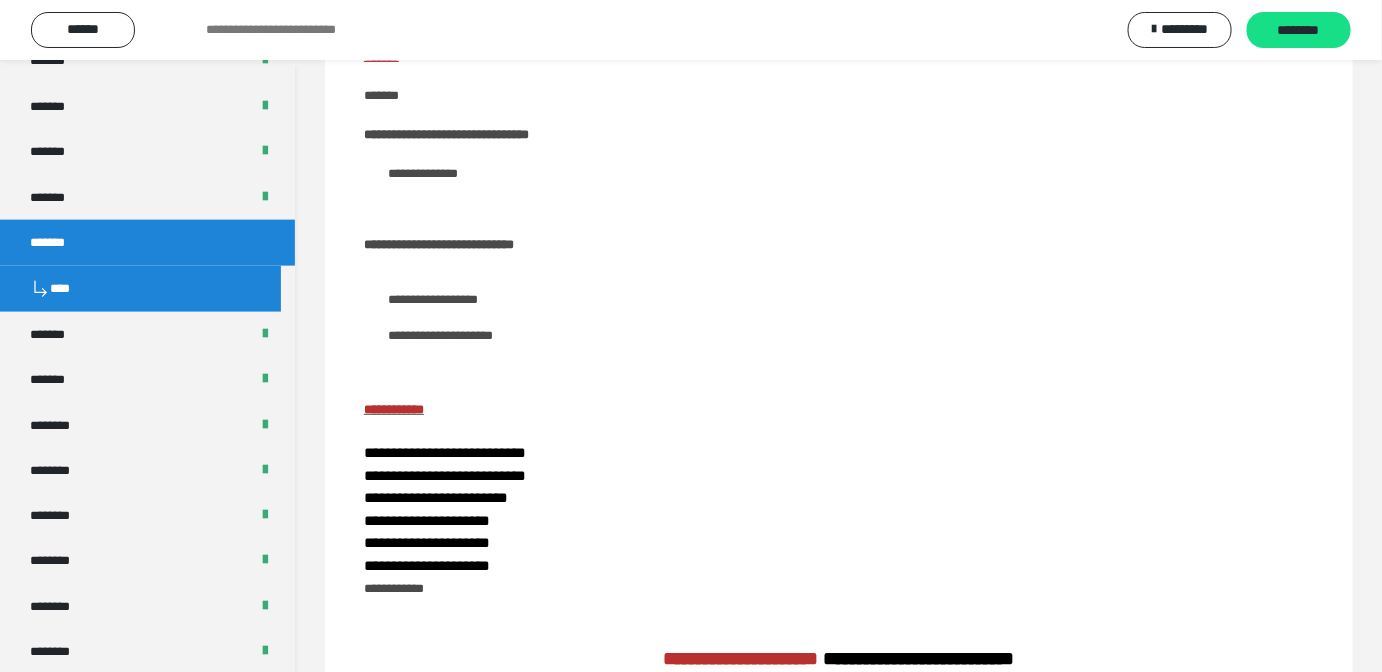scroll, scrollTop: 181, scrollLeft: 0, axis: vertical 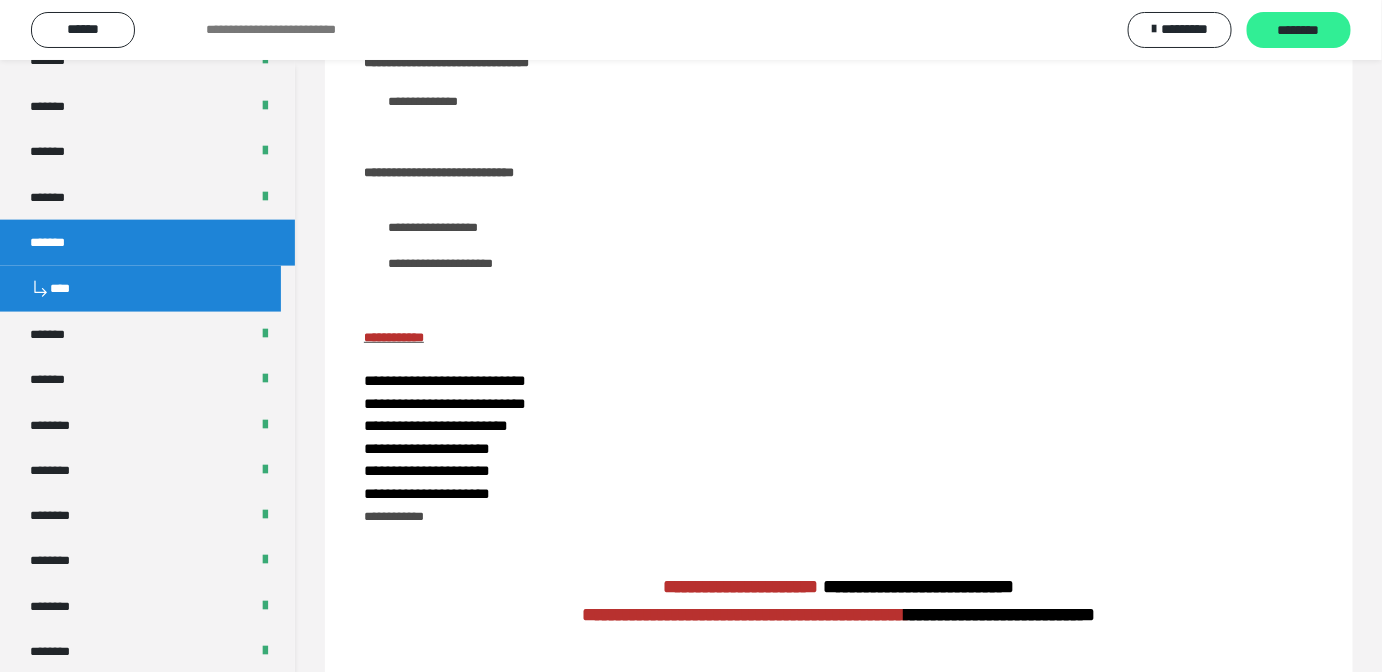 click on "********" at bounding box center [1299, 31] 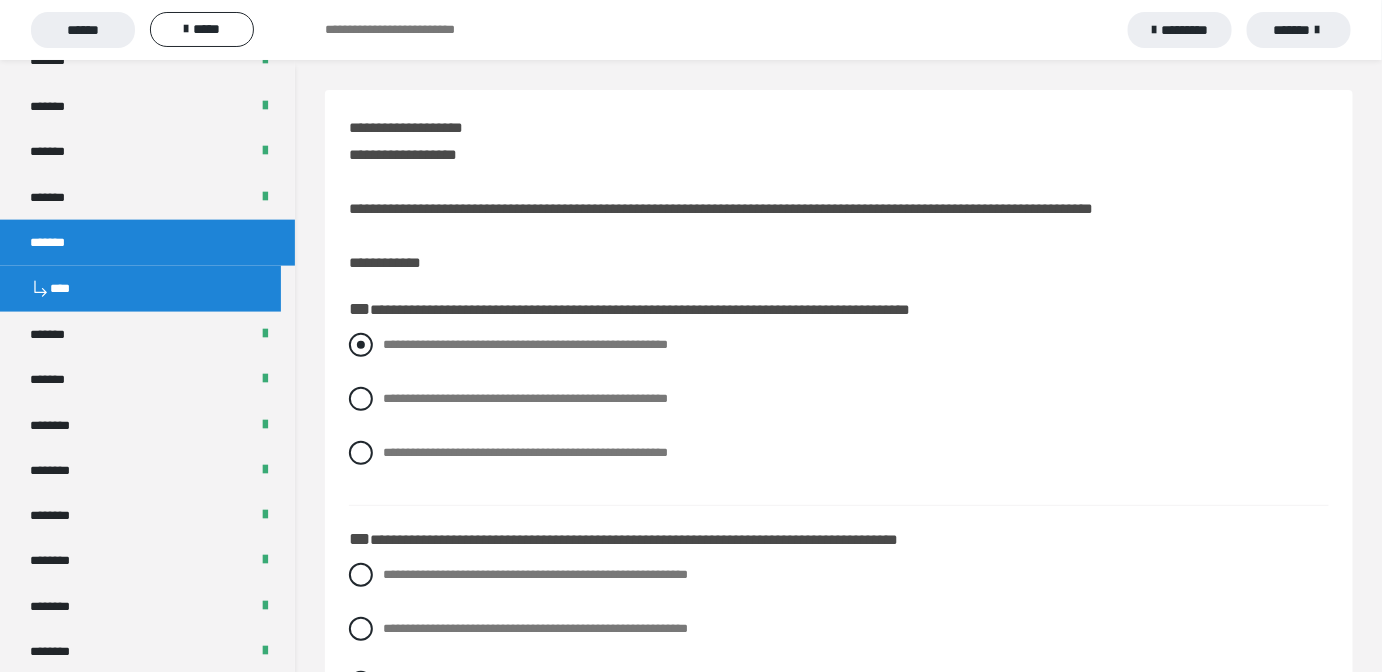 click at bounding box center (361, 345) 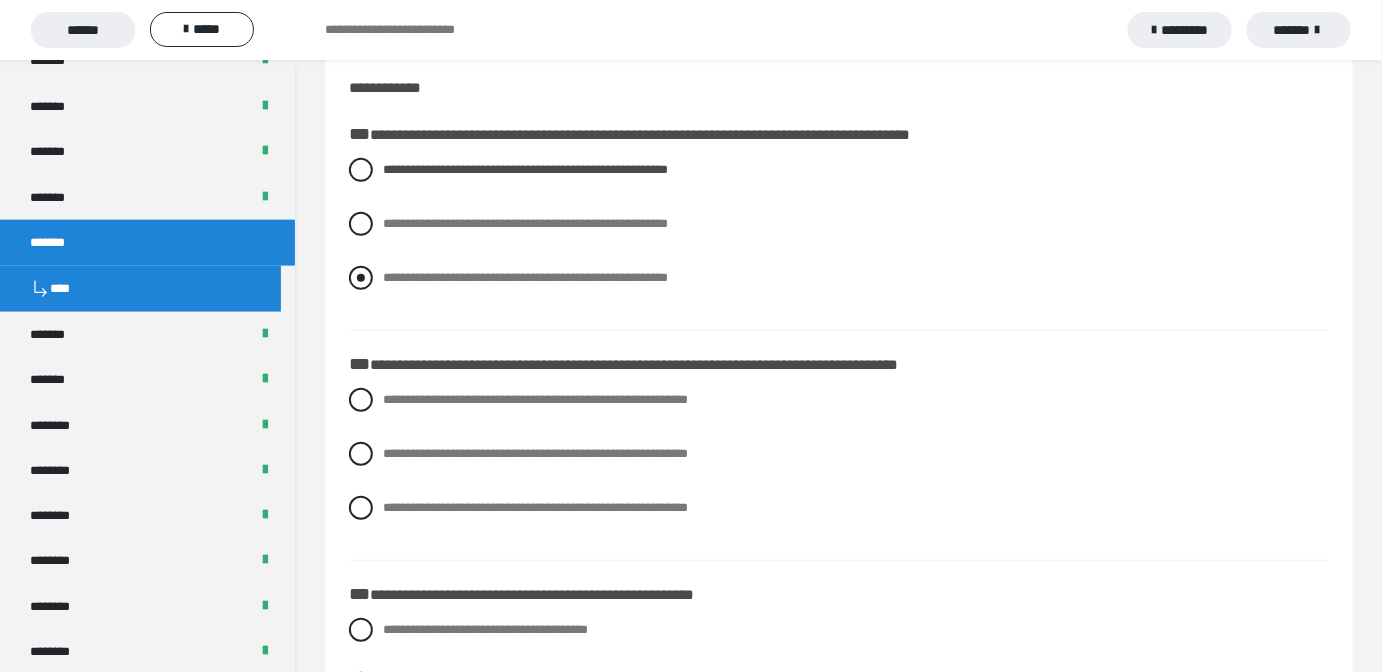 scroll, scrollTop: 181, scrollLeft: 0, axis: vertical 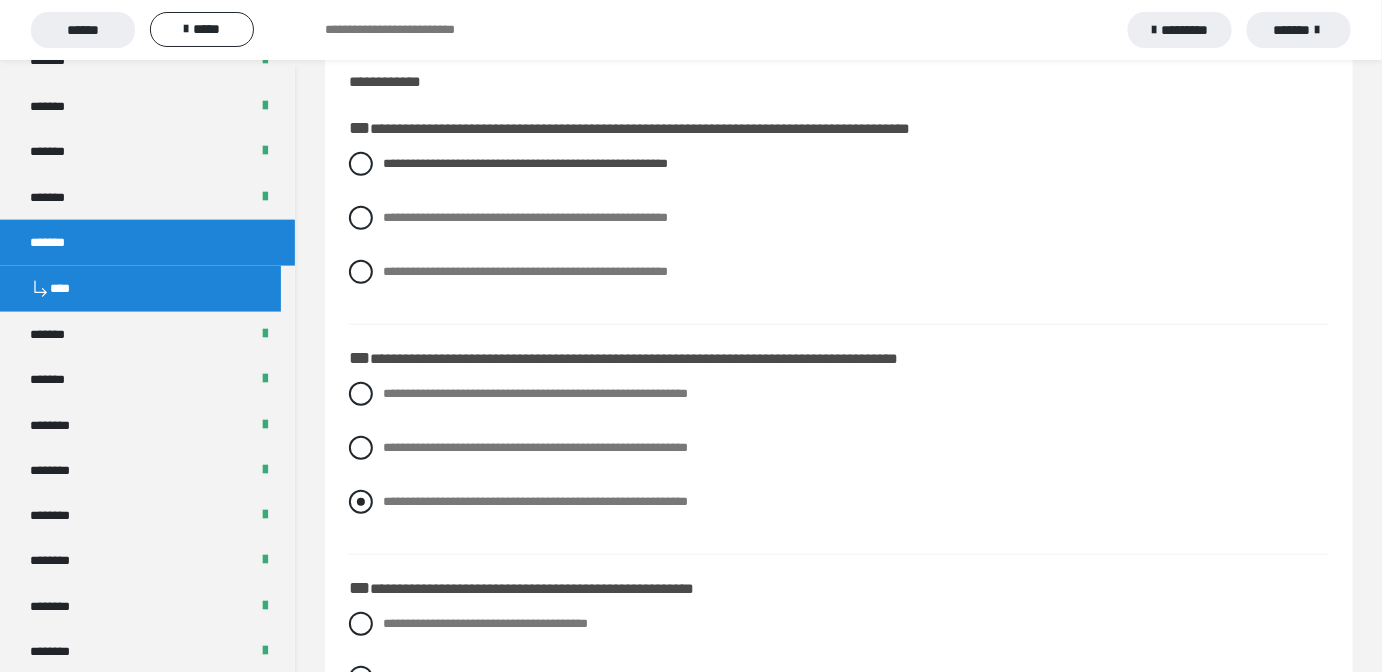 click at bounding box center [361, 502] 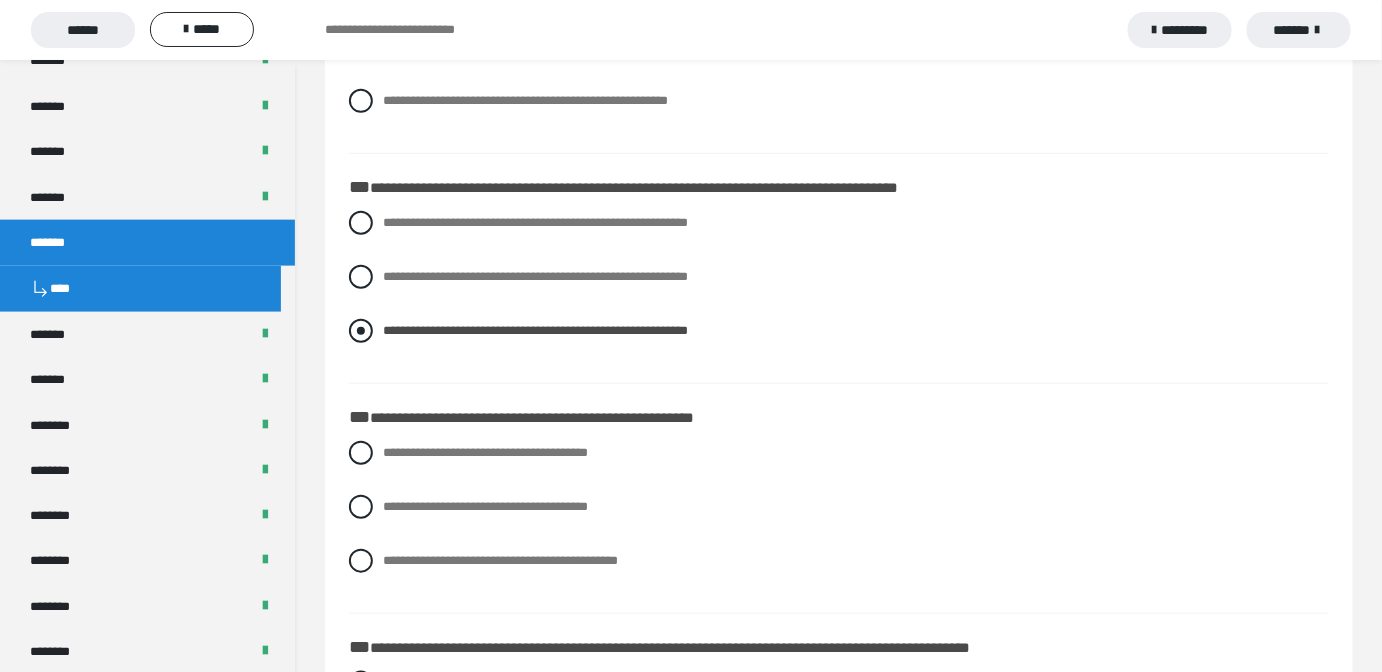 scroll, scrollTop: 454, scrollLeft: 0, axis: vertical 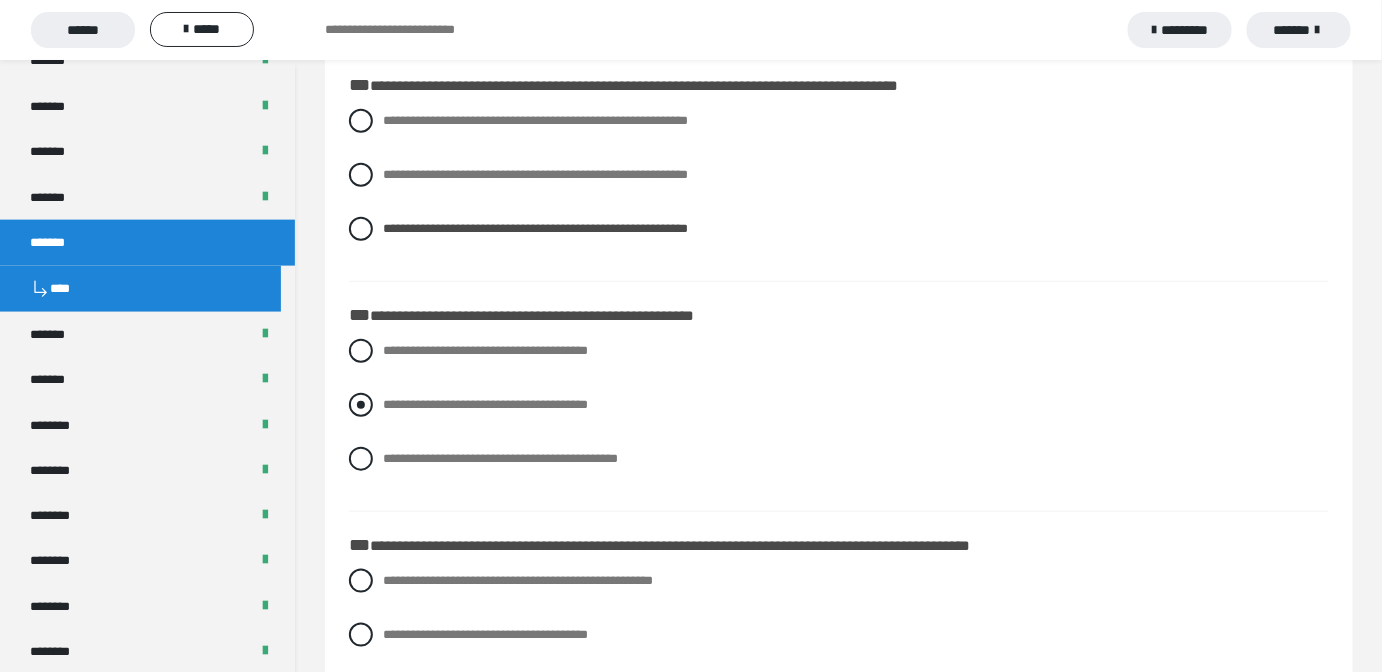 click on "**********" at bounding box center [839, 405] 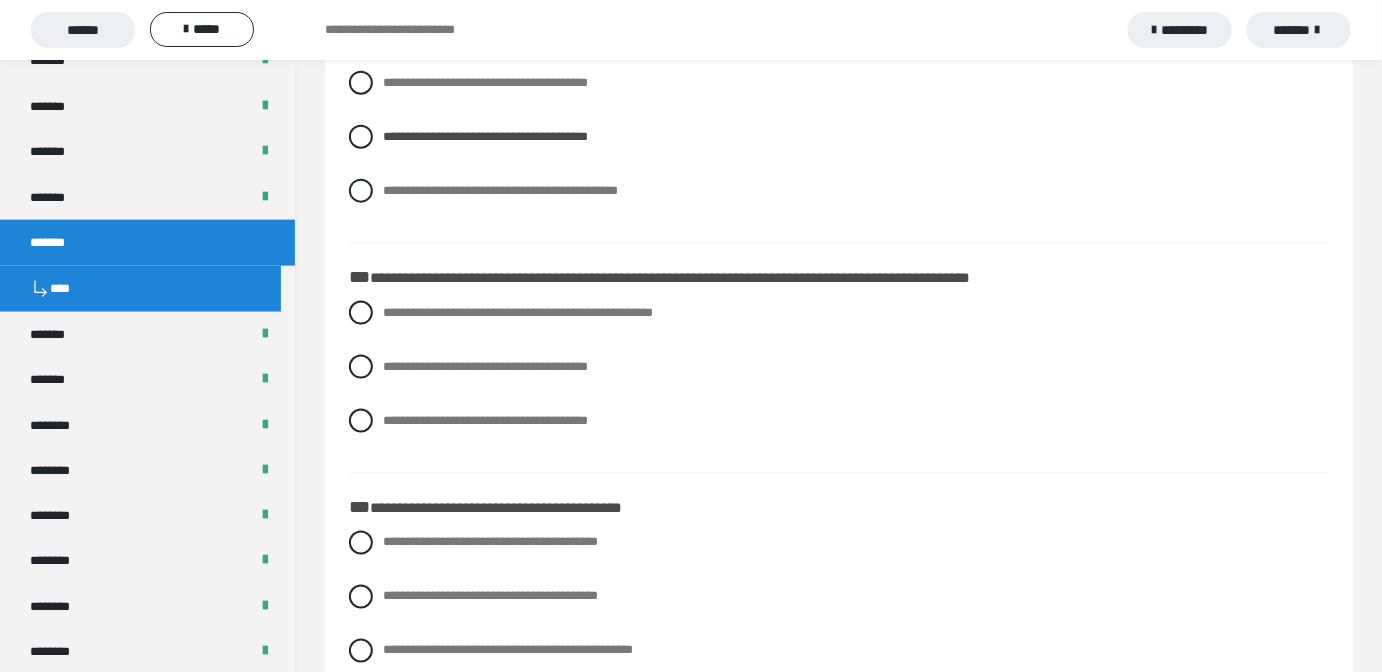 scroll, scrollTop: 727, scrollLeft: 0, axis: vertical 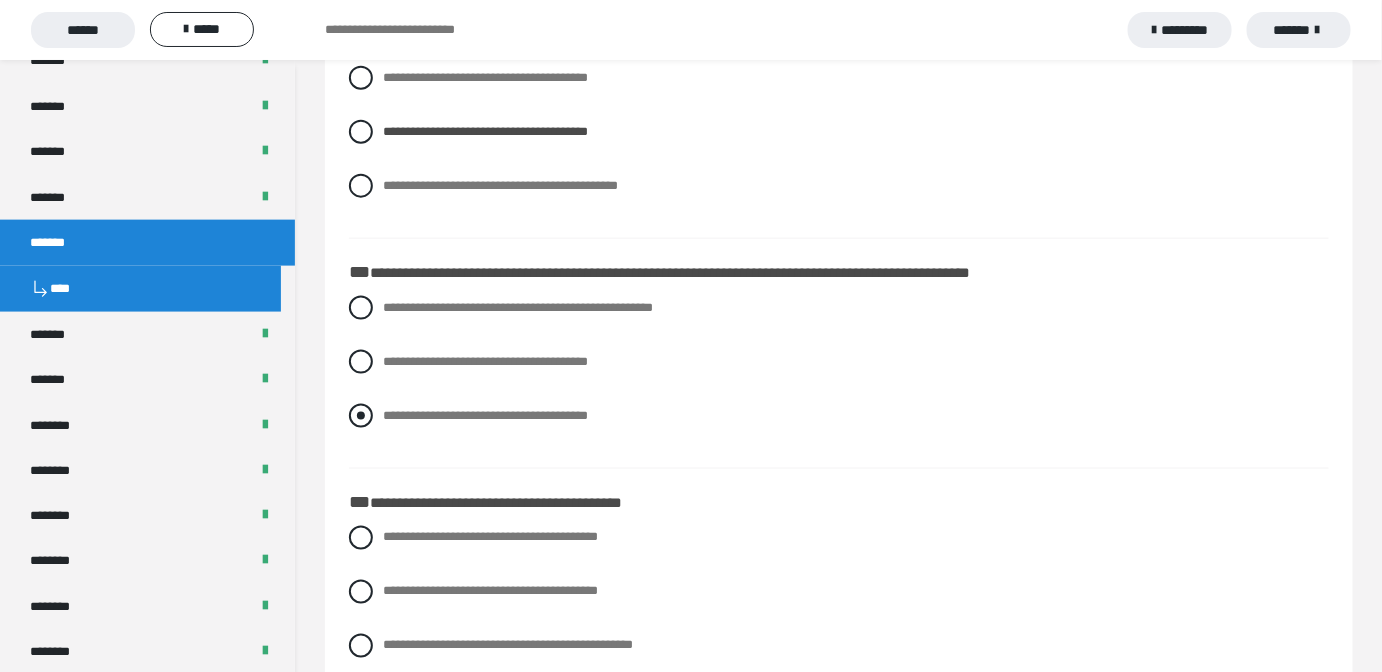 click at bounding box center [361, 416] 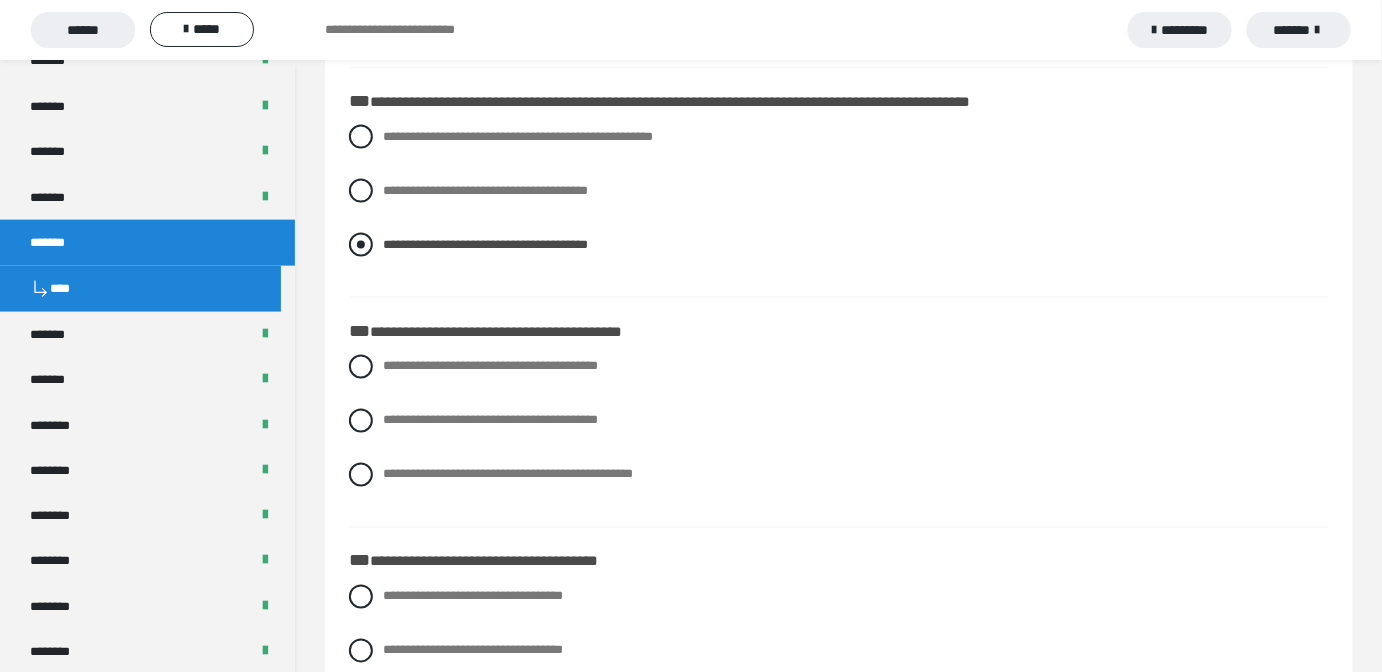 scroll, scrollTop: 1000, scrollLeft: 0, axis: vertical 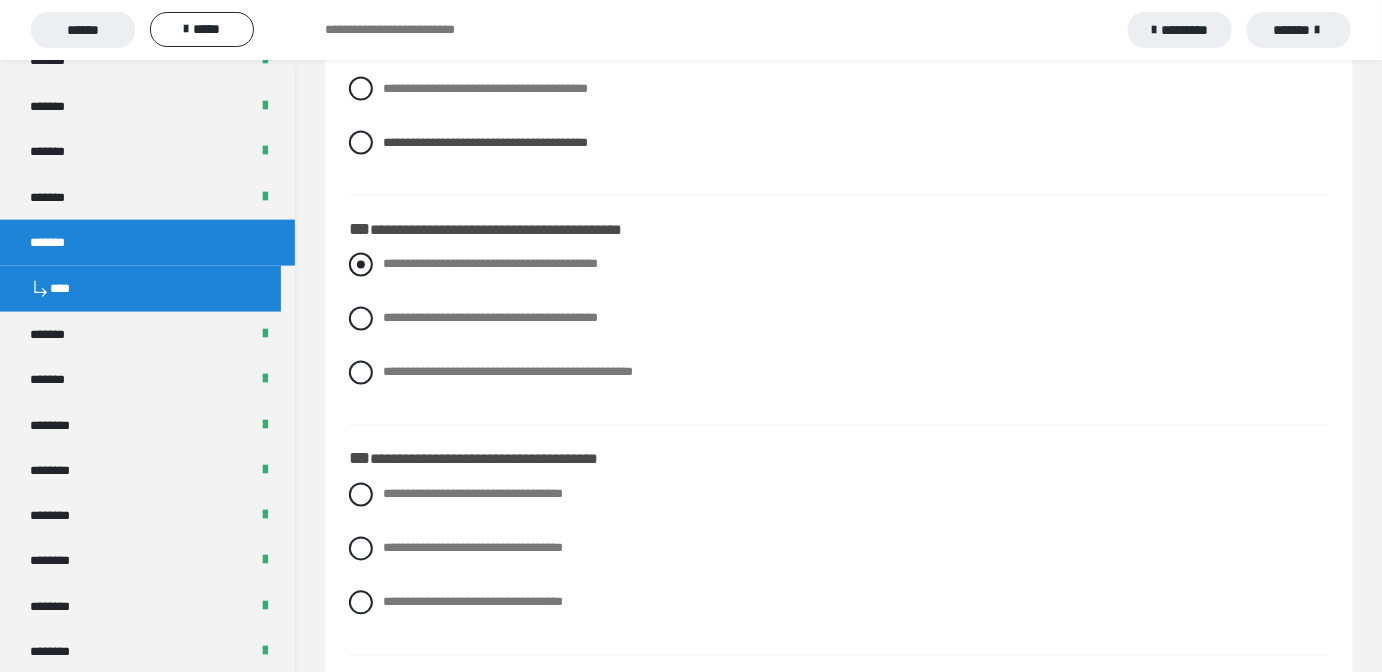 click at bounding box center (361, 265) 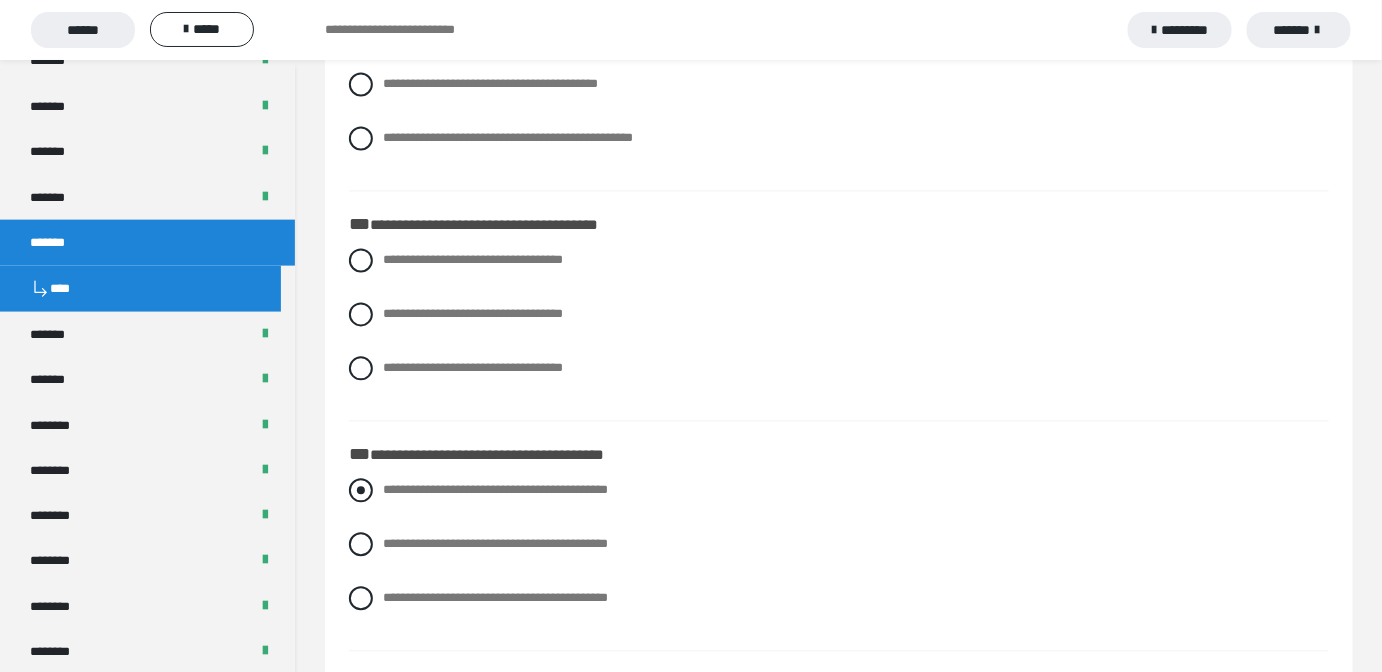scroll, scrollTop: 1272, scrollLeft: 0, axis: vertical 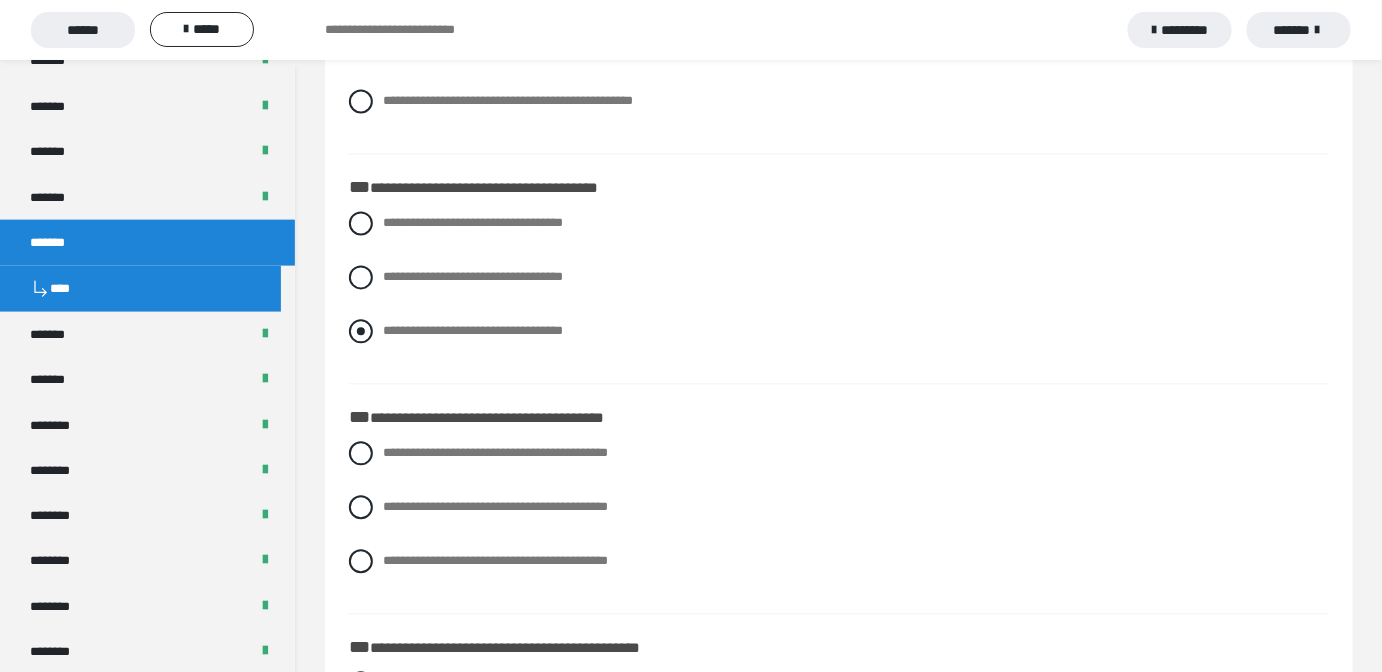 click at bounding box center [361, 331] 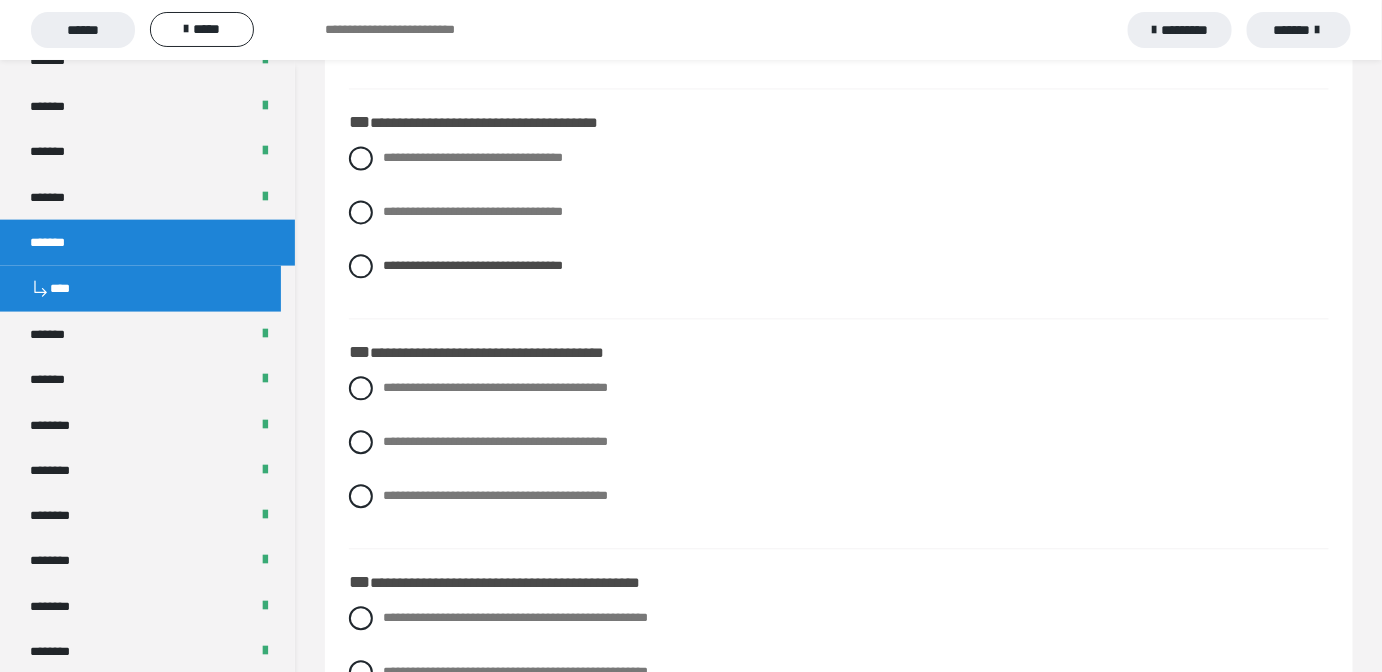 scroll, scrollTop: 1545, scrollLeft: 0, axis: vertical 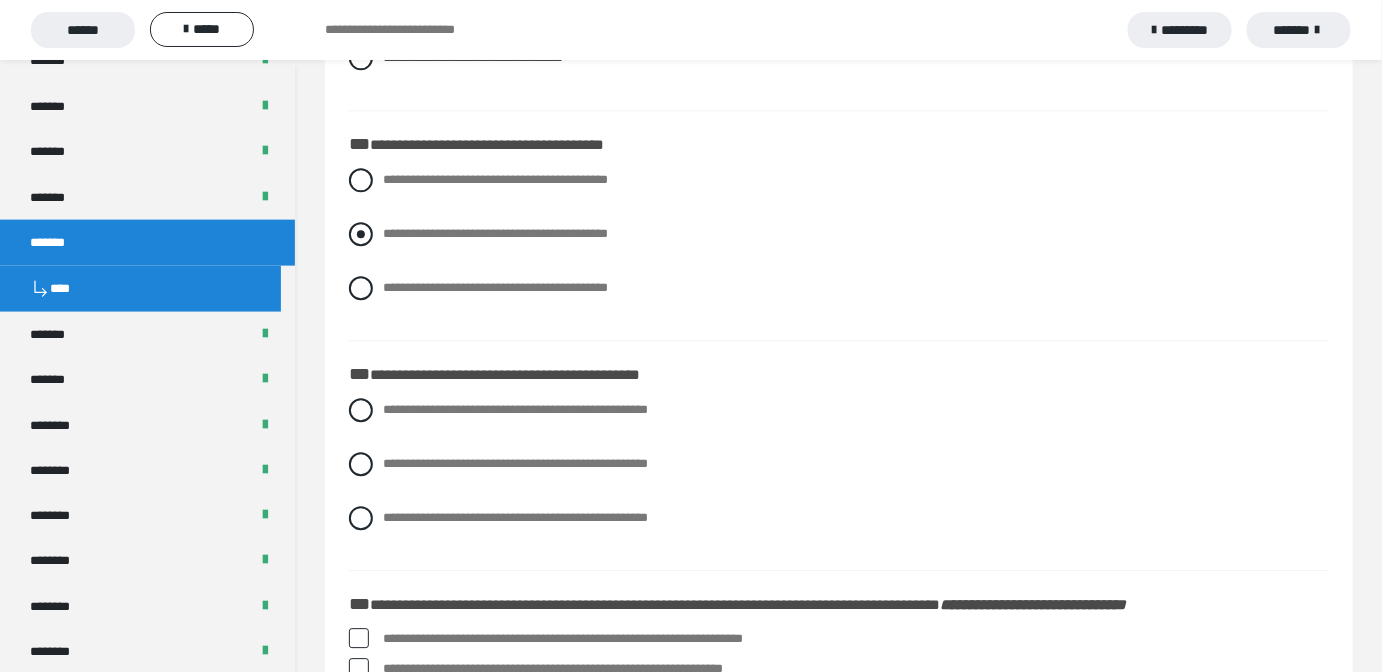 click at bounding box center (361, 234) 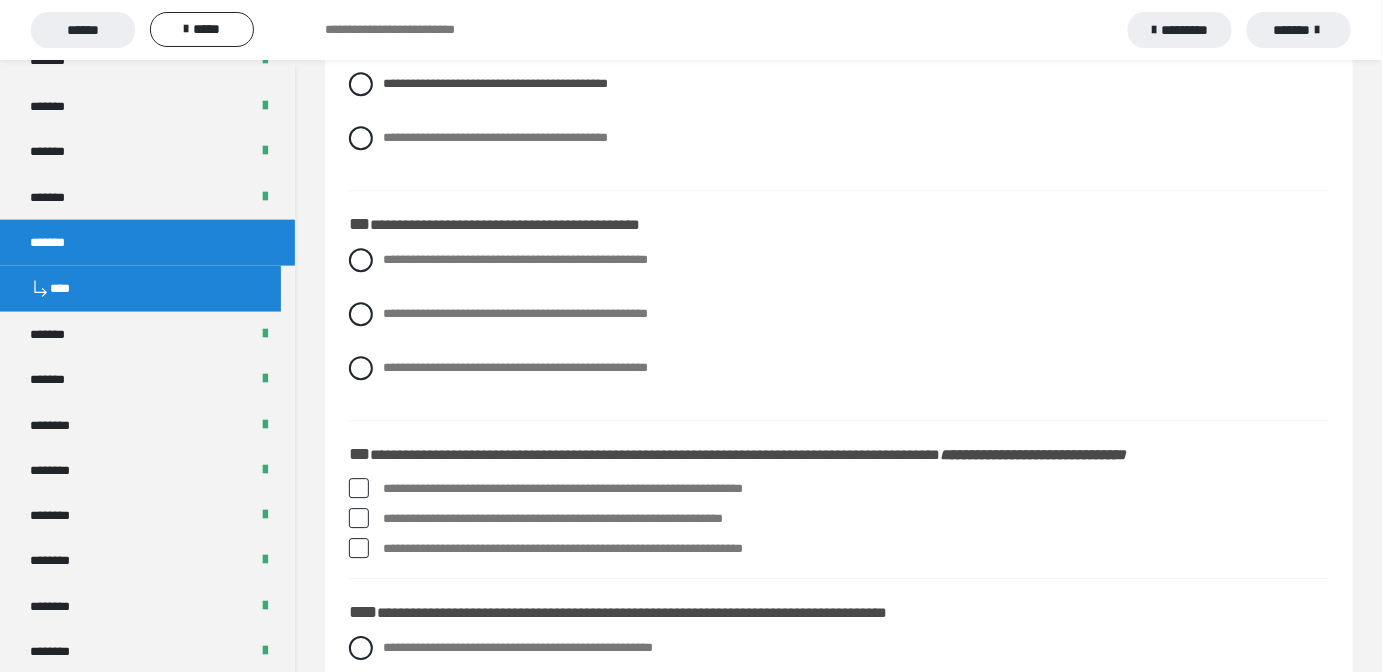 scroll, scrollTop: 1727, scrollLeft: 0, axis: vertical 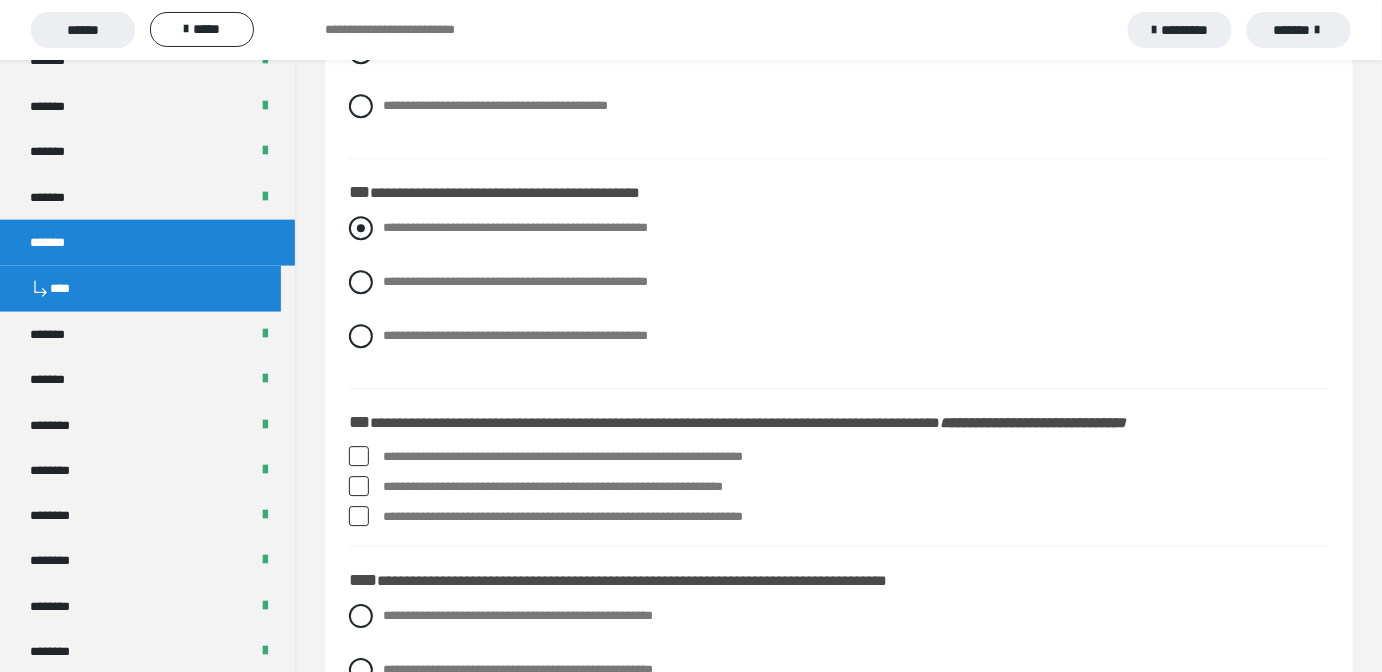 click at bounding box center [361, 228] 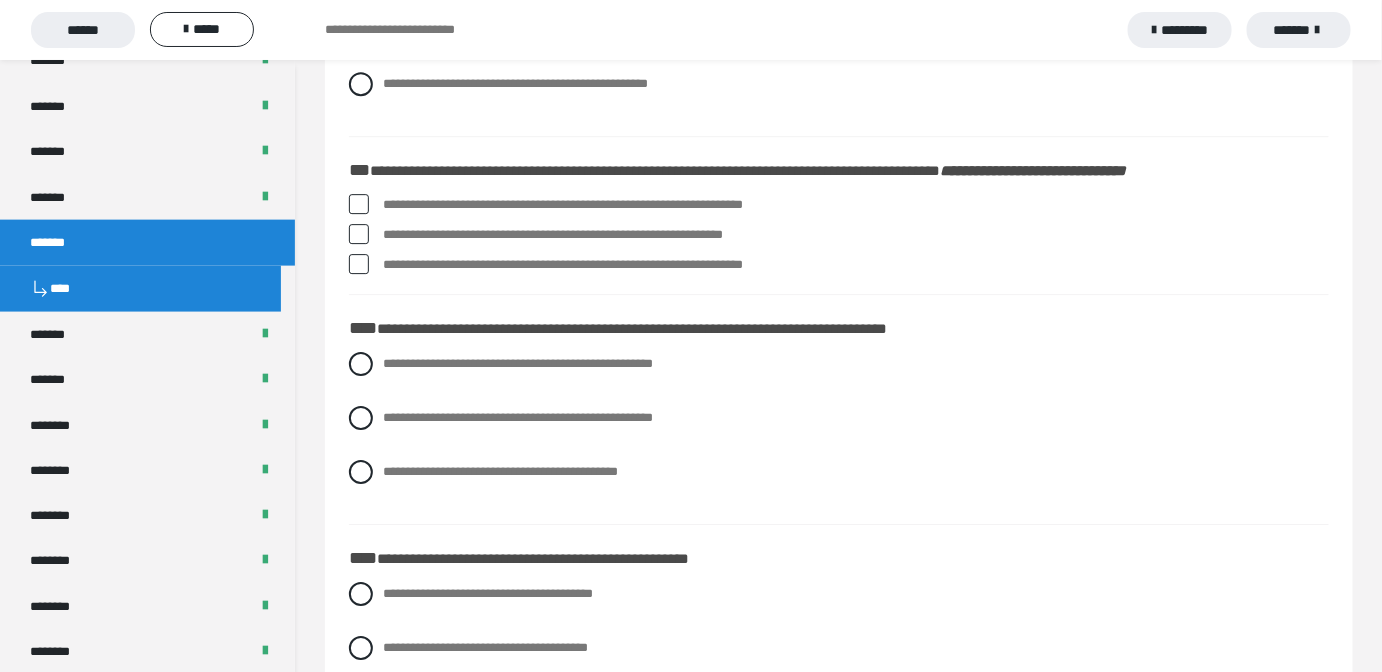 scroll, scrollTop: 2000, scrollLeft: 0, axis: vertical 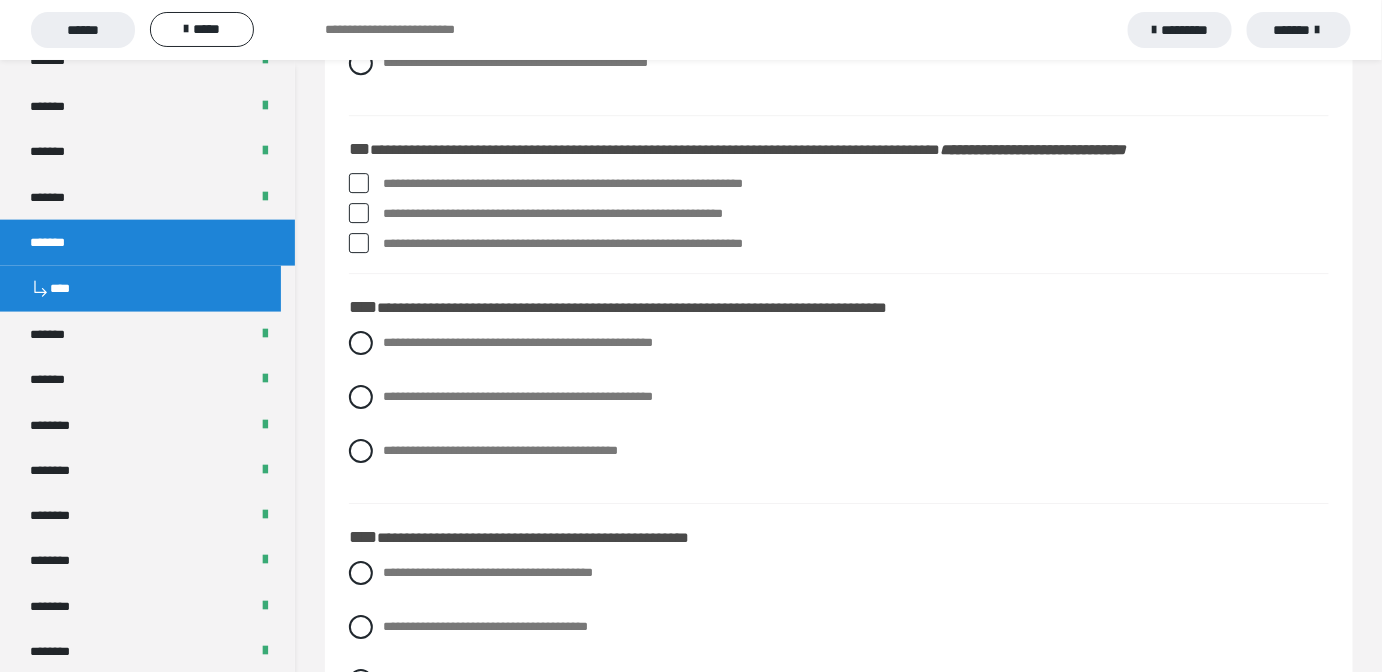 click at bounding box center [359, 243] 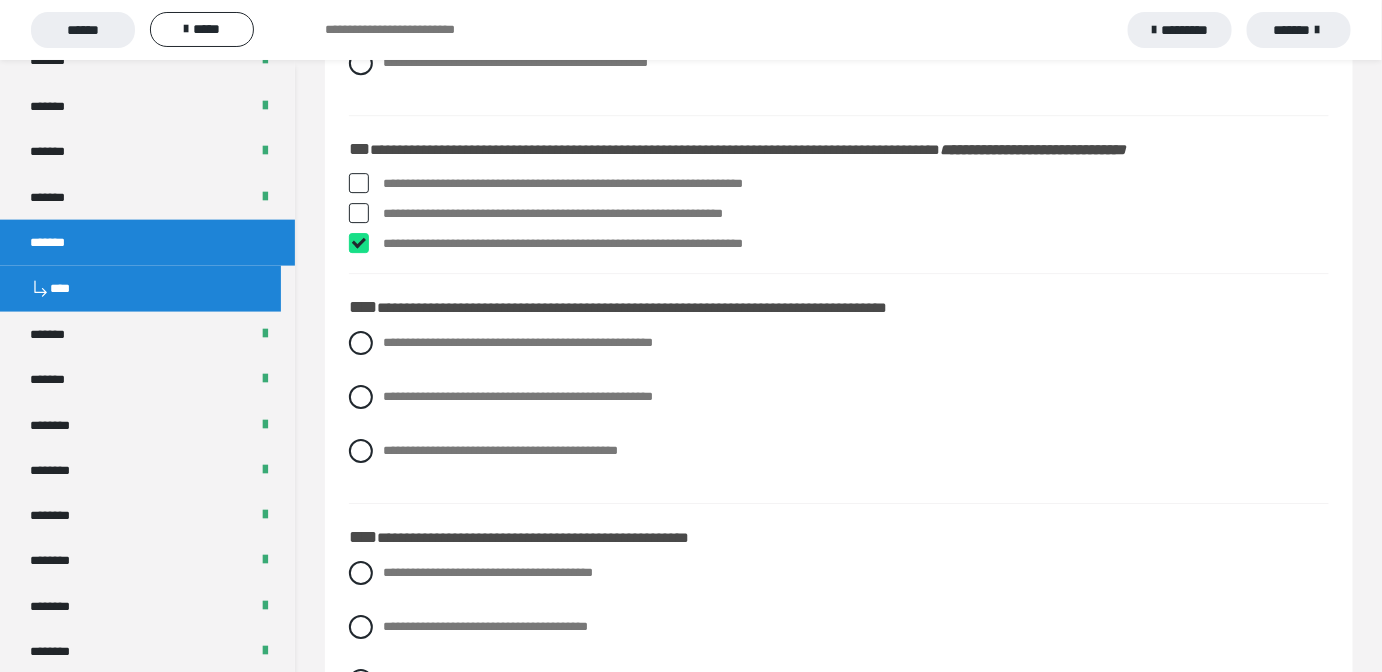 checkbox on "****" 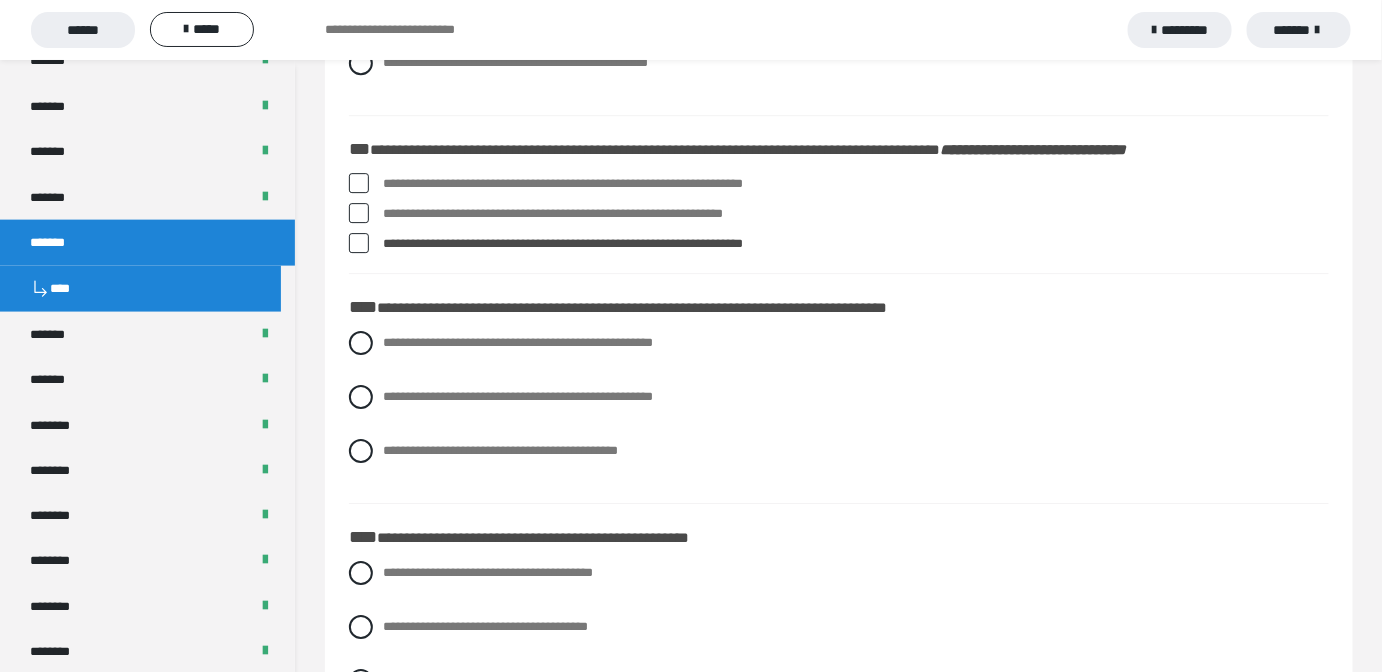 click at bounding box center (359, 213) 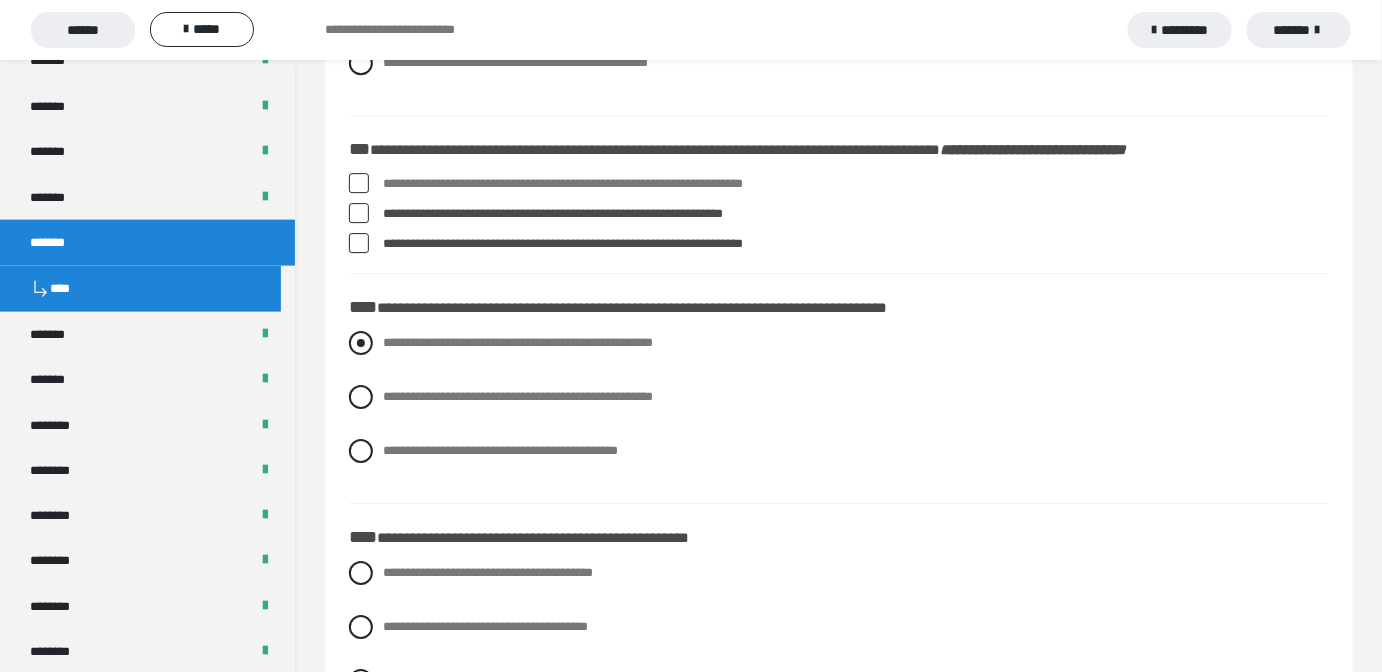 click at bounding box center [361, 343] 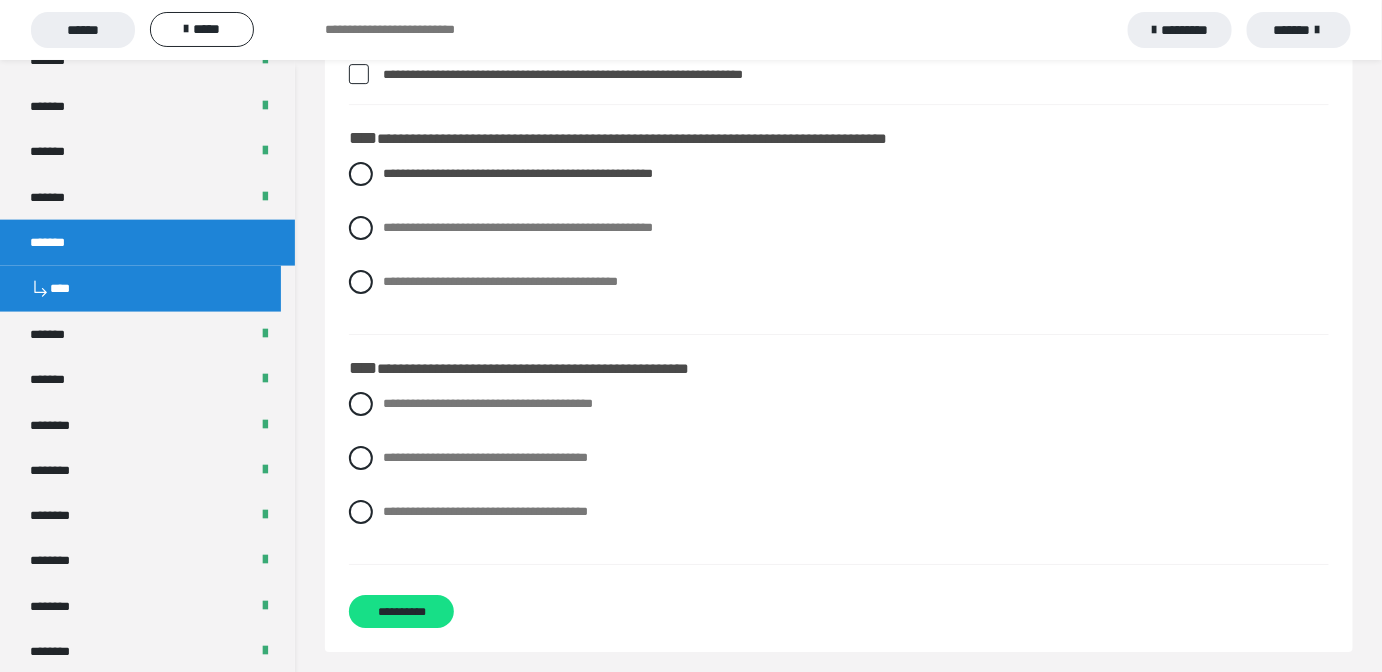 scroll, scrollTop: 2176, scrollLeft: 0, axis: vertical 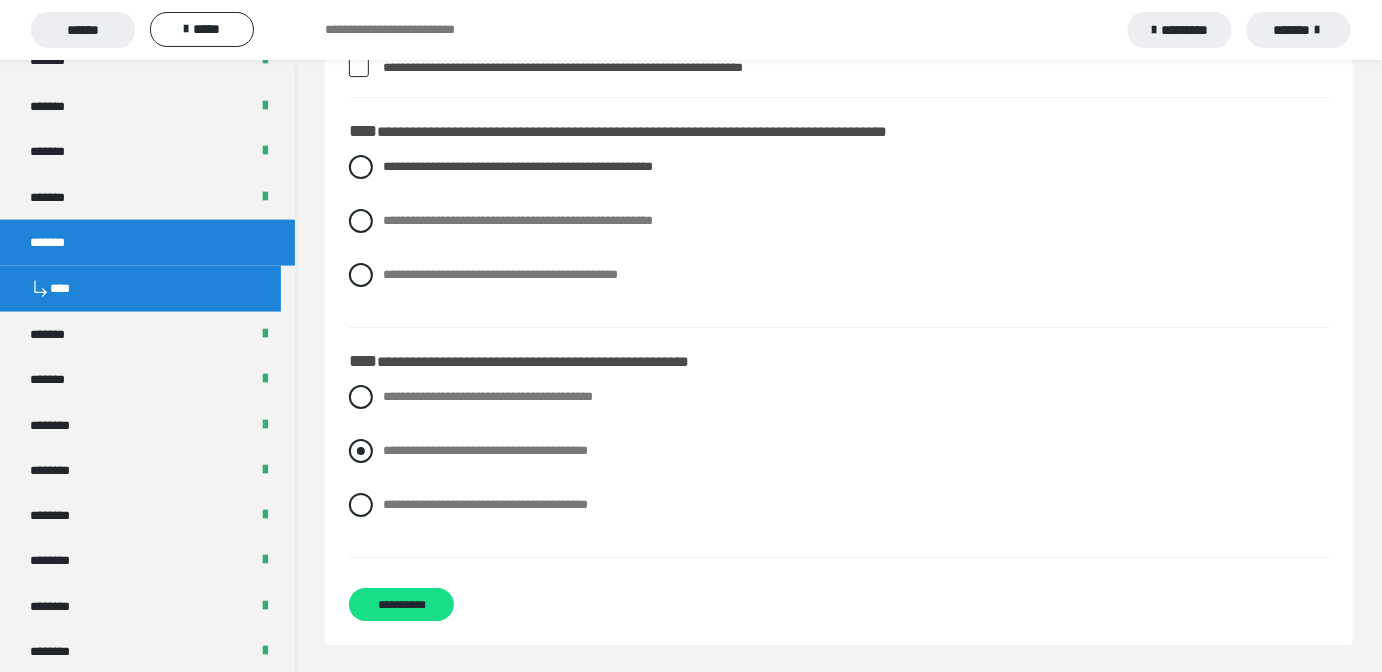 click at bounding box center [361, 451] 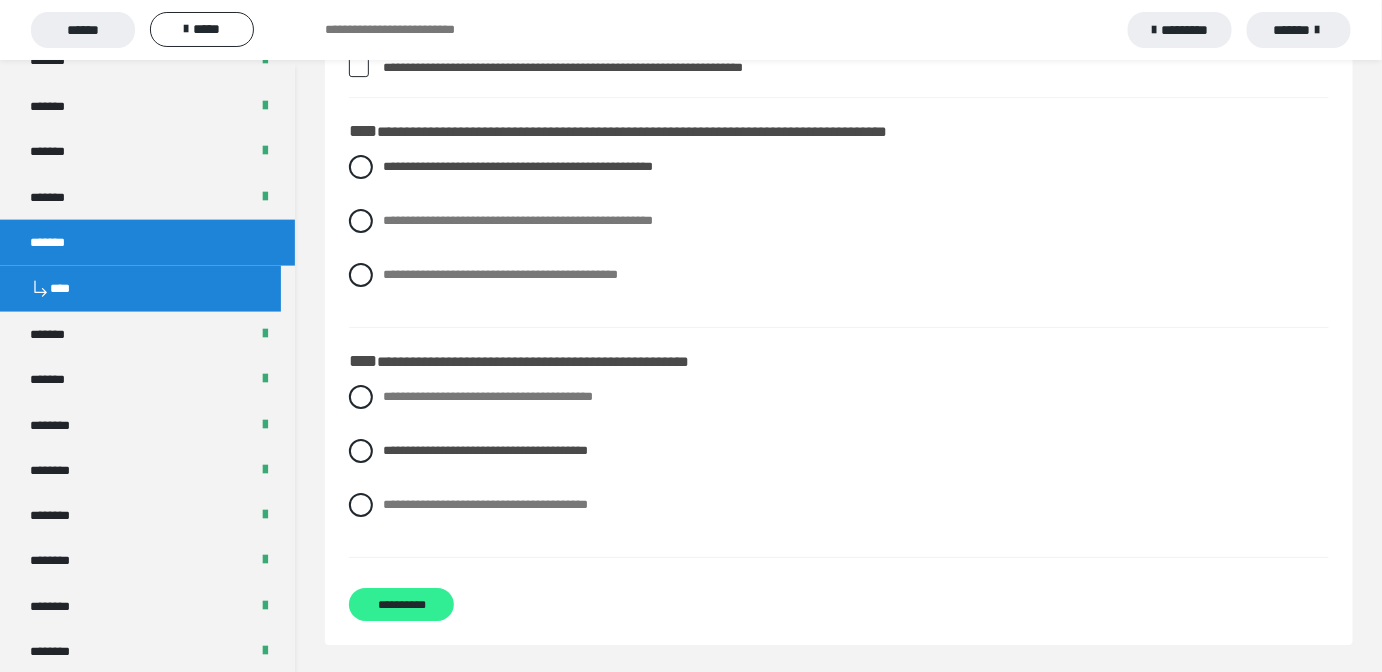 click on "**********" at bounding box center [401, 604] 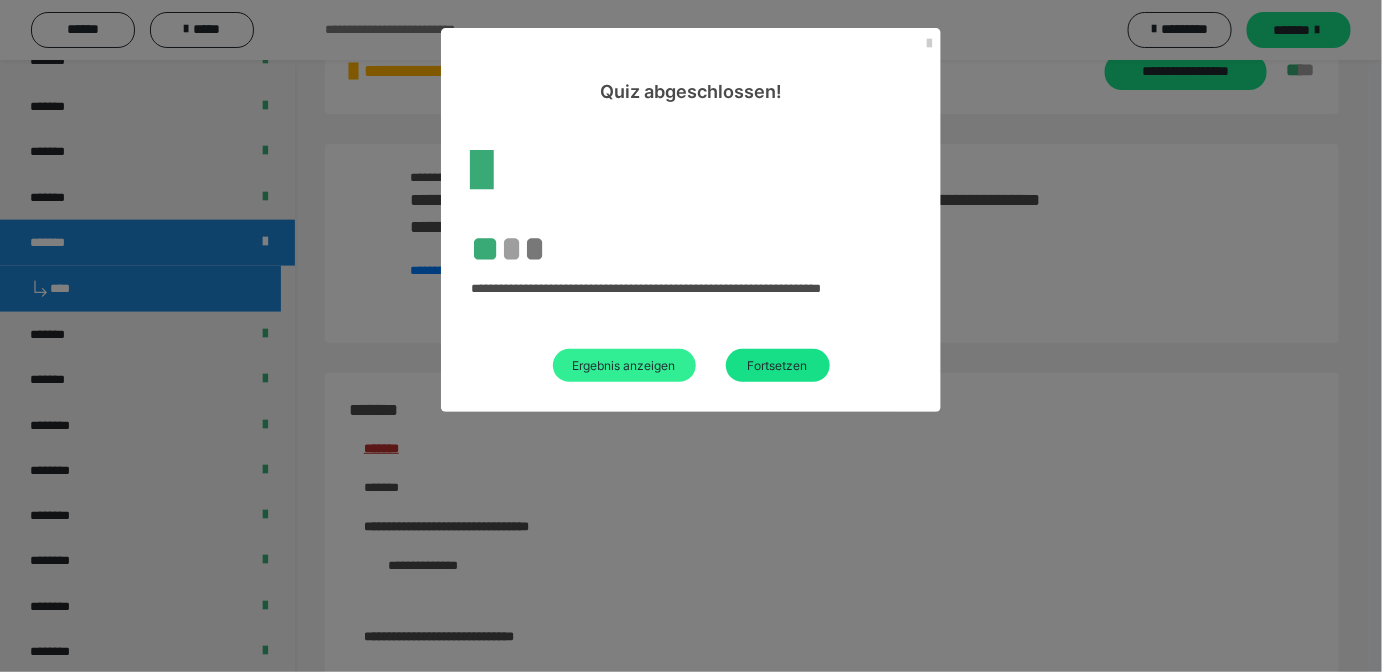 scroll, scrollTop: 2176, scrollLeft: 0, axis: vertical 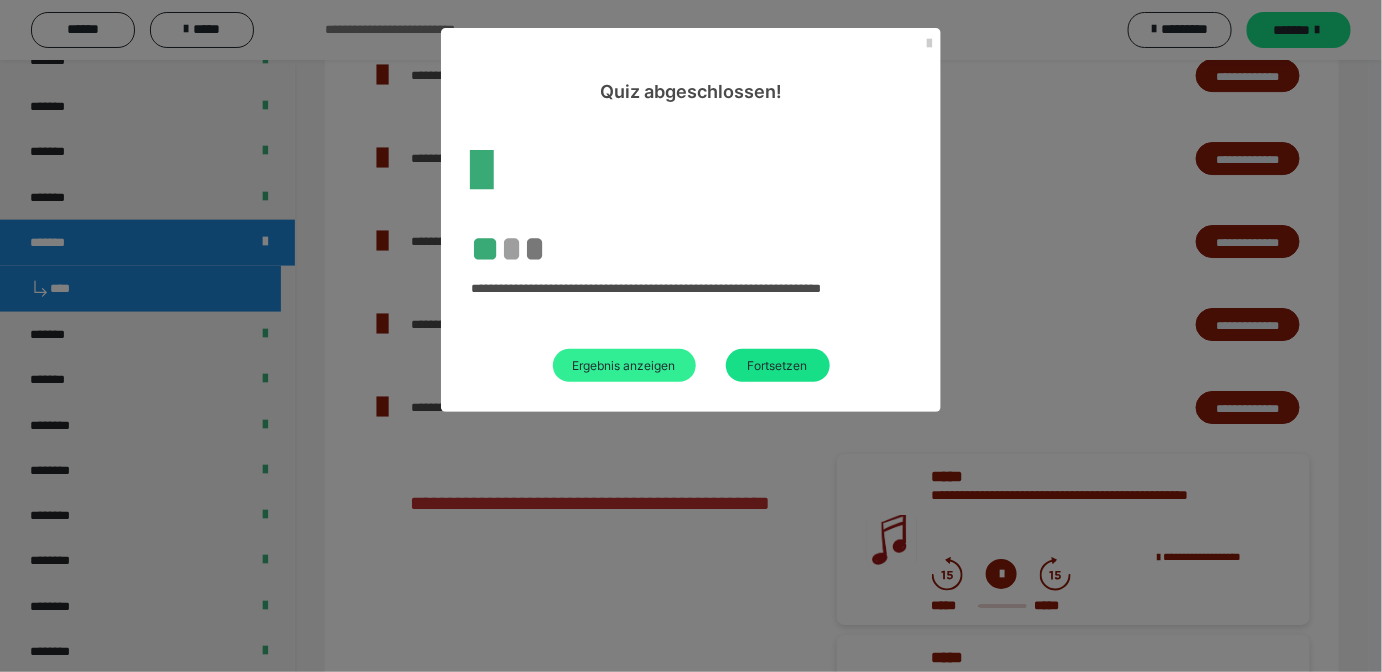click on "Ergebnis anzeigen" at bounding box center (624, 365) 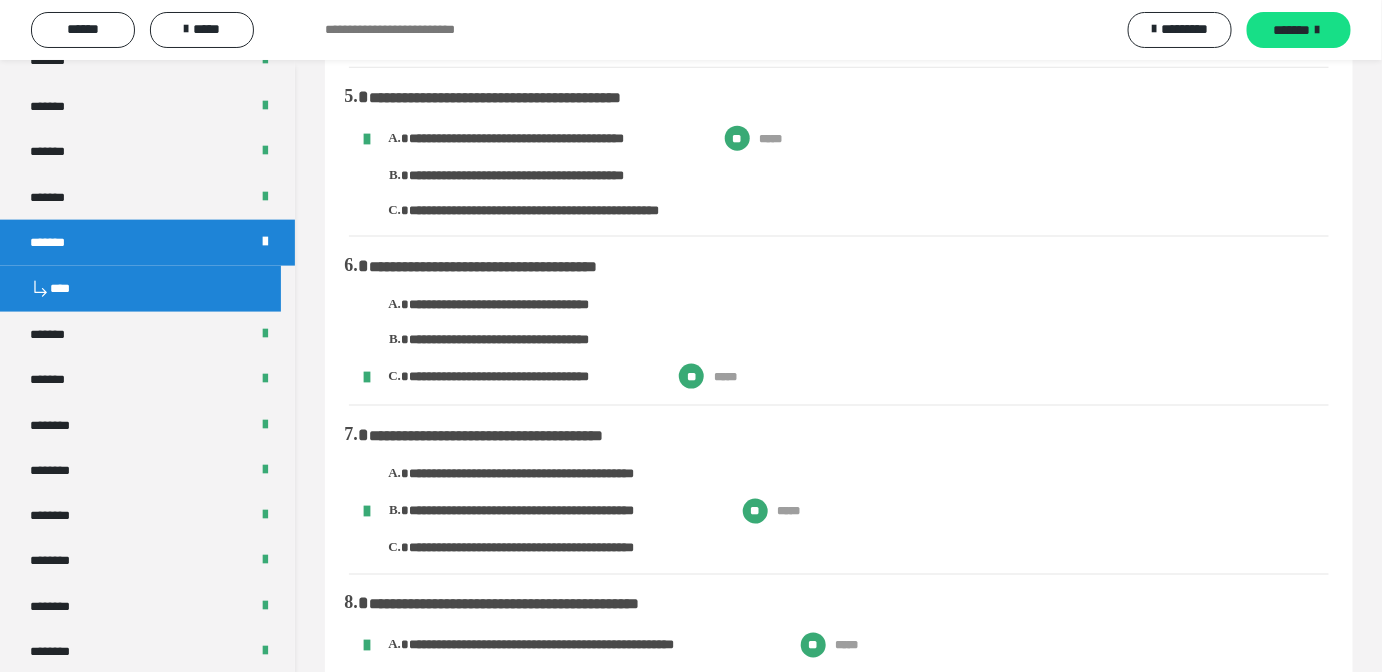 scroll, scrollTop: 818, scrollLeft: 0, axis: vertical 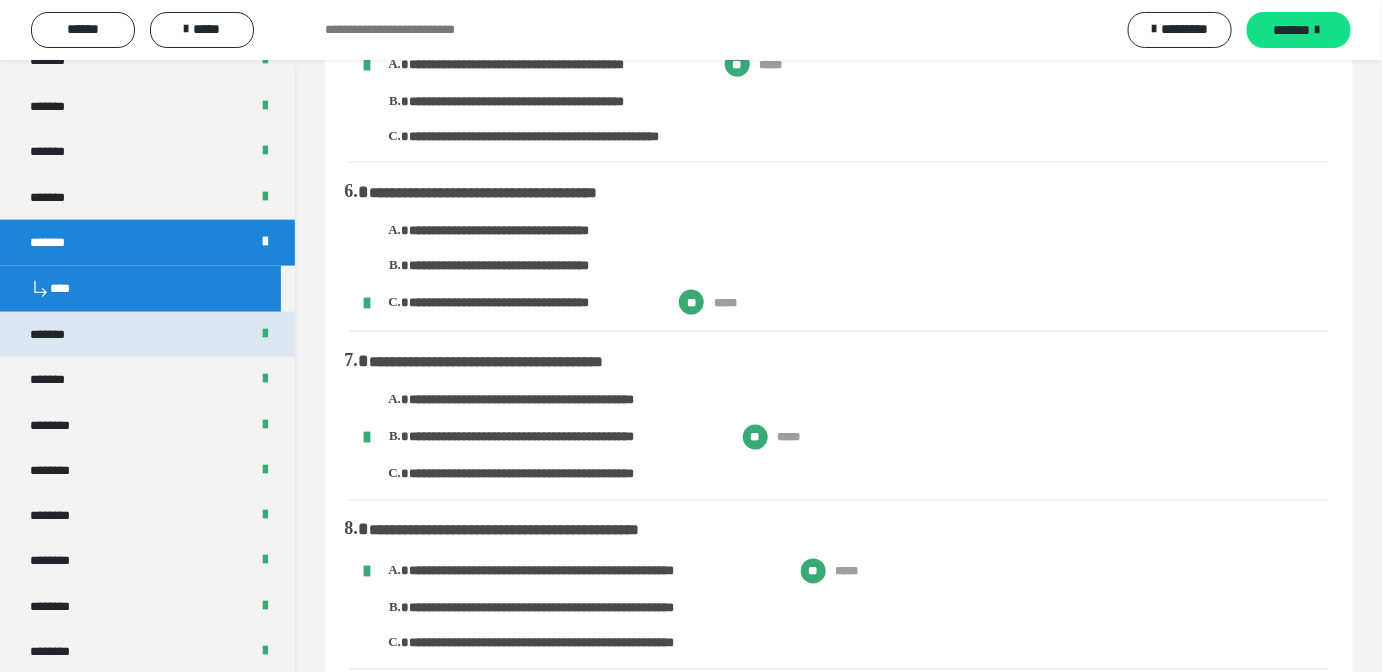click on "*******" at bounding box center [58, 335] 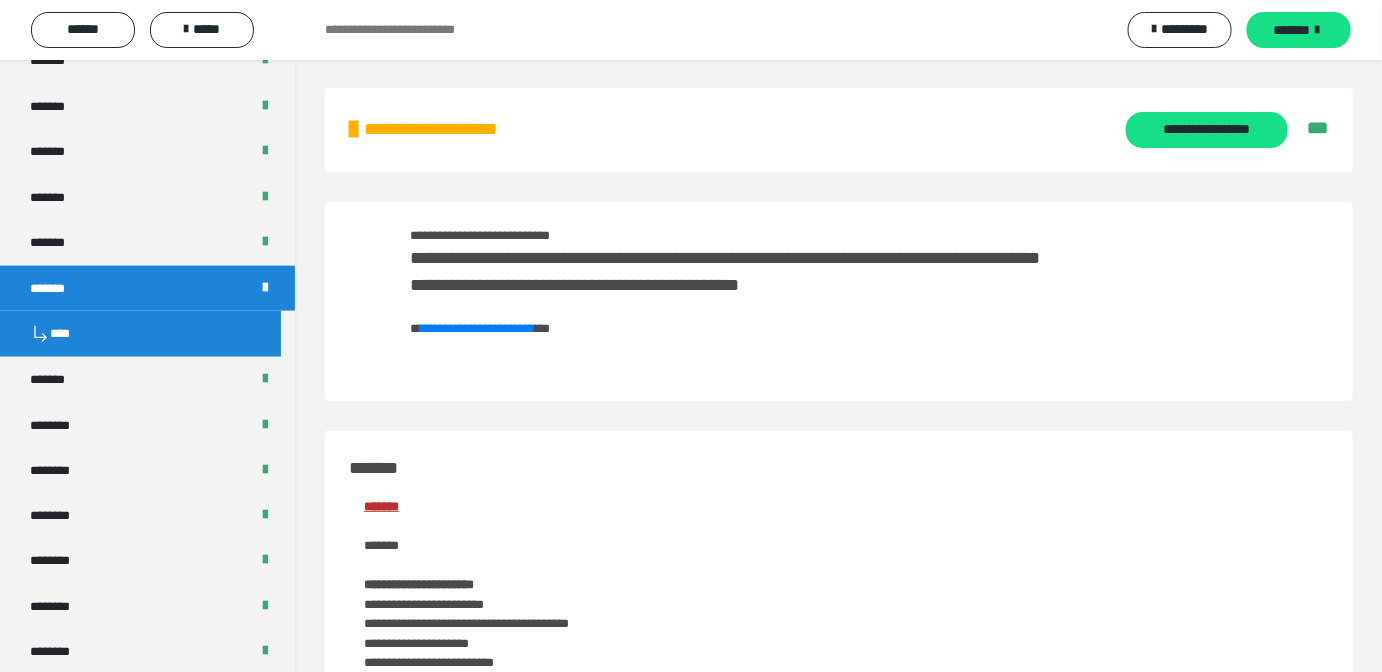 scroll, scrollTop: 0, scrollLeft: 0, axis: both 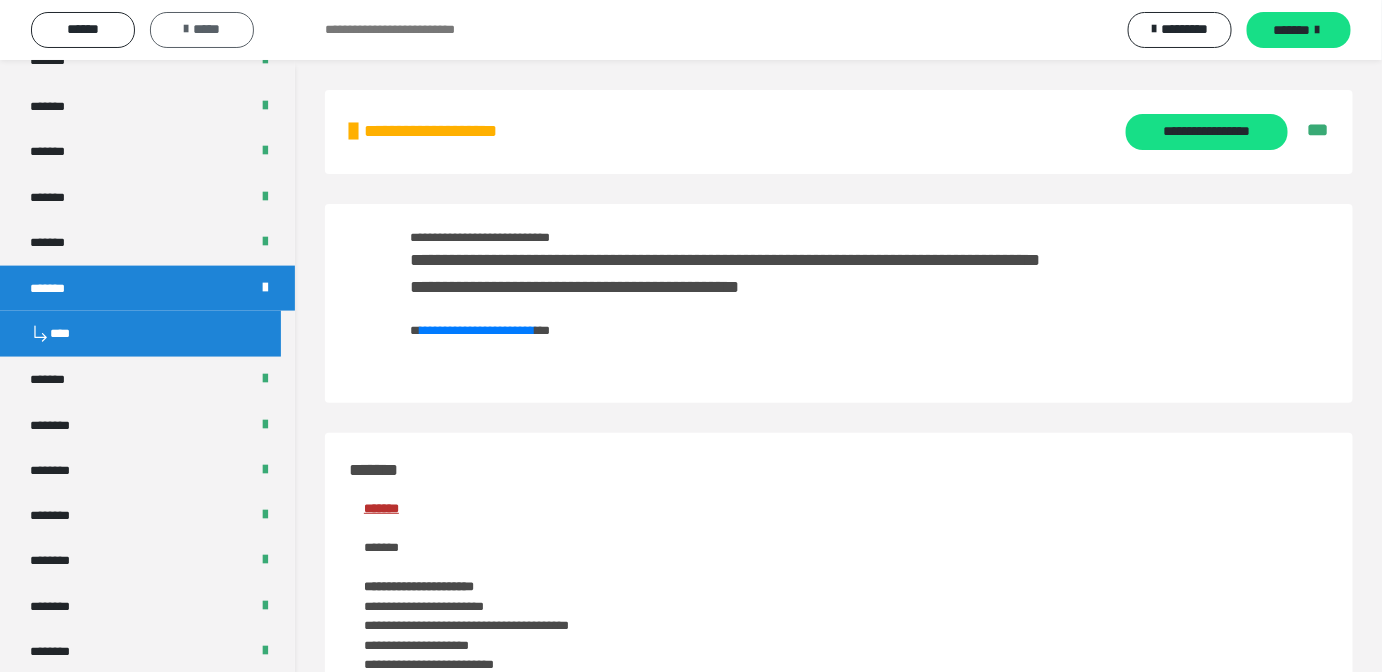 click on "*****" at bounding box center (202, 29) 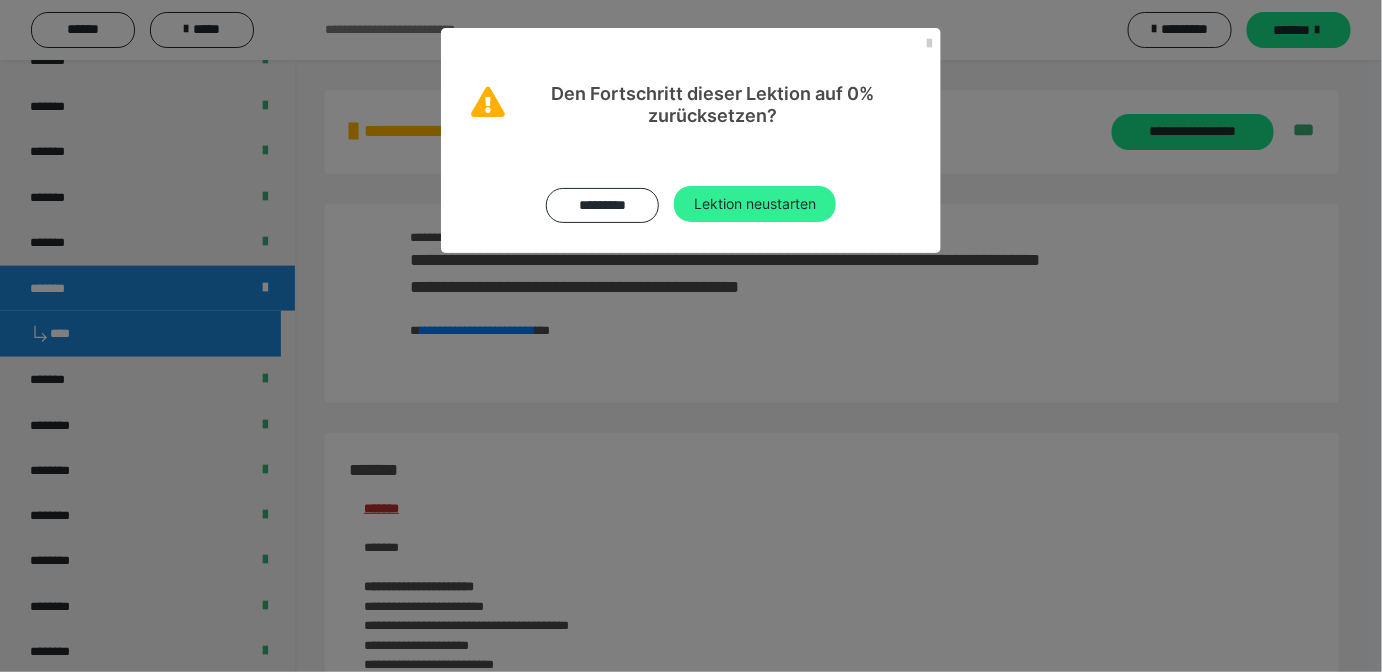 click on "Lektion neustarten" at bounding box center [755, 204] 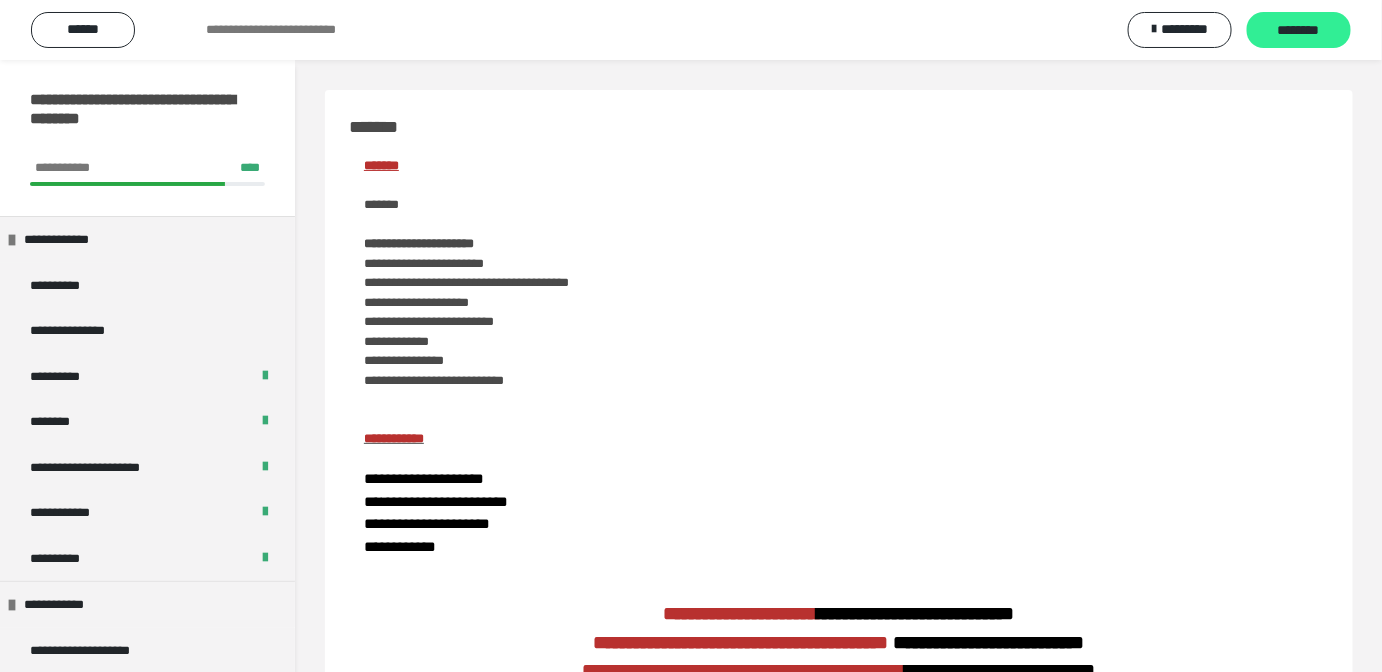 click on "********" at bounding box center (1299, 31) 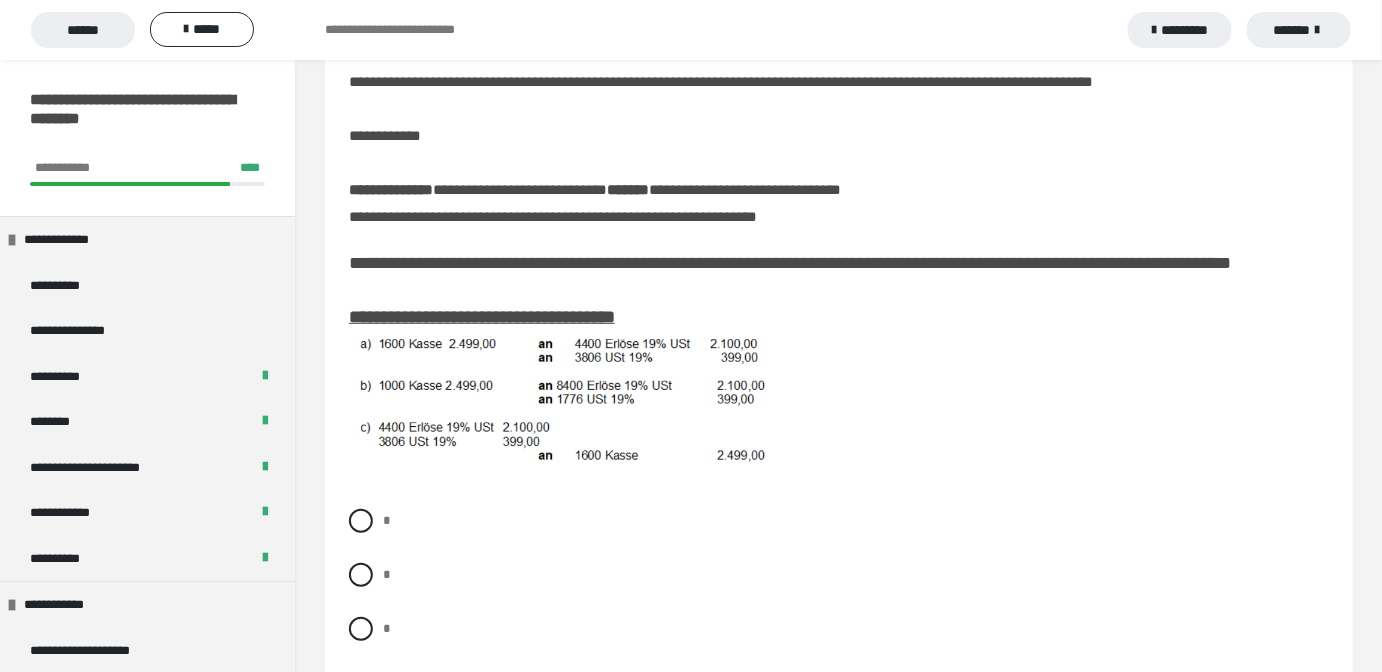 scroll, scrollTop: 181, scrollLeft: 0, axis: vertical 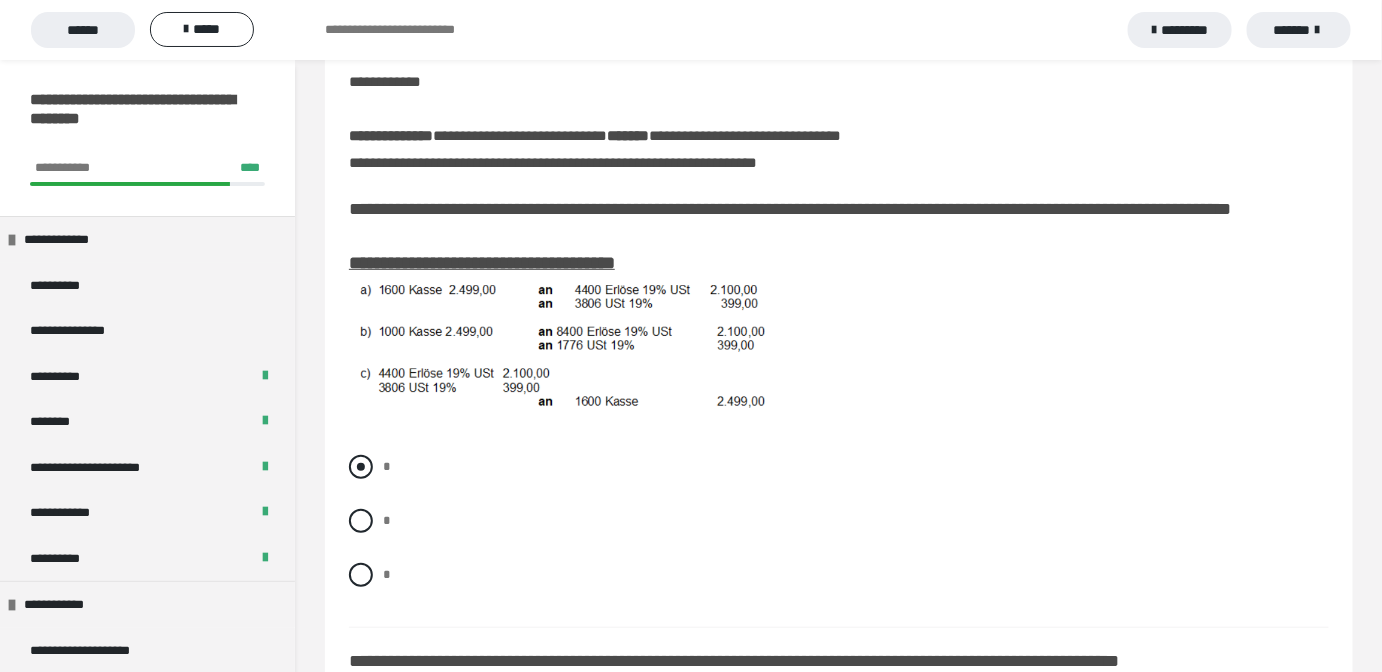 click at bounding box center [361, 467] 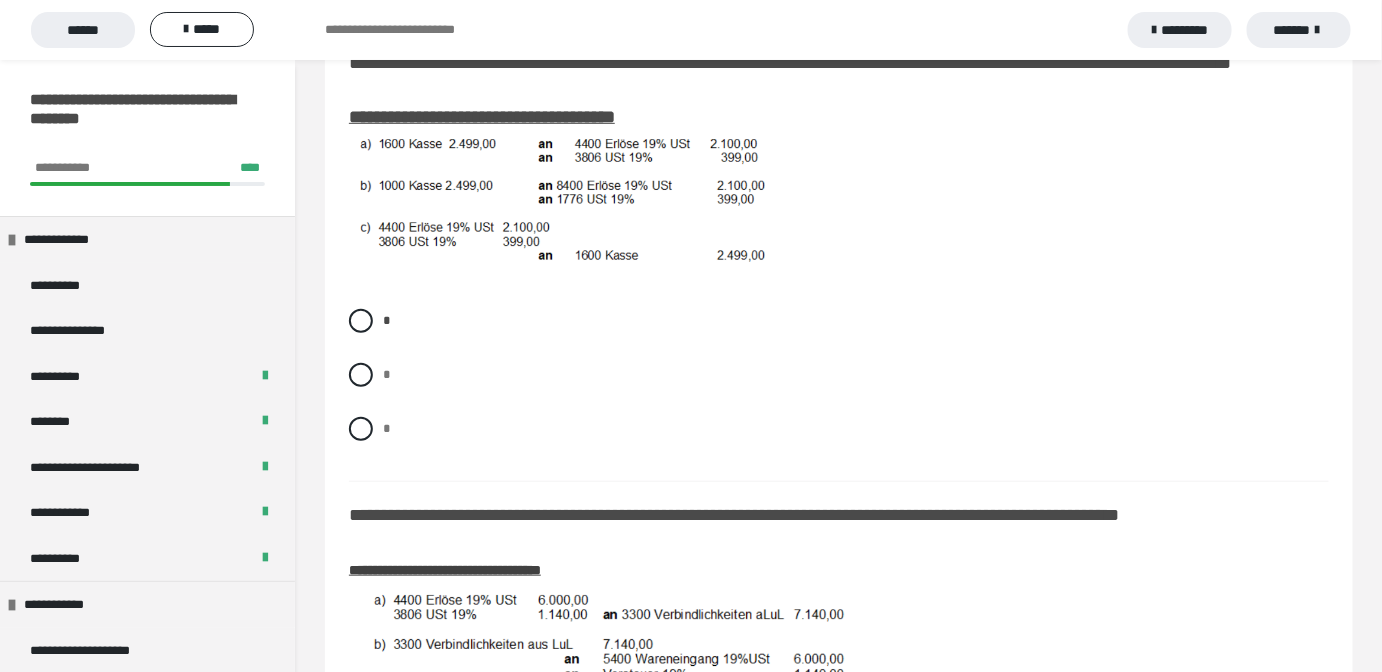 scroll, scrollTop: 636, scrollLeft: 0, axis: vertical 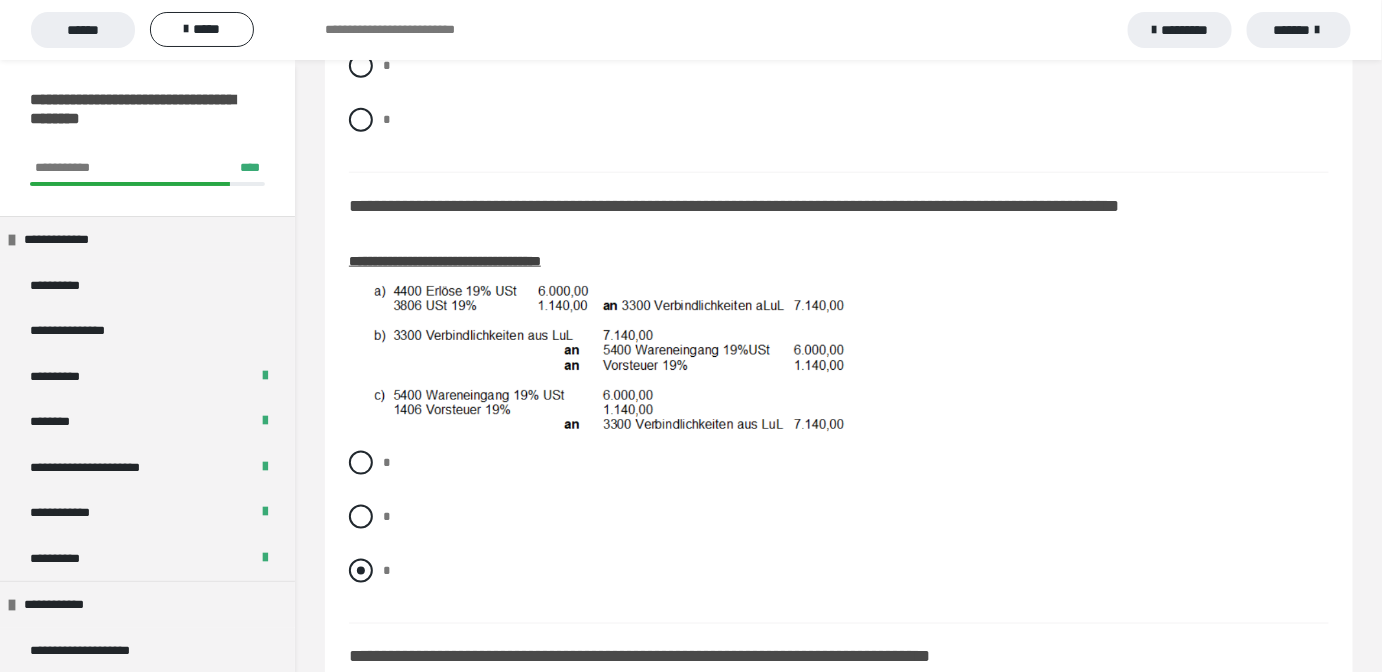 click at bounding box center [361, 571] 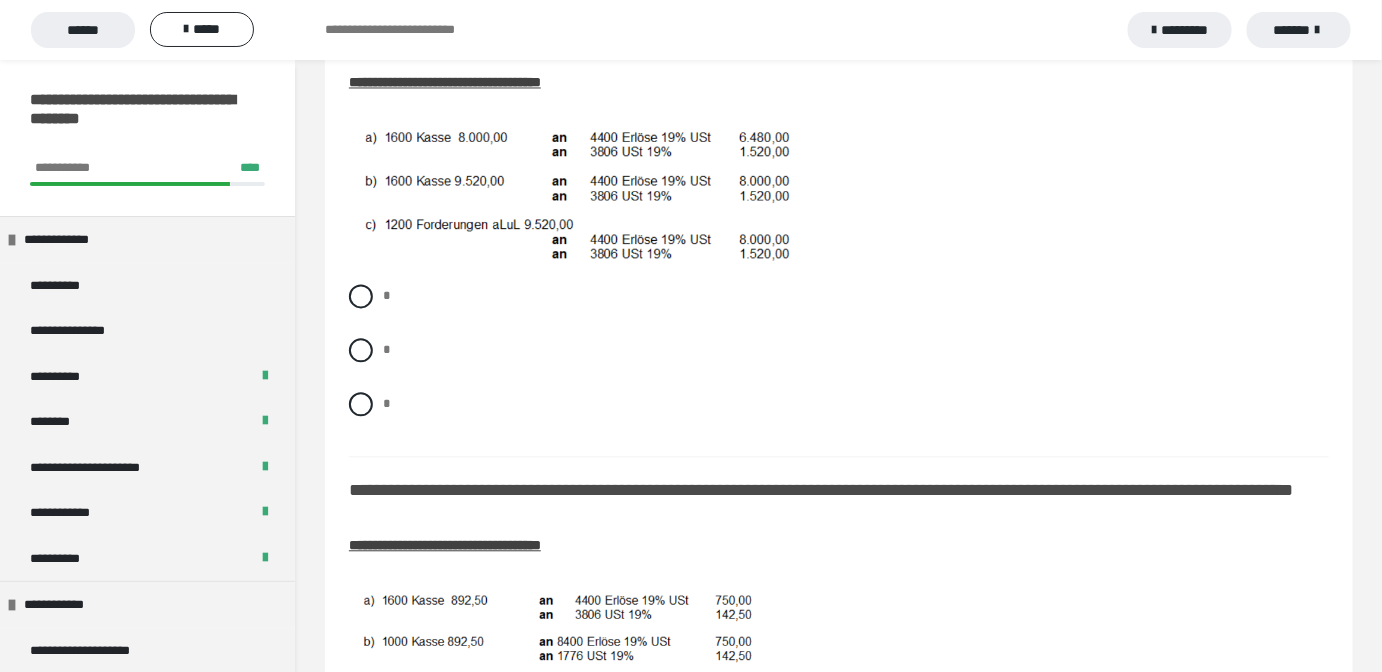 scroll, scrollTop: 1272, scrollLeft: 0, axis: vertical 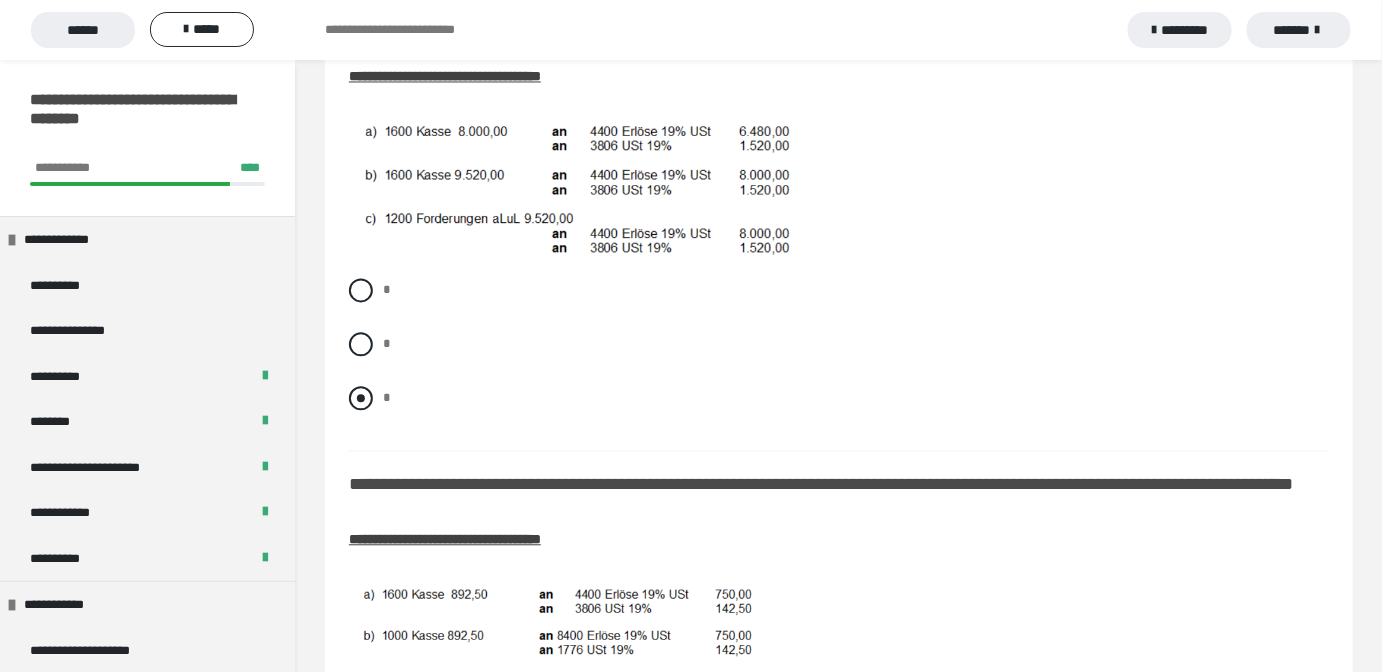 click at bounding box center [361, 398] 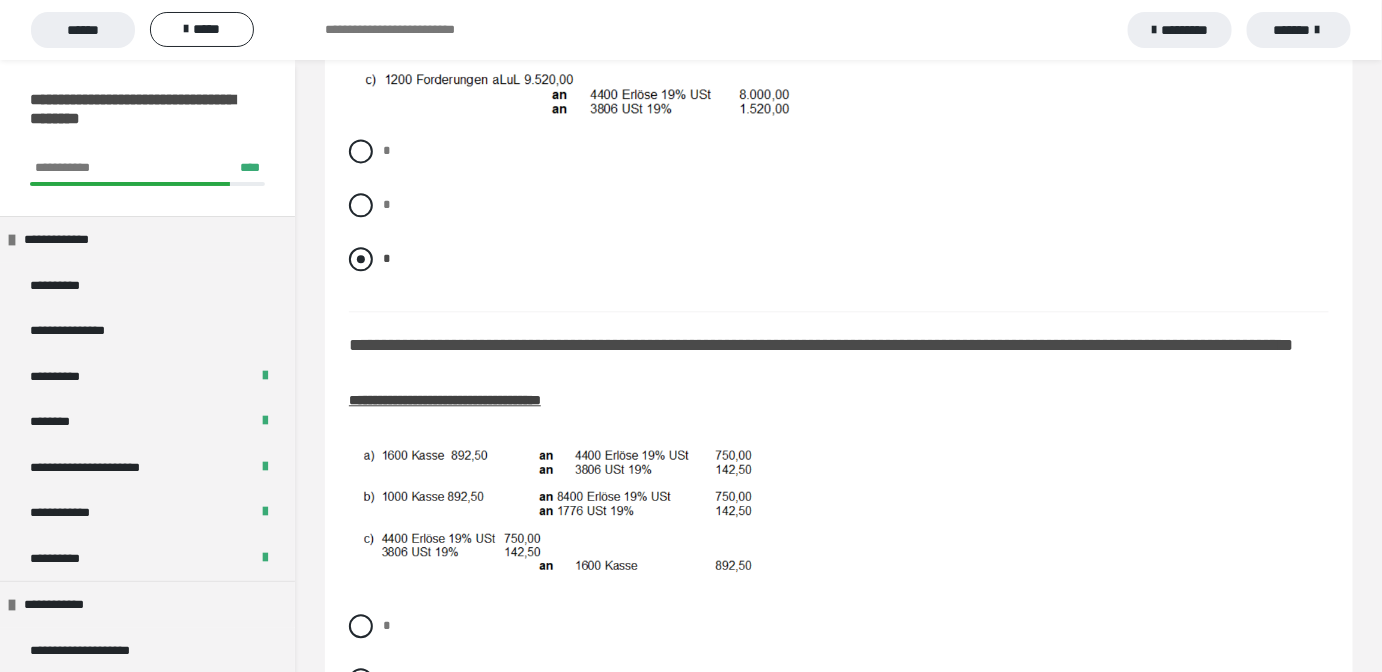 scroll, scrollTop: 1454, scrollLeft: 0, axis: vertical 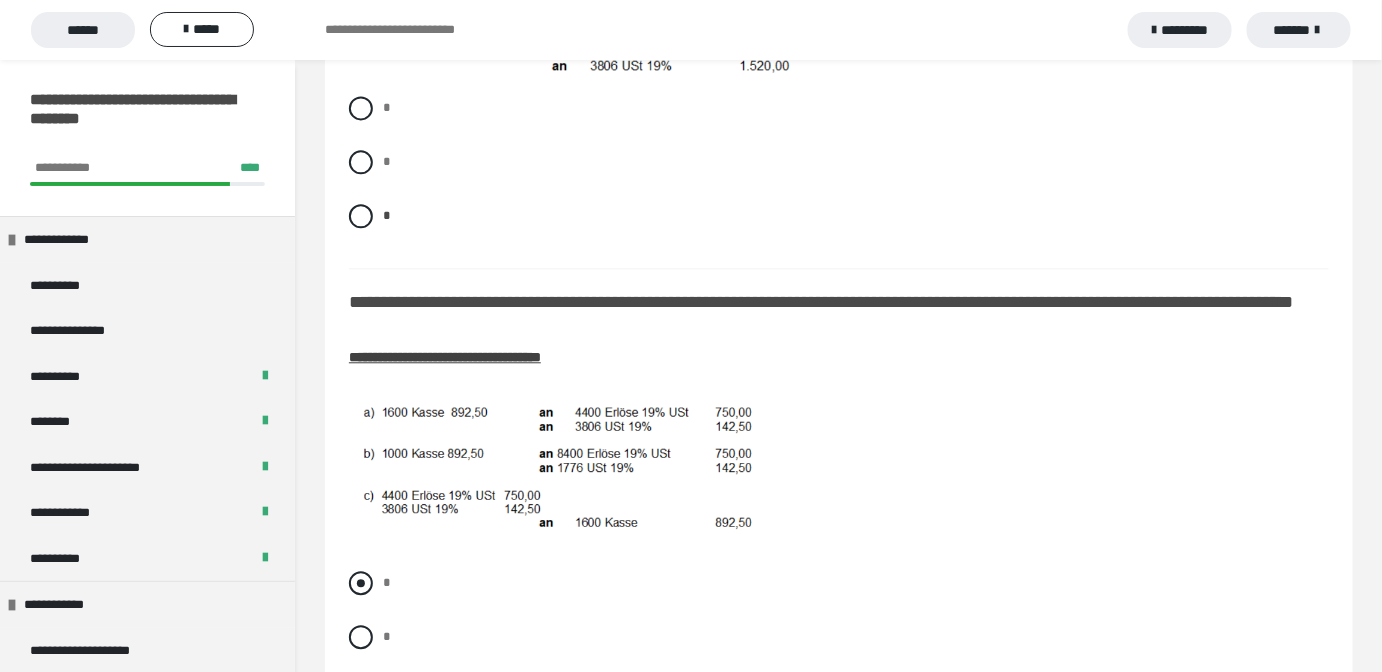 click at bounding box center (361, 583) 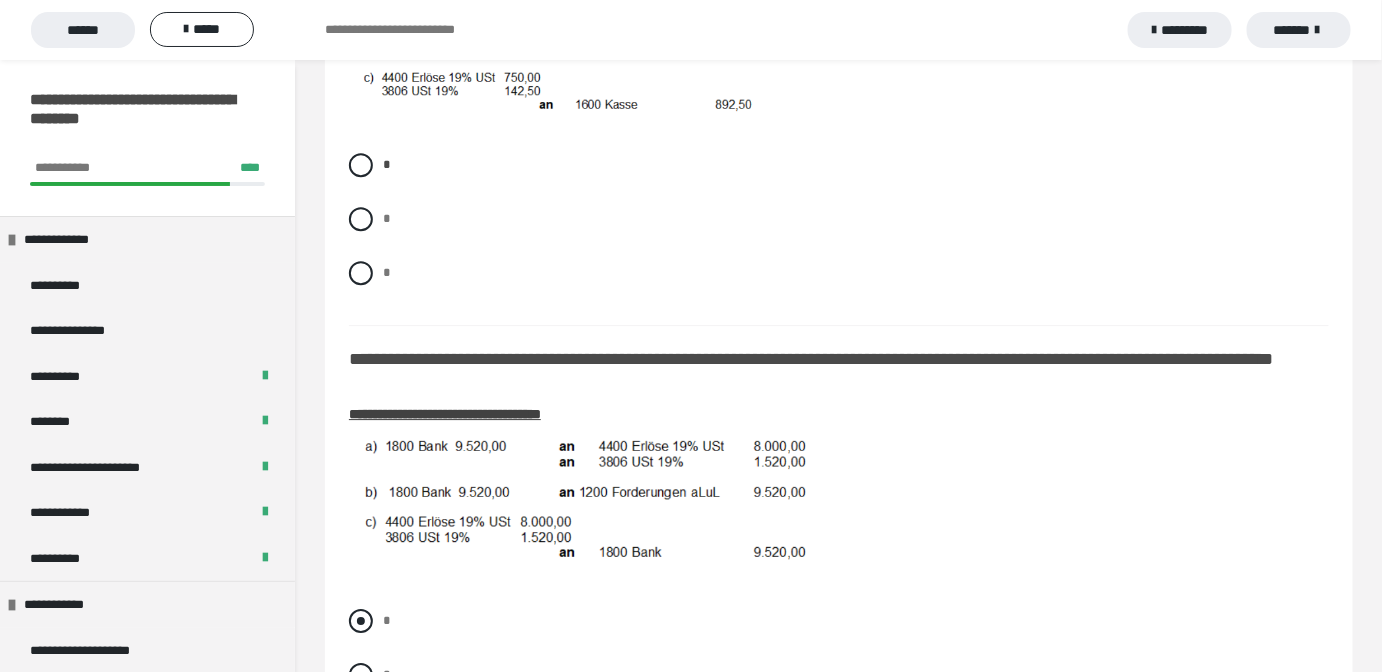 scroll, scrollTop: 1909, scrollLeft: 0, axis: vertical 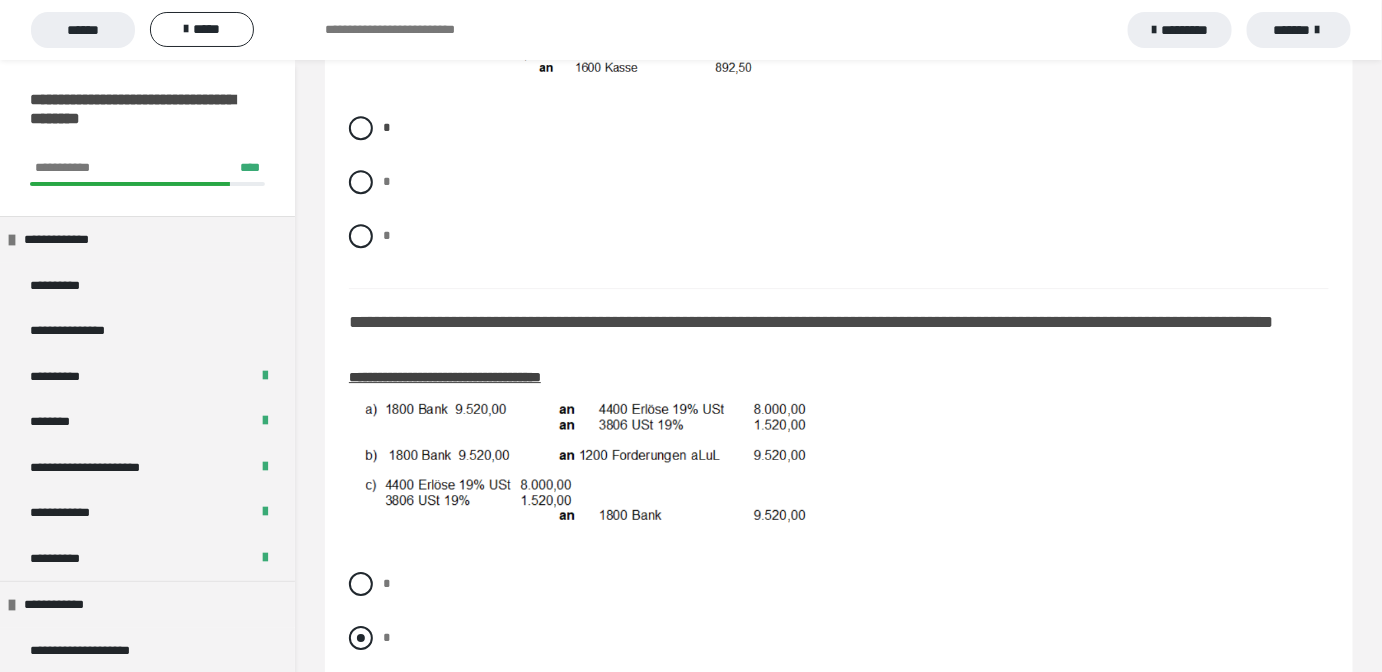 click at bounding box center (361, 638) 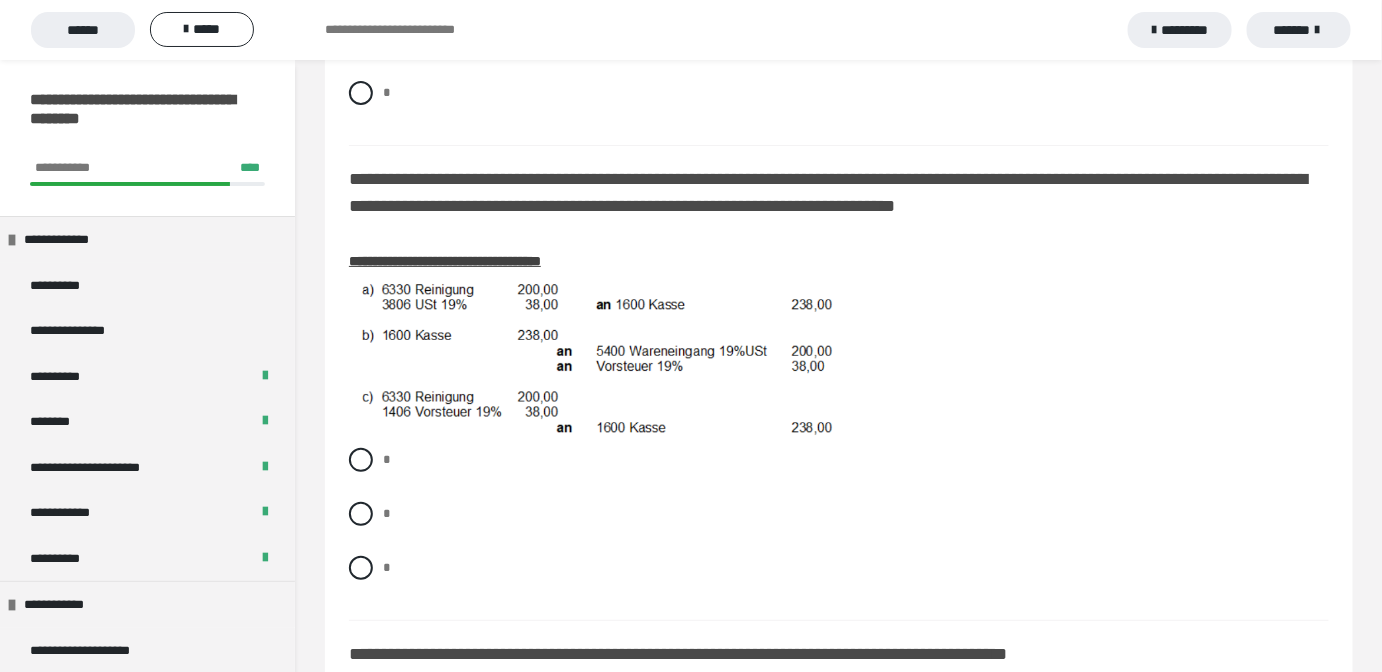 scroll, scrollTop: 2545, scrollLeft: 0, axis: vertical 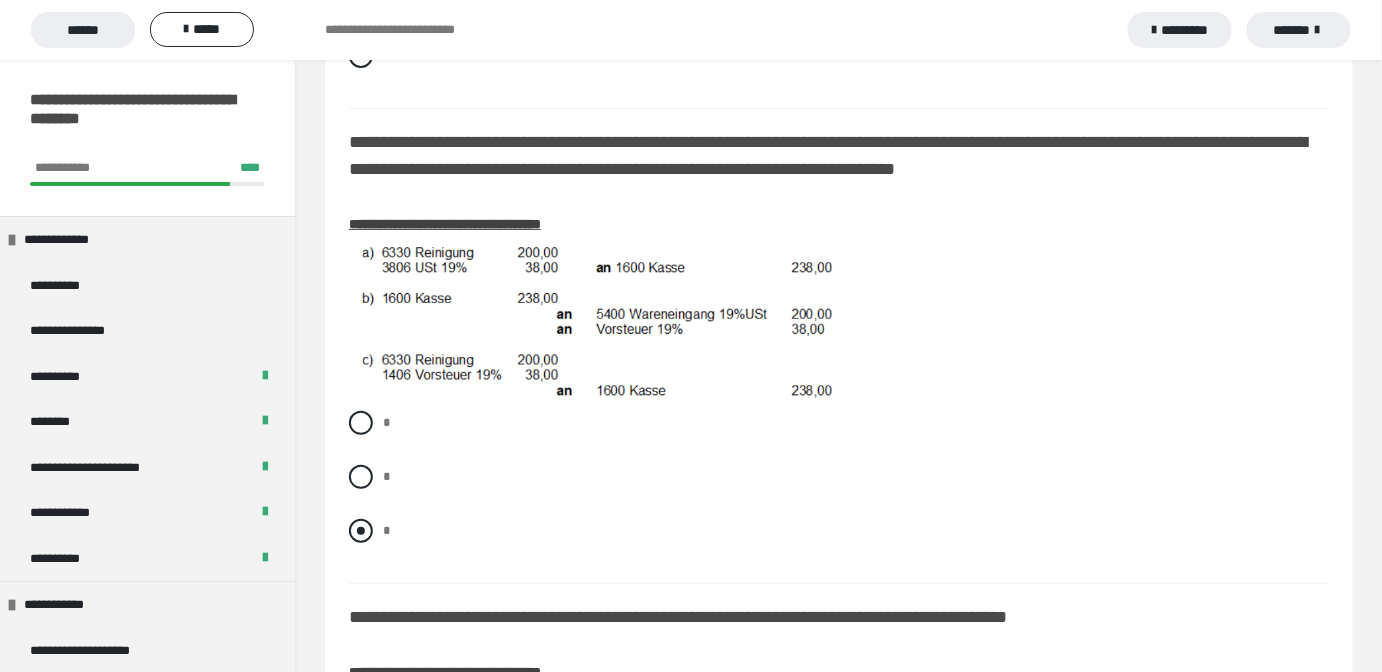 click on "*" at bounding box center [839, 531] 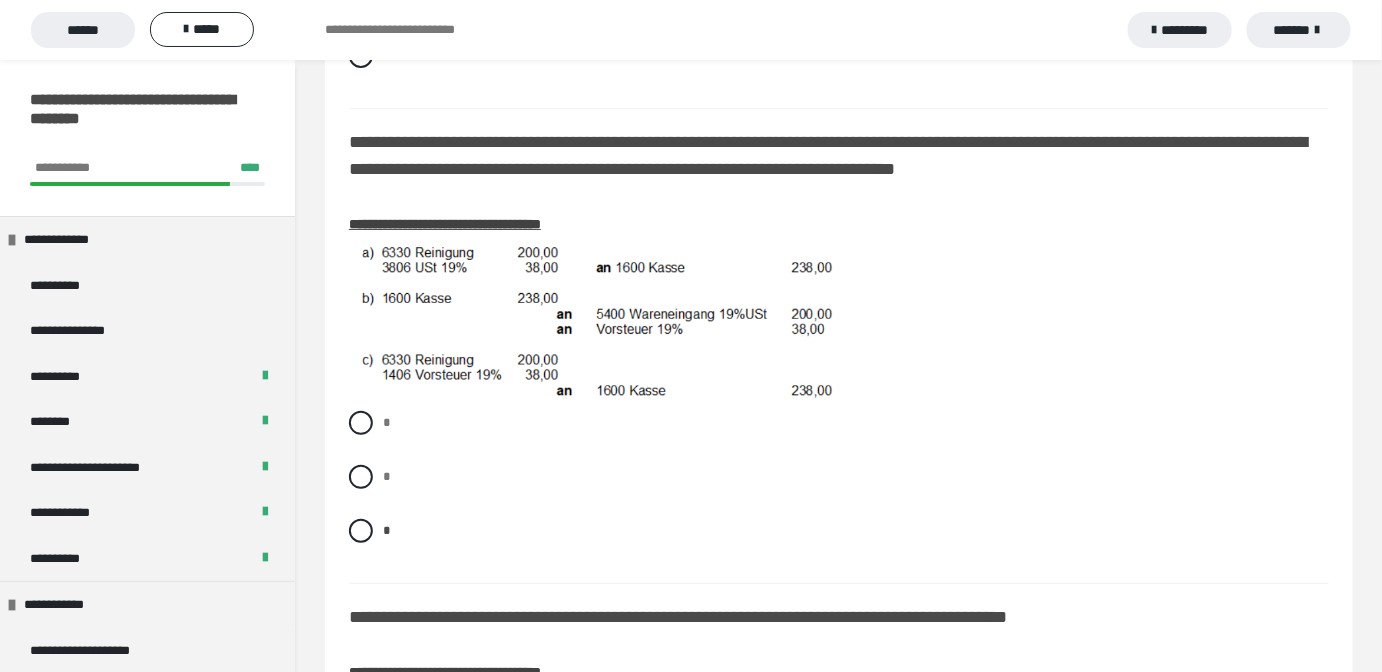 scroll, scrollTop: 2909, scrollLeft: 0, axis: vertical 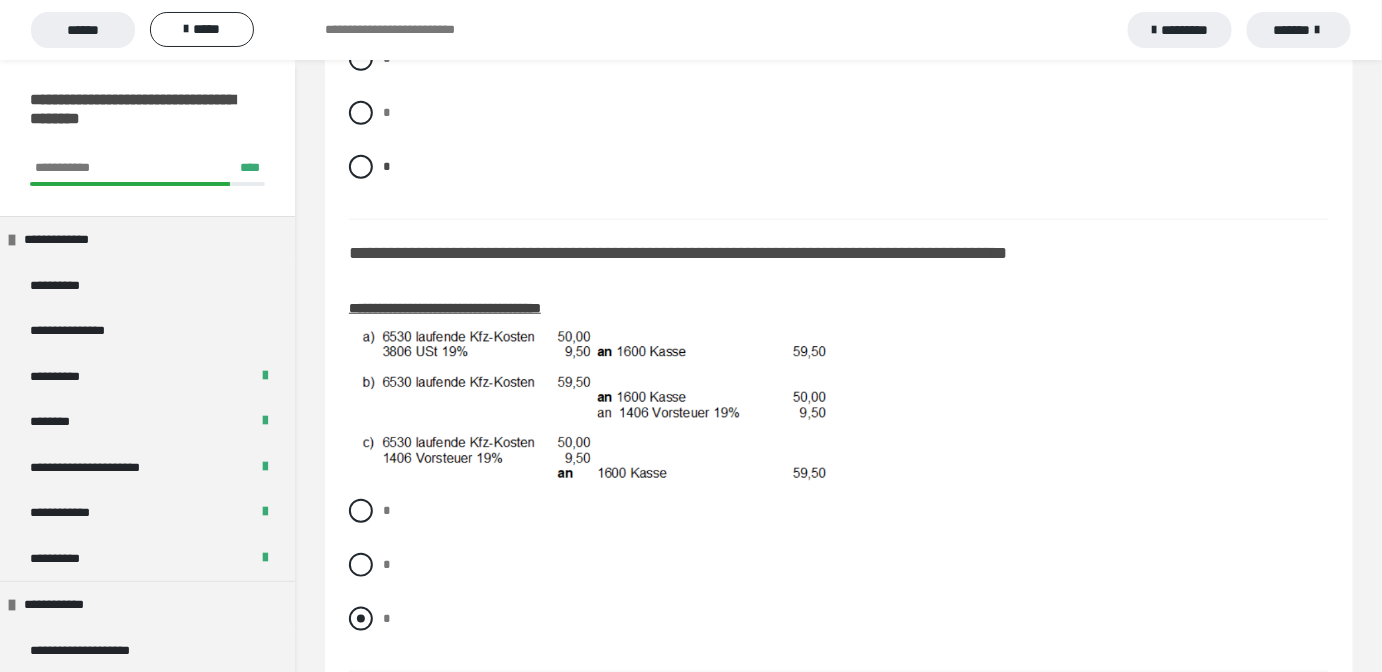 click at bounding box center (361, 619) 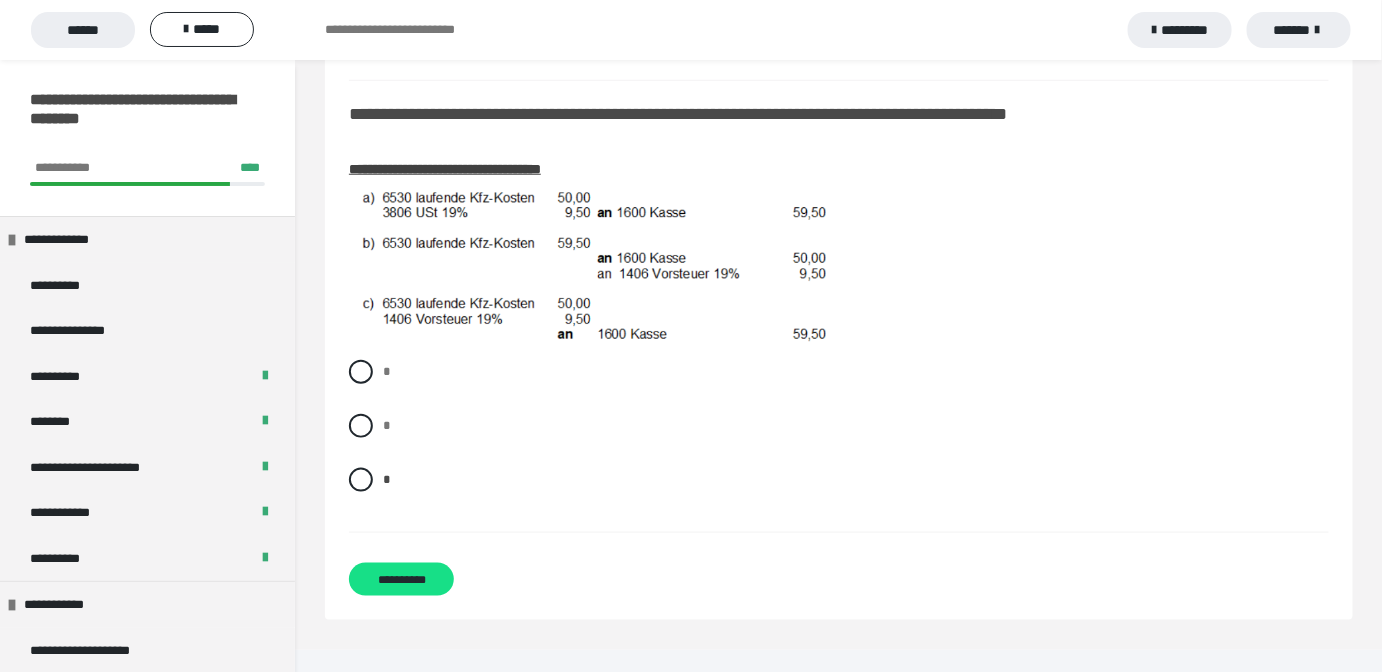 scroll, scrollTop: 3048, scrollLeft: 0, axis: vertical 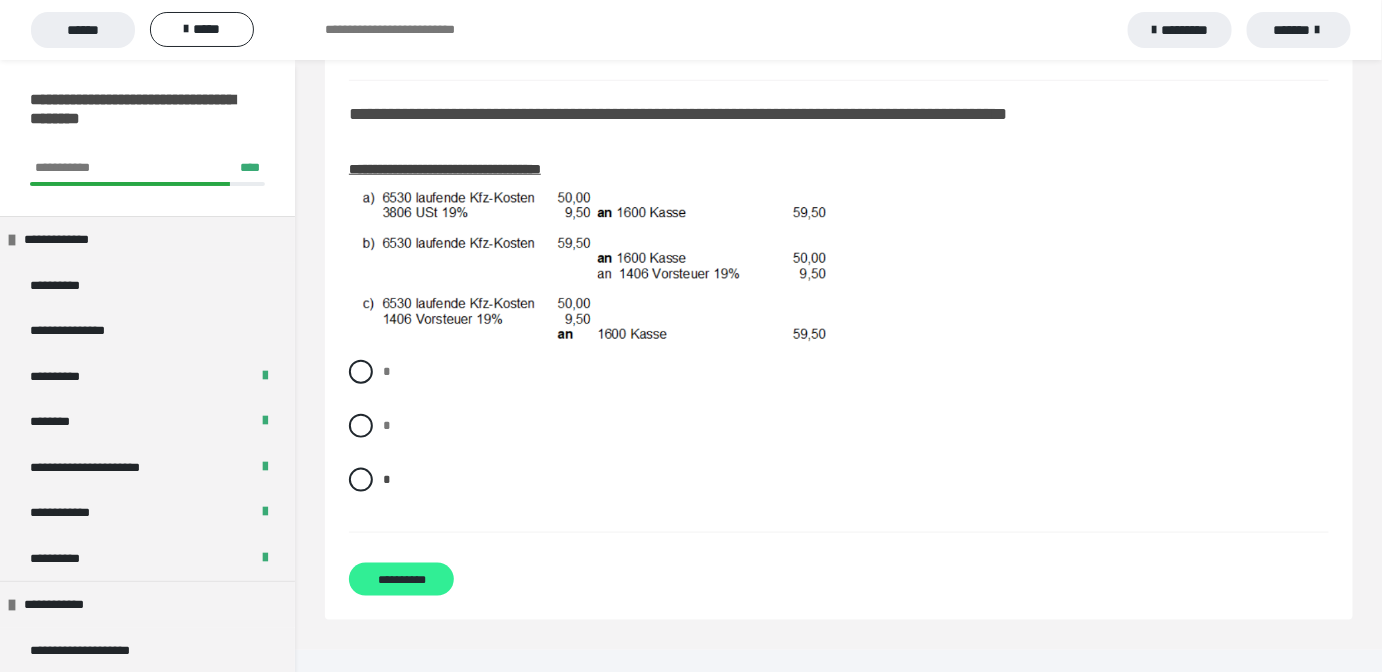 click on "**********" at bounding box center [401, 579] 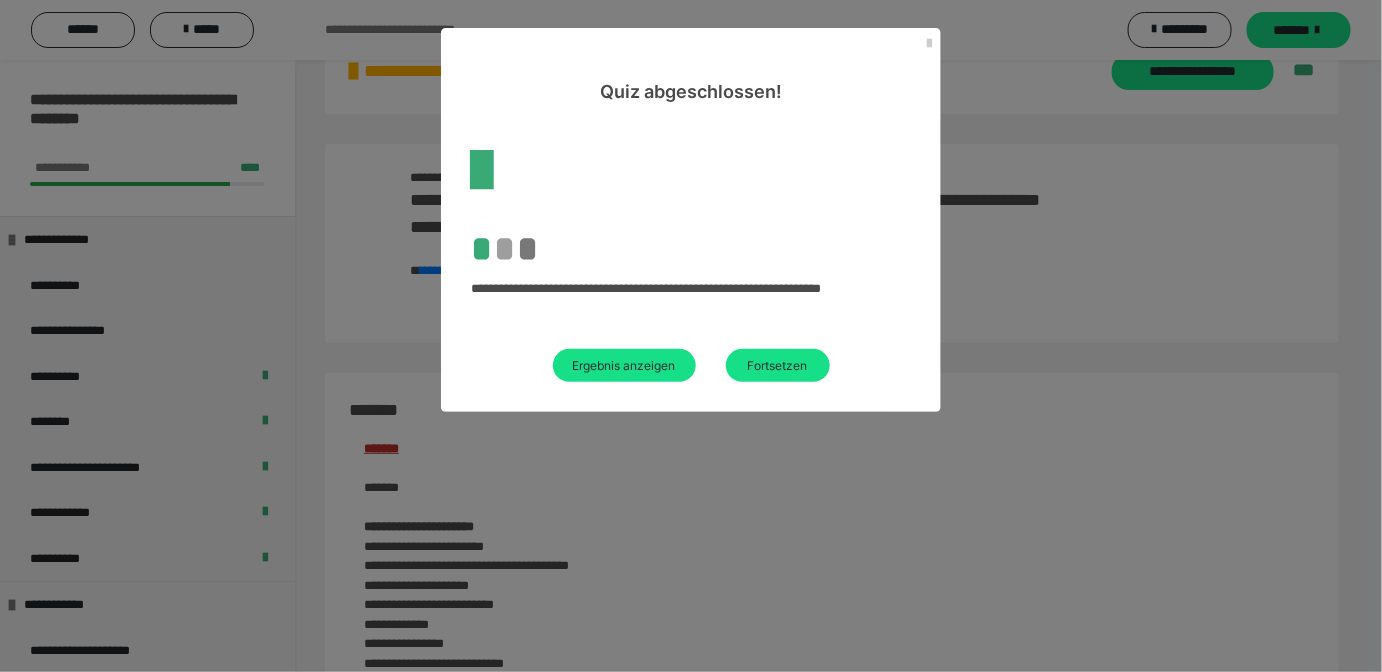 scroll, scrollTop: 2080, scrollLeft: 0, axis: vertical 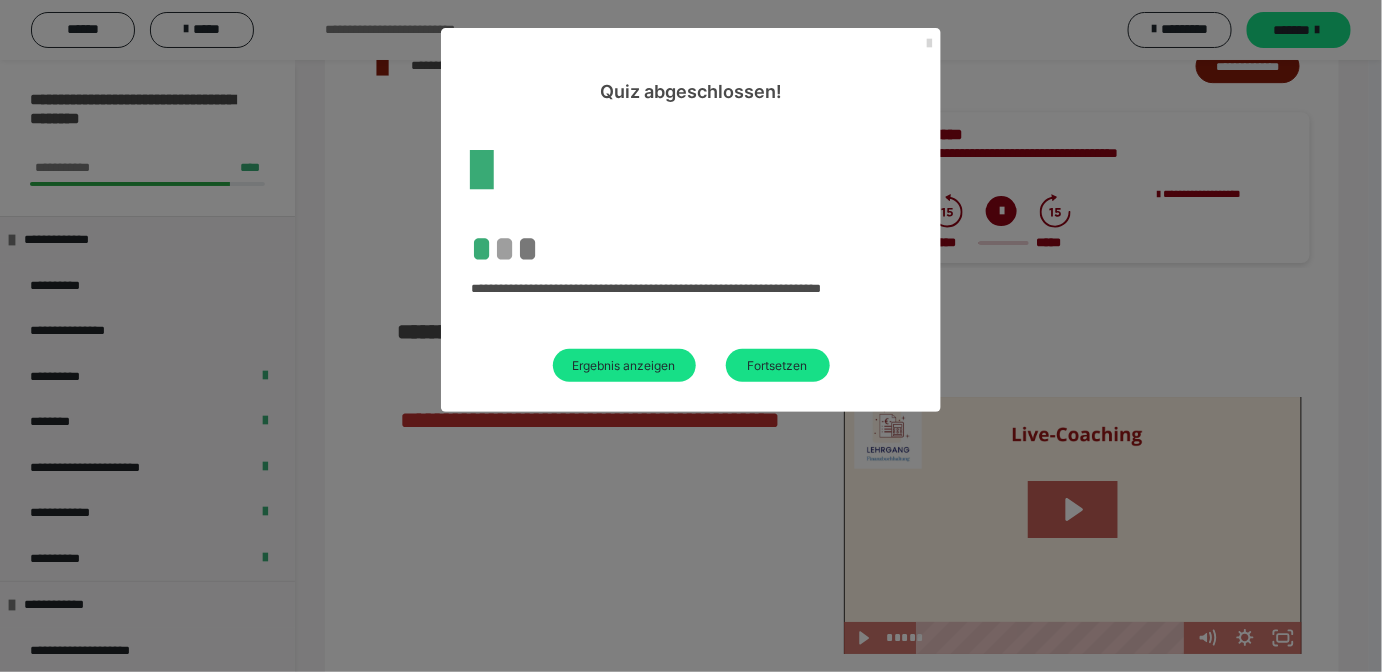 click at bounding box center [929, 44] 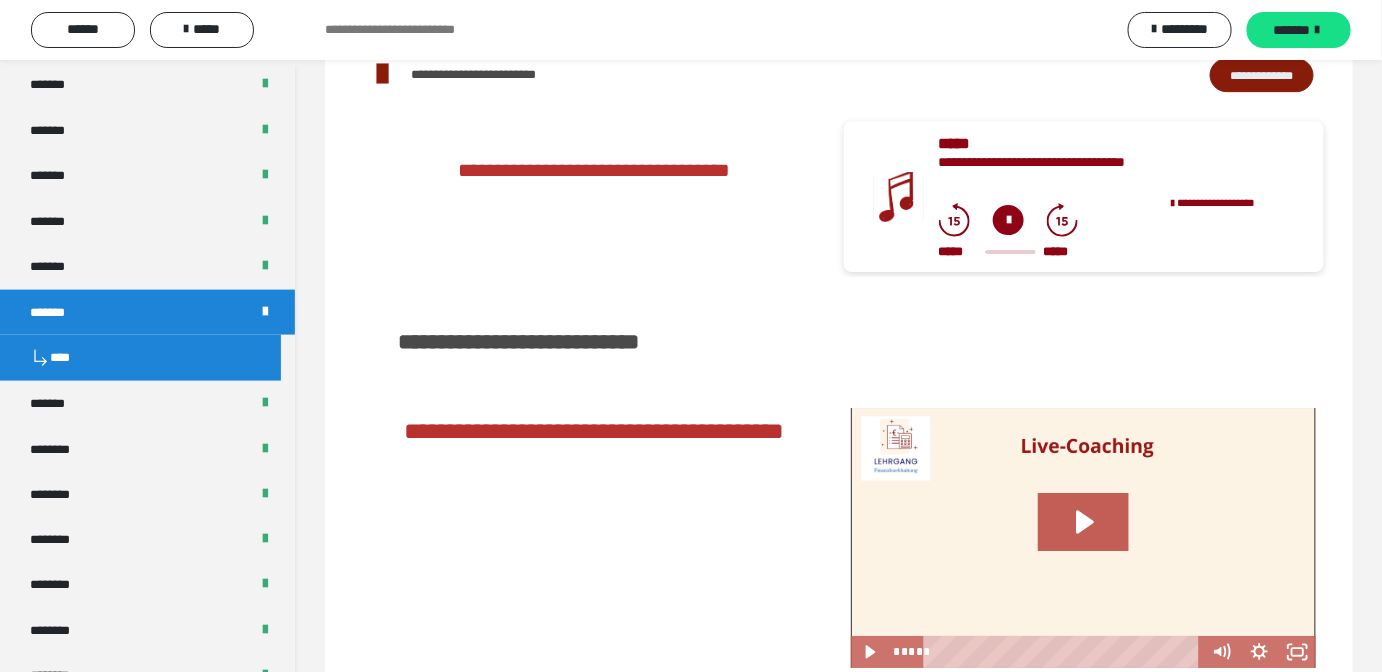 scroll, scrollTop: 818, scrollLeft: 0, axis: vertical 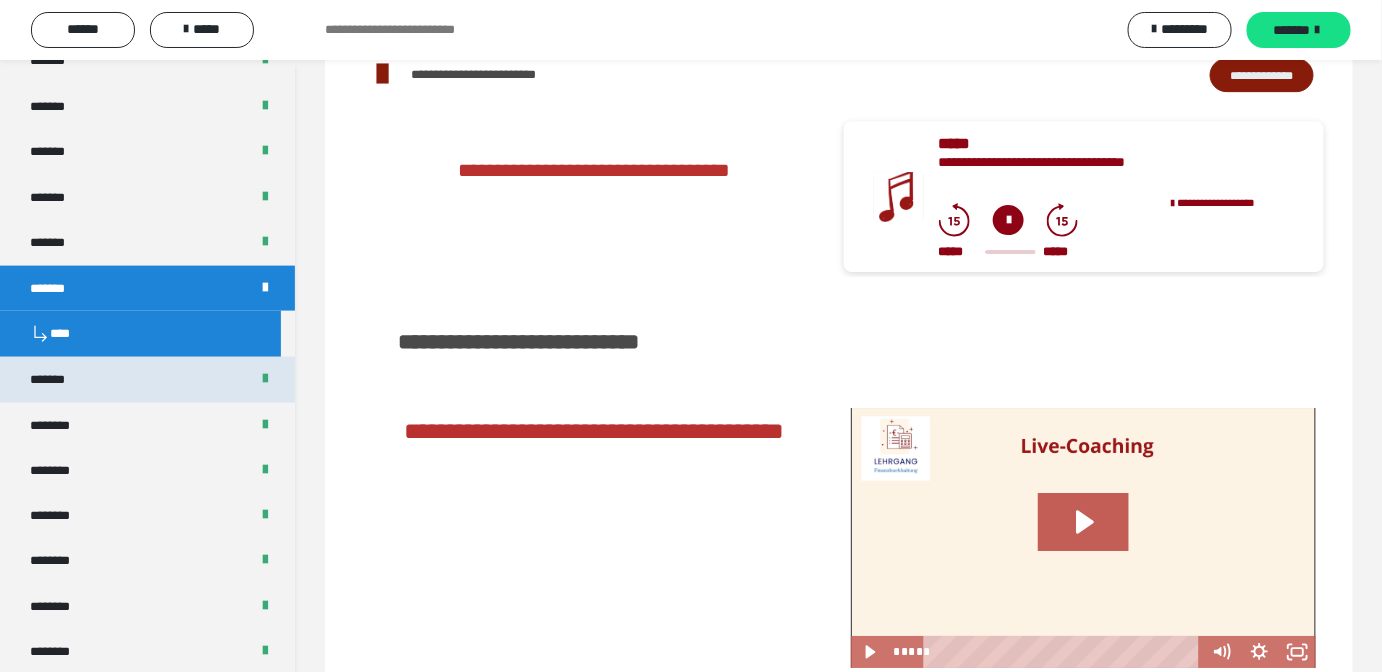click on "*******" at bounding box center [147, 380] 